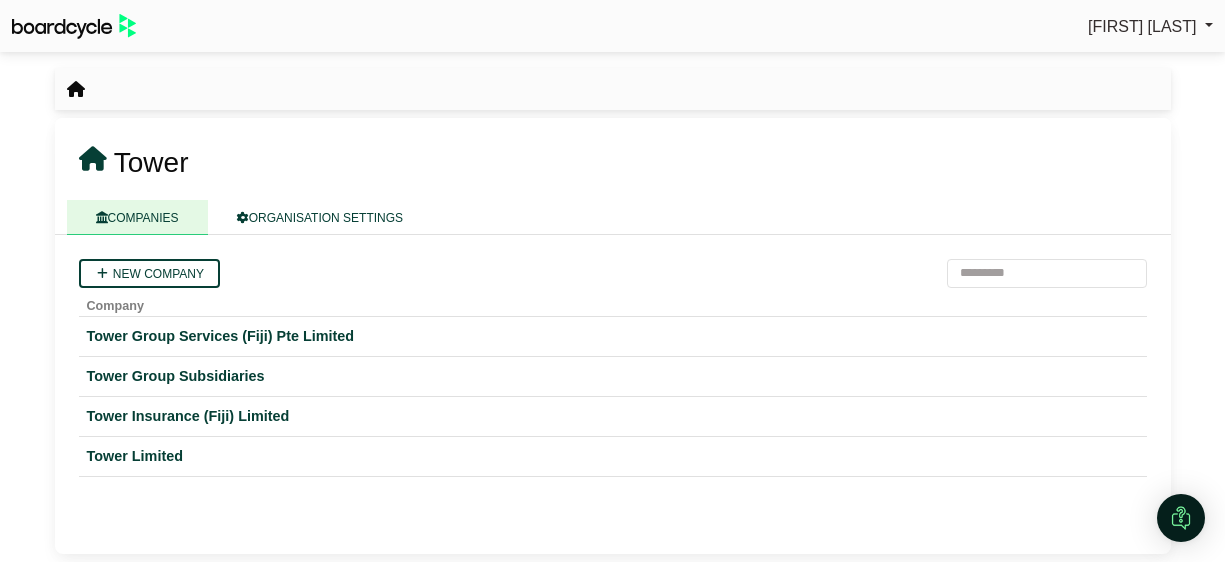 scroll, scrollTop: 0, scrollLeft: 0, axis: both 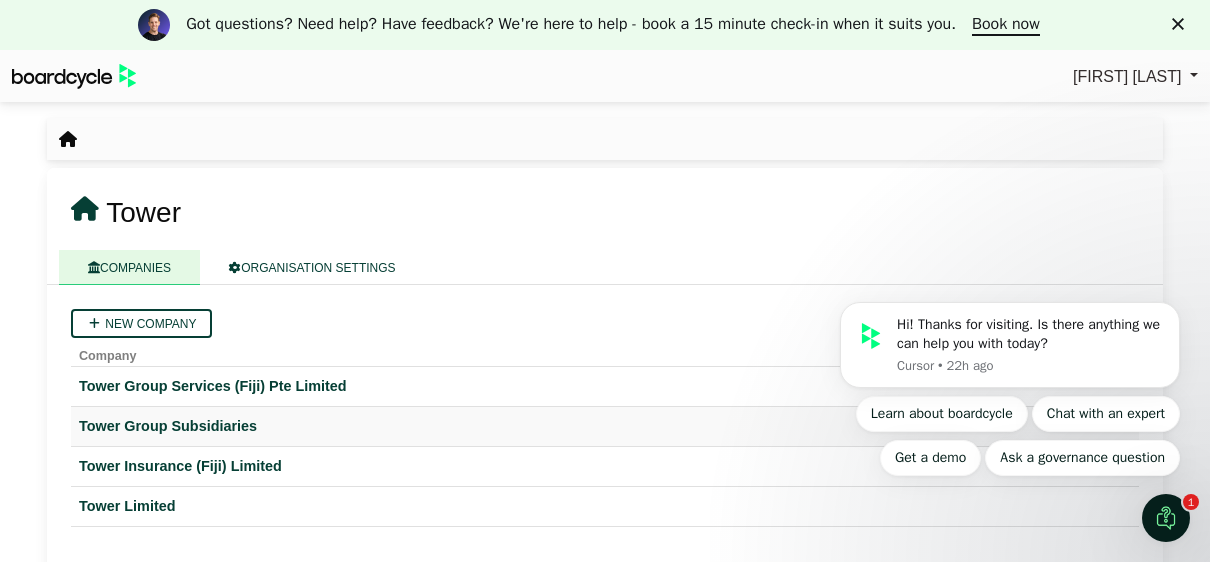 click on "Tower Group Subsidiaries" at bounding box center (605, 426) 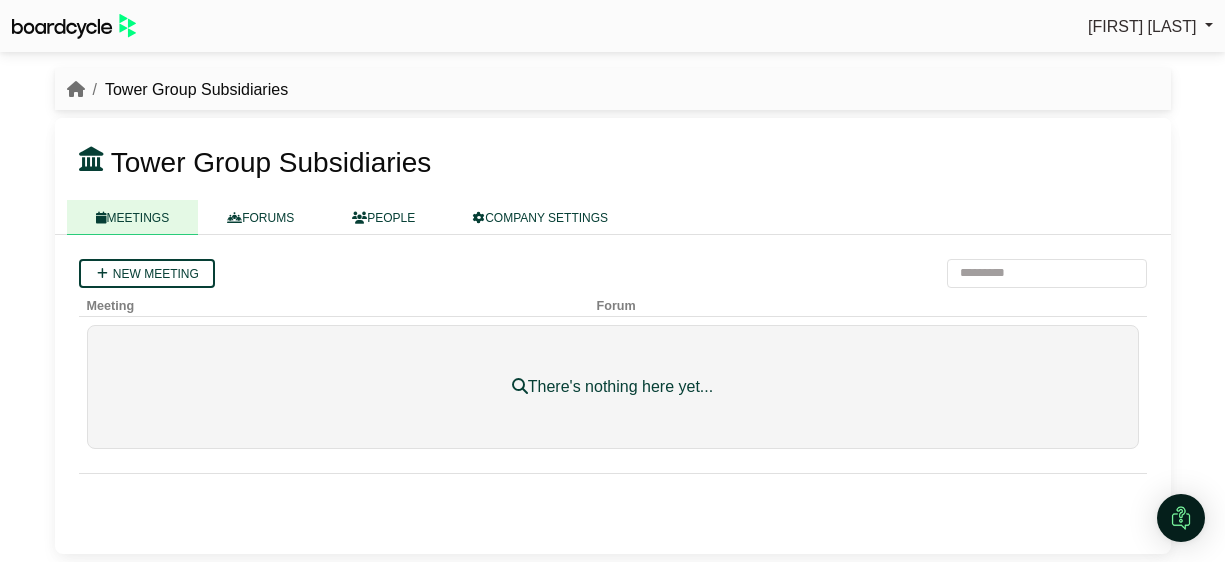 scroll, scrollTop: 0, scrollLeft: 0, axis: both 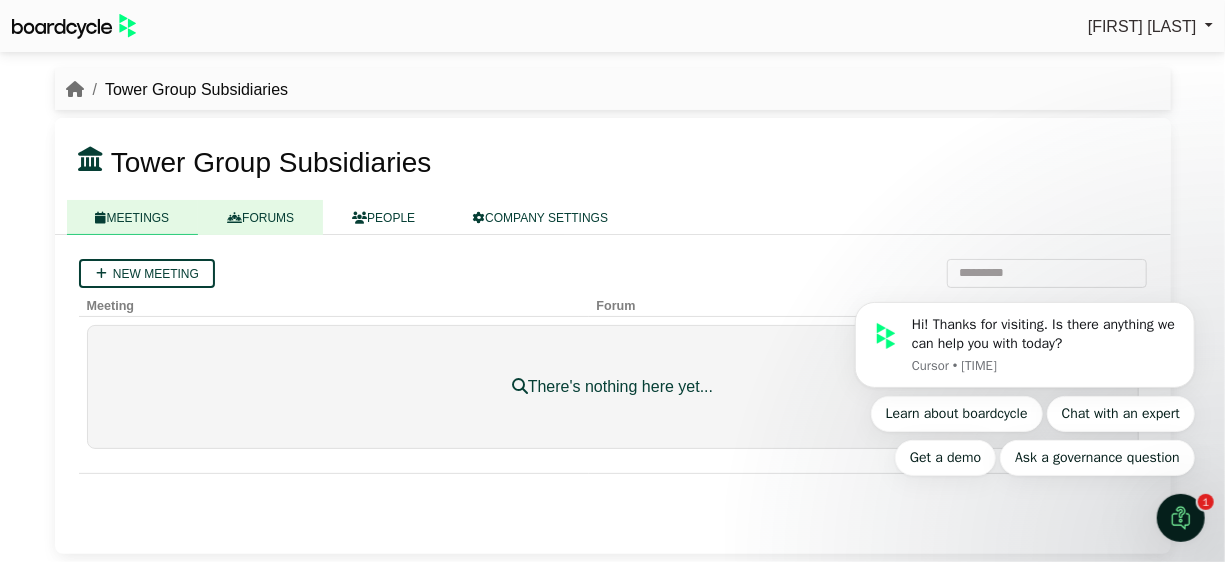 click on "FORUMS" at bounding box center [260, 217] 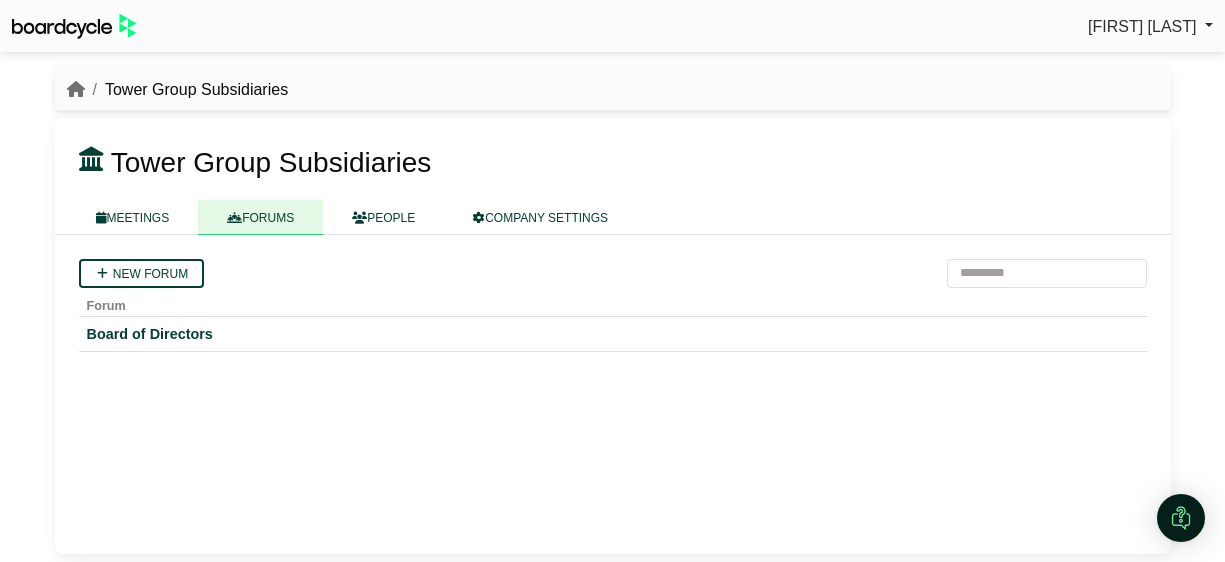 scroll, scrollTop: 0, scrollLeft: 0, axis: both 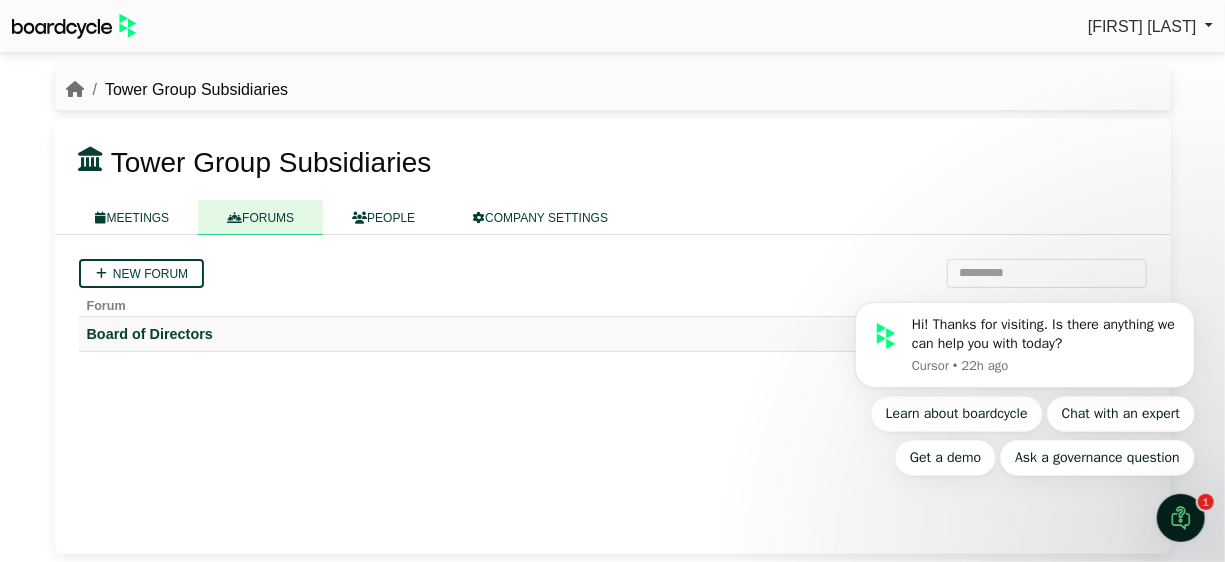 click on "Board of Directors" at bounding box center [613, 334] 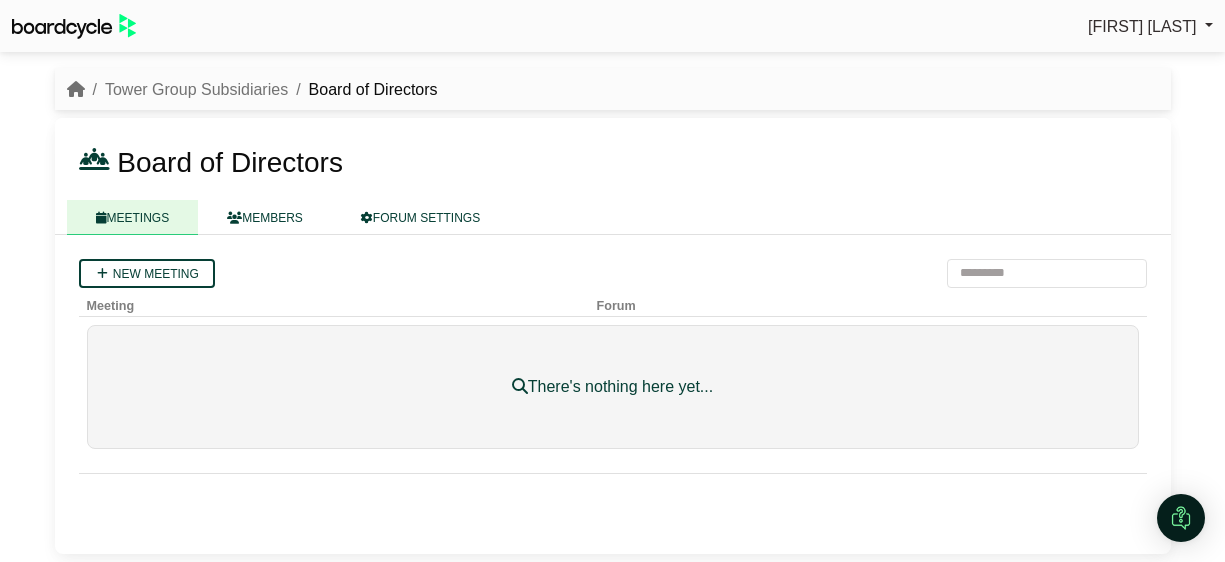 scroll, scrollTop: 0, scrollLeft: 0, axis: both 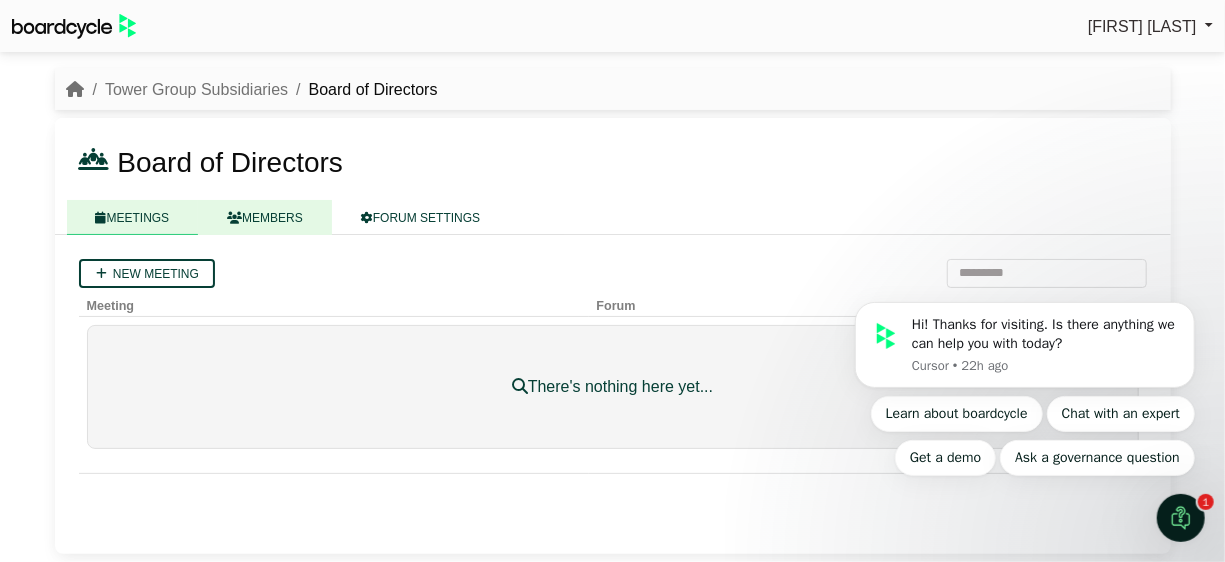 click on "MEMBERS" at bounding box center (265, 217) 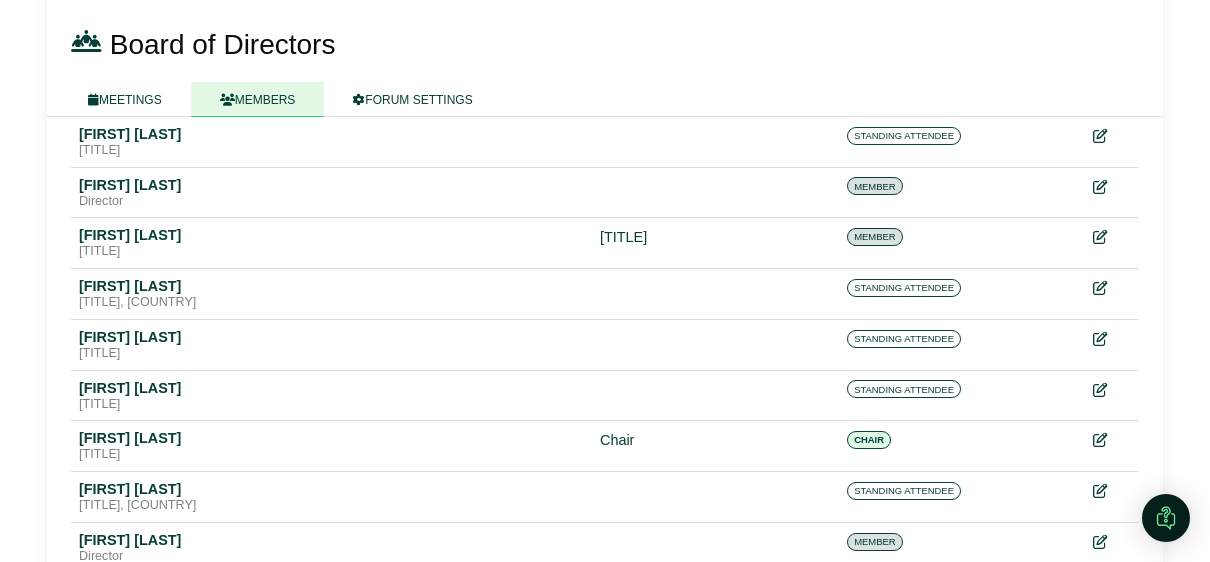 scroll, scrollTop: 300, scrollLeft: 0, axis: vertical 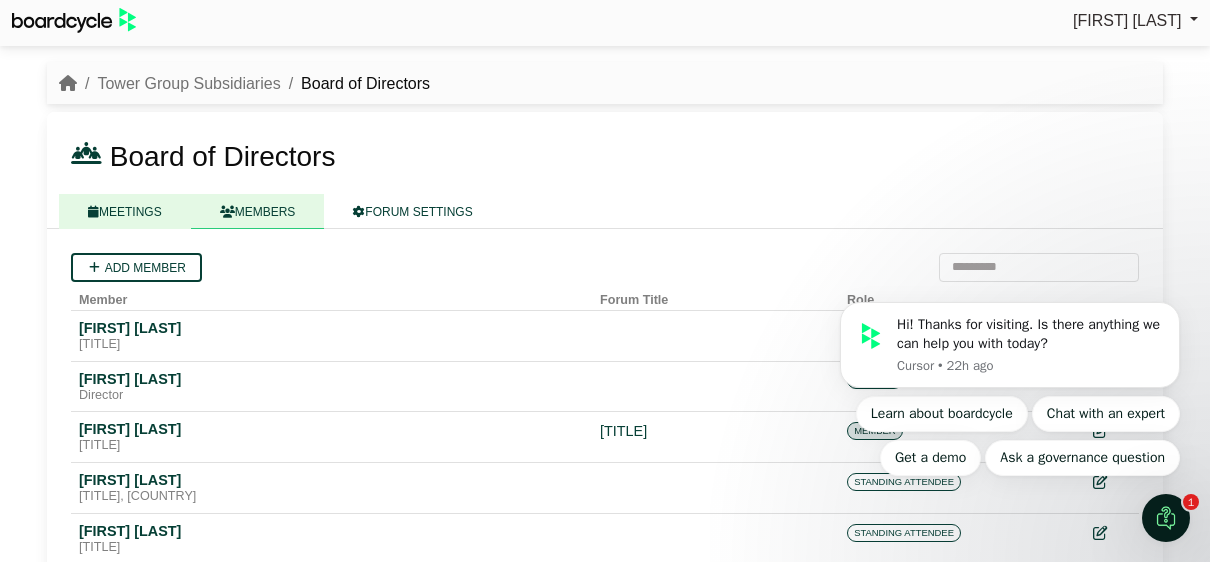 click on "MEETINGS" at bounding box center (125, 211) 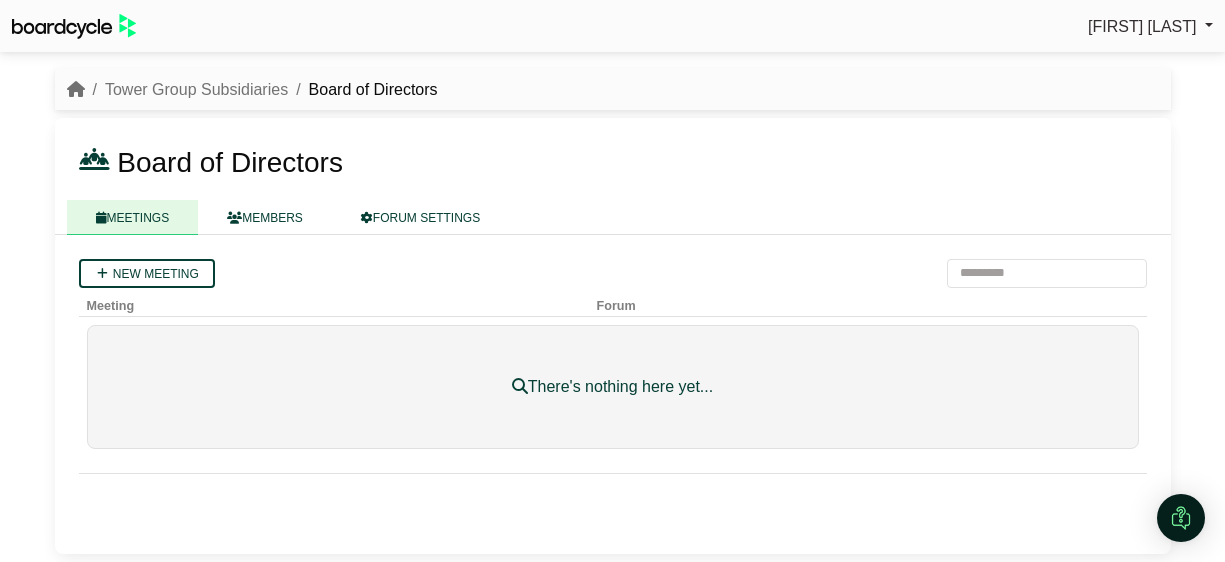 scroll, scrollTop: 0, scrollLeft: 0, axis: both 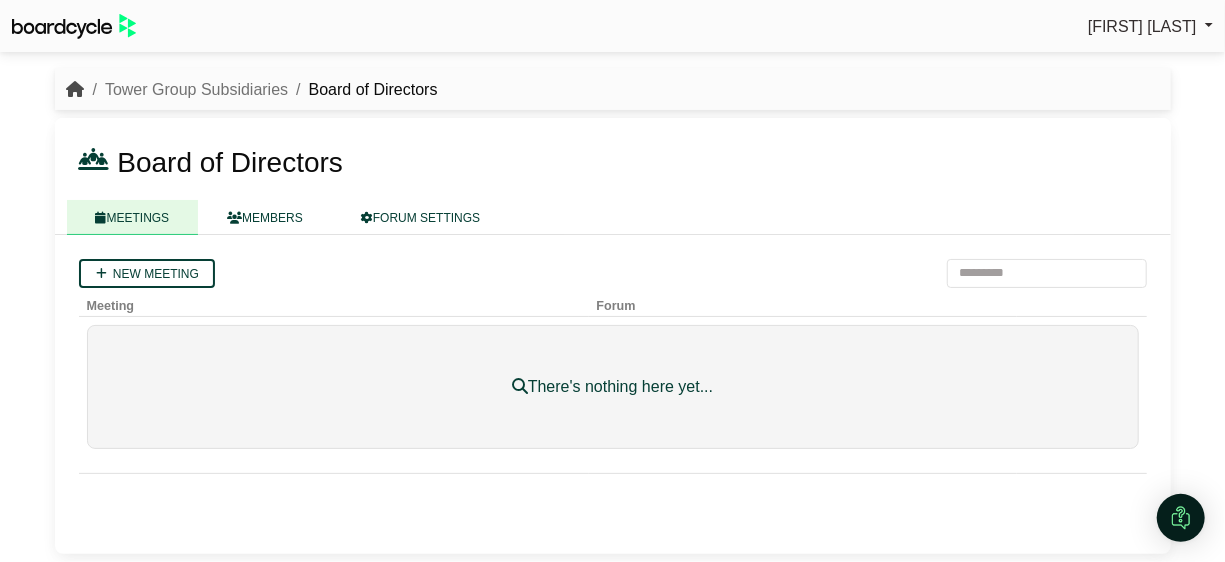 click at bounding box center [76, 89] 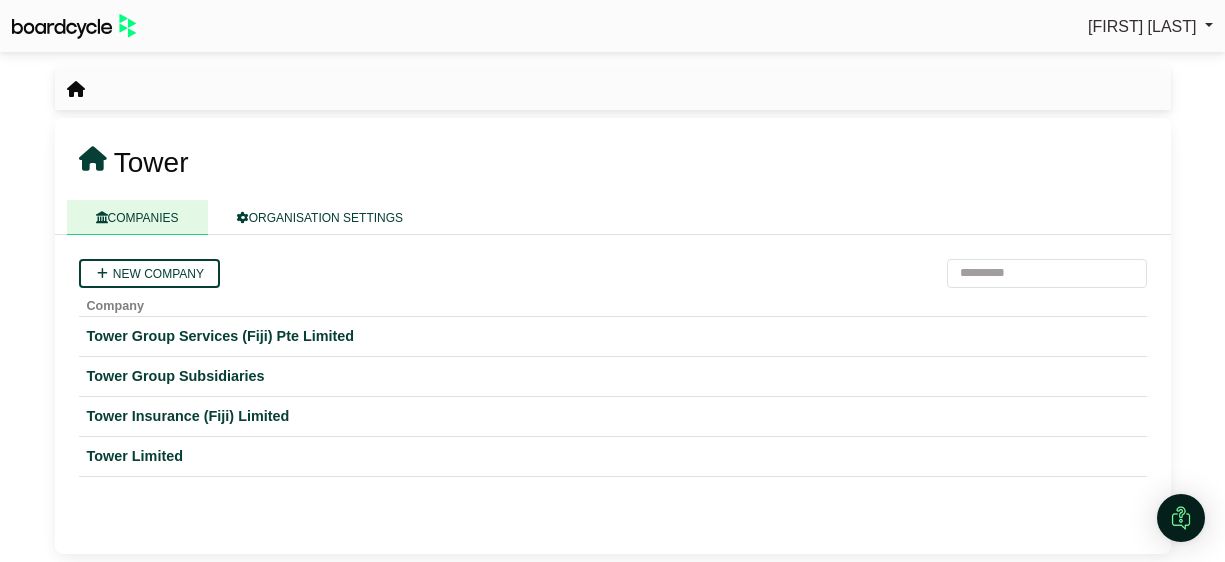 scroll, scrollTop: 0, scrollLeft: 0, axis: both 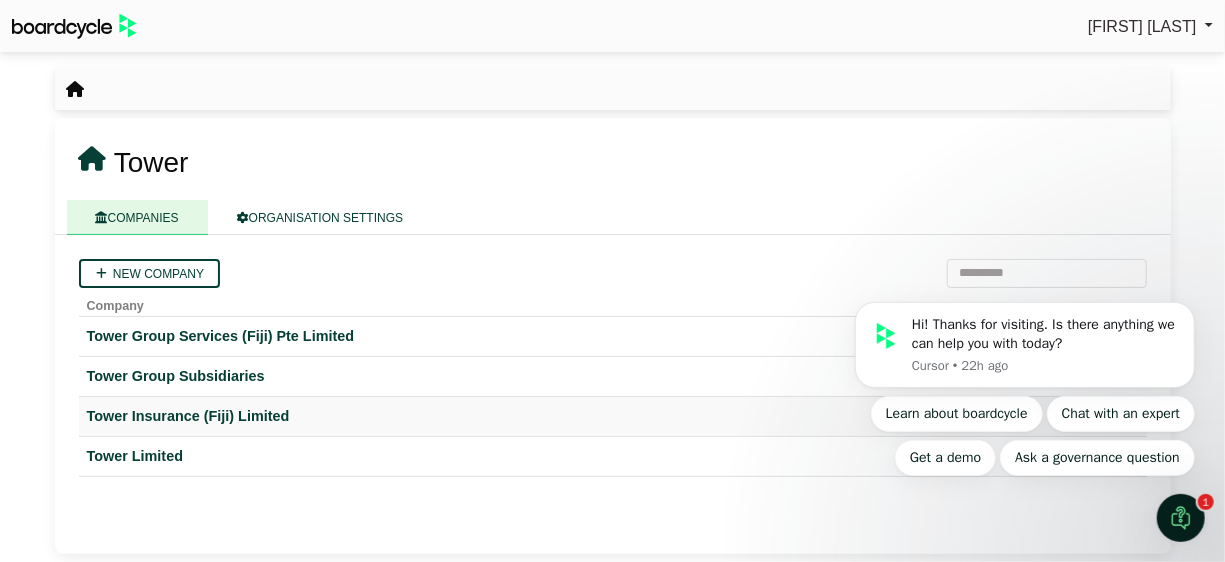 click on "Tower Insurance (Fiji) Limited" at bounding box center [613, 416] 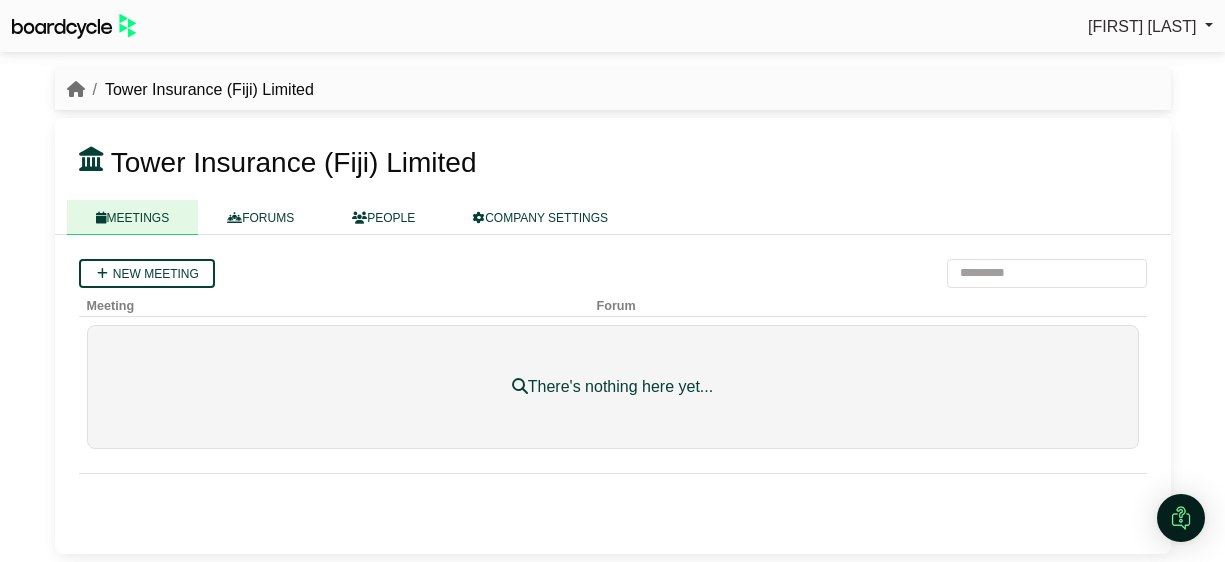 scroll, scrollTop: 0, scrollLeft: 0, axis: both 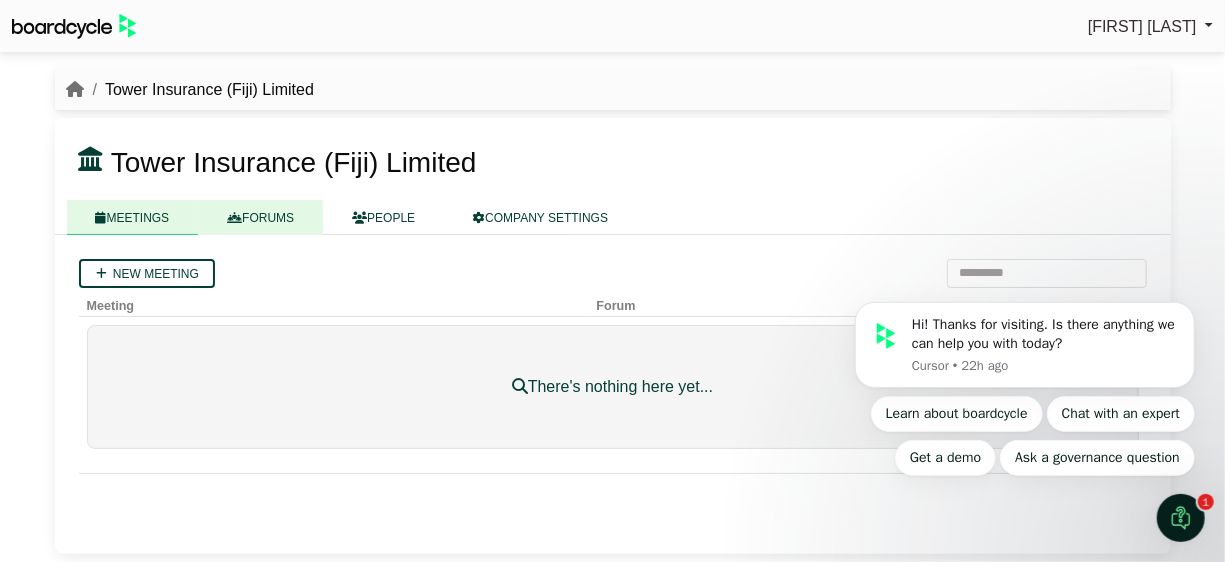 click on "FORUMS" at bounding box center [260, 217] 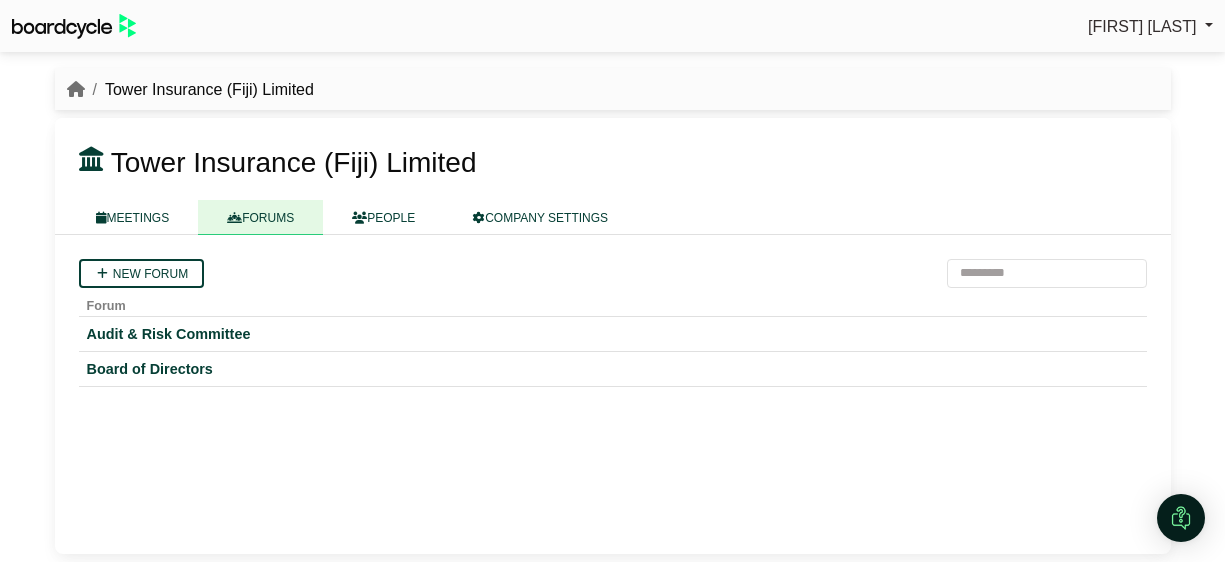 scroll, scrollTop: 0, scrollLeft: 0, axis: both 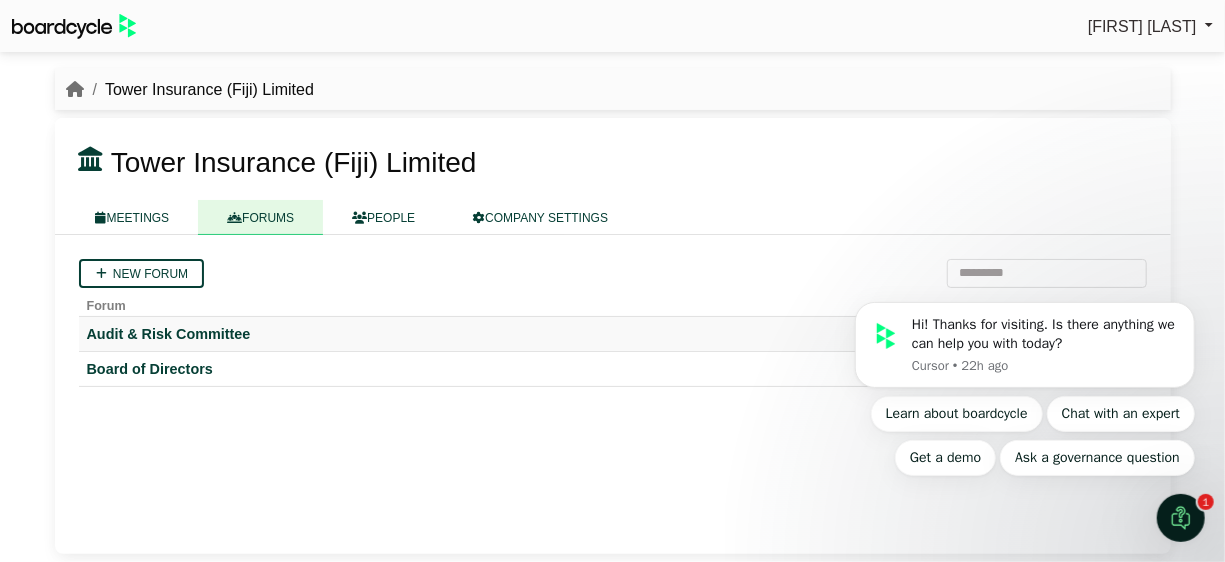 click on "Audit & Risk Committee" at bounding box center [613, 334] 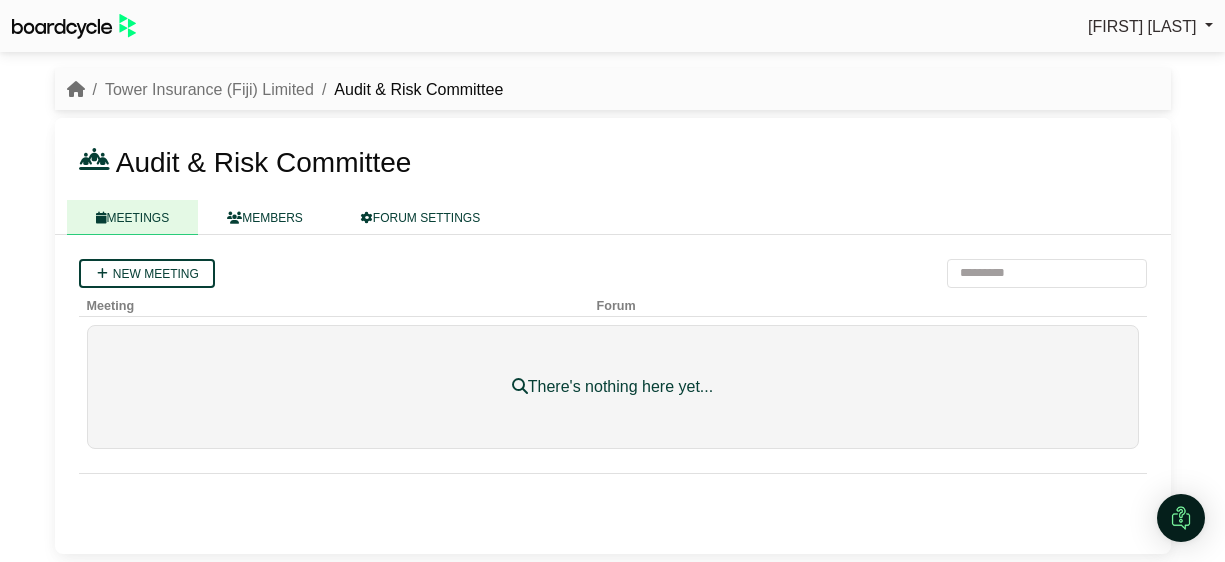 scroll, scrollTop: 0, scrollLeft: 0, axis: both 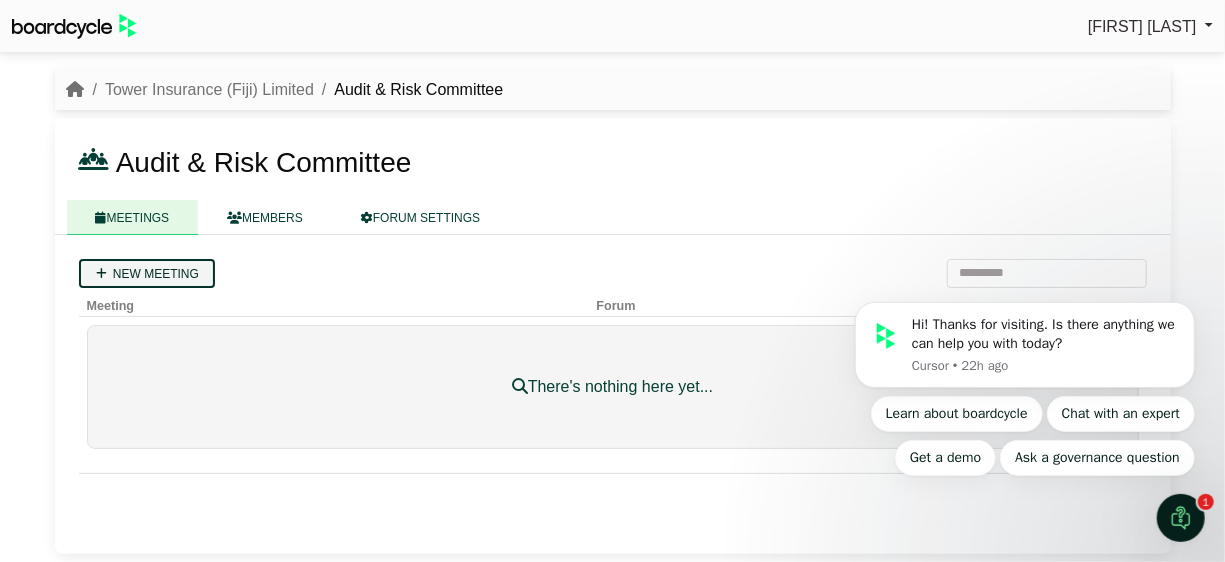 click on "New meeting" at bounding box center (147, 273) 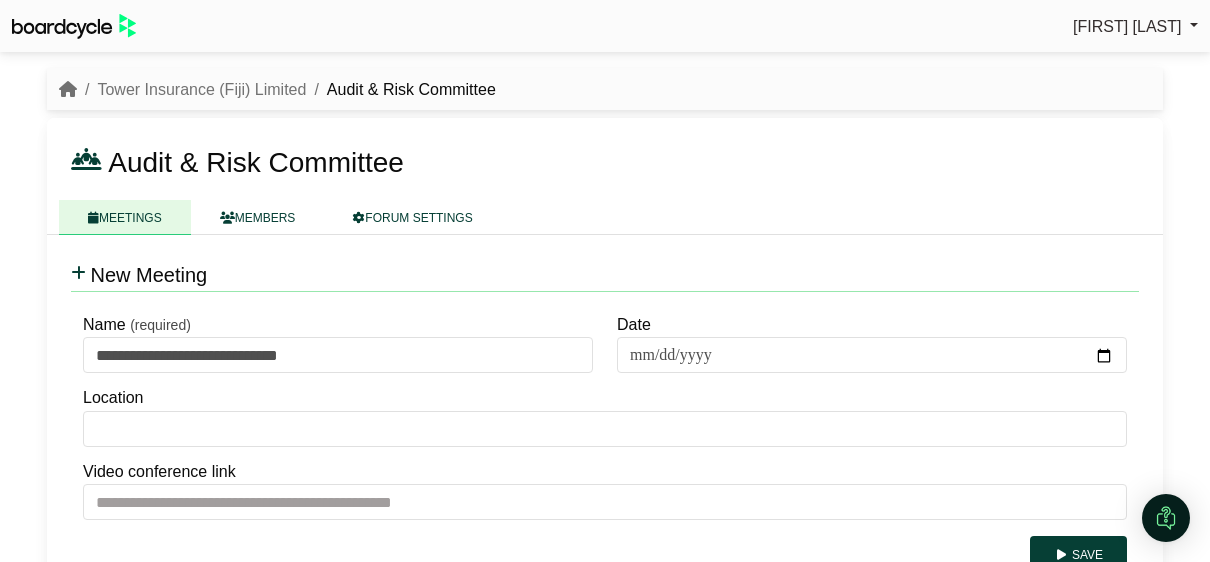 scroll, scrollTop: 0, scrollLeft: 0, axis: both 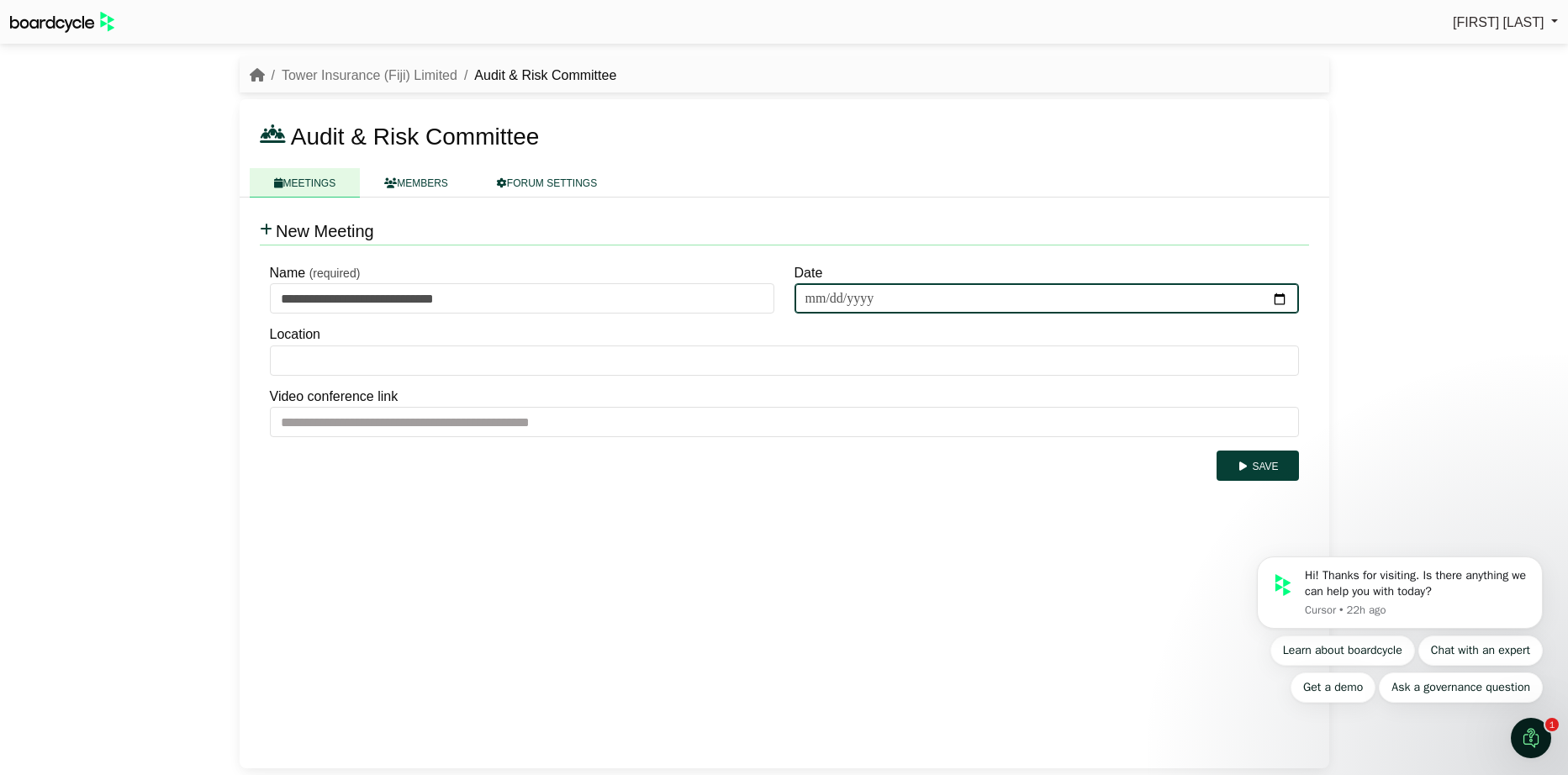 click on "Date" at bounding box center (1047, 298) 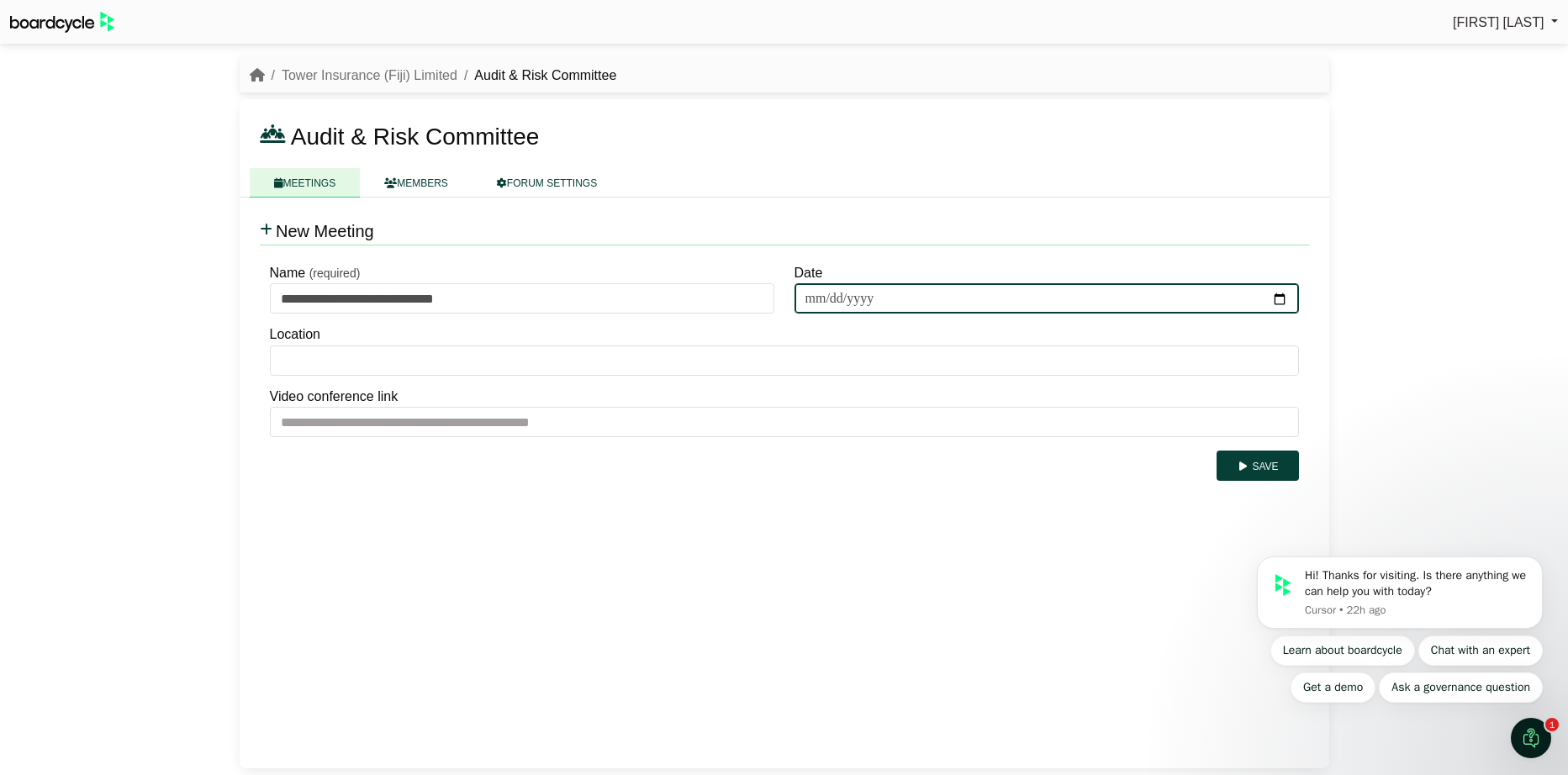 type on "**********" 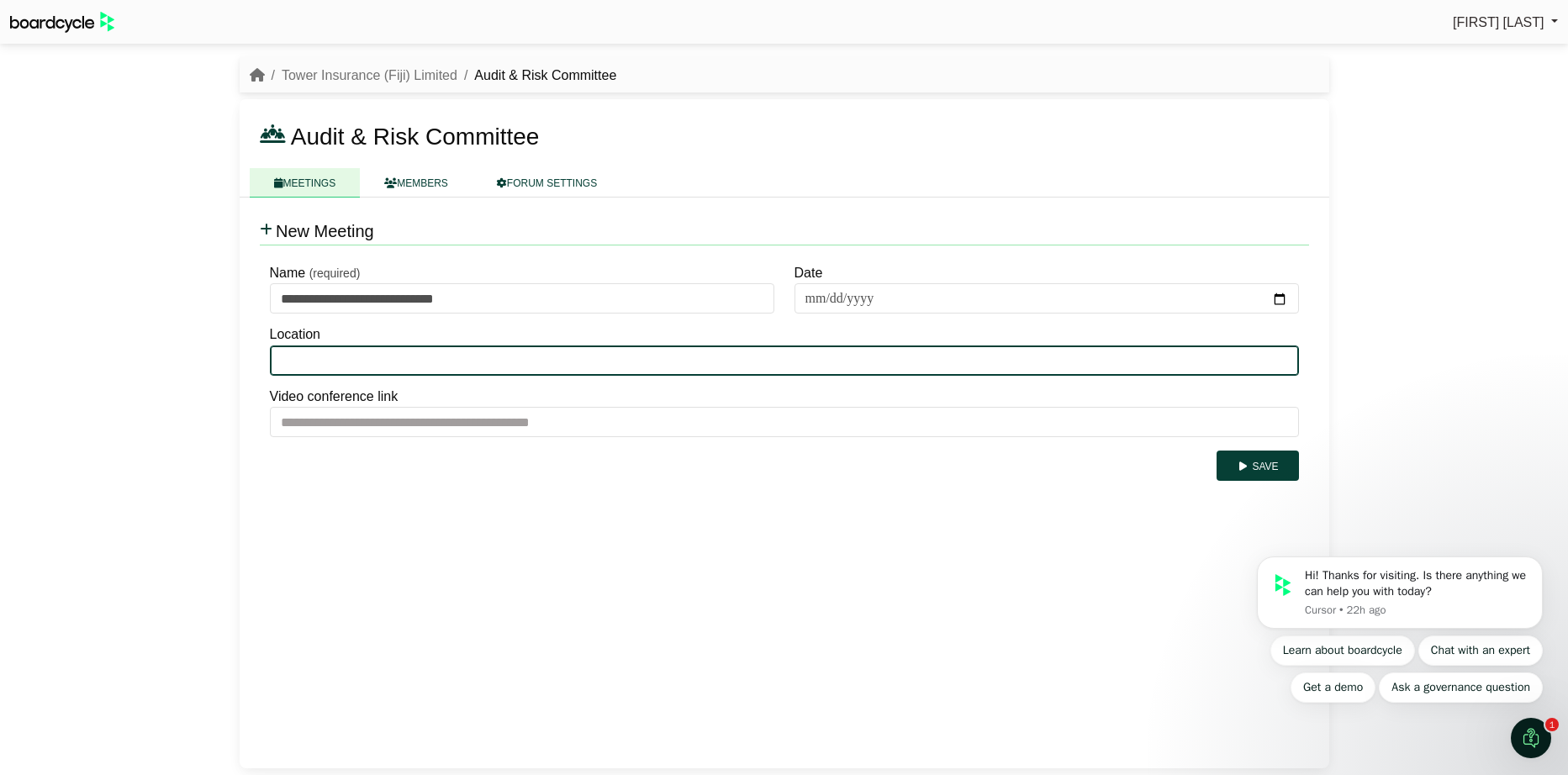 click on "Location" at bounding box center [784, 361] 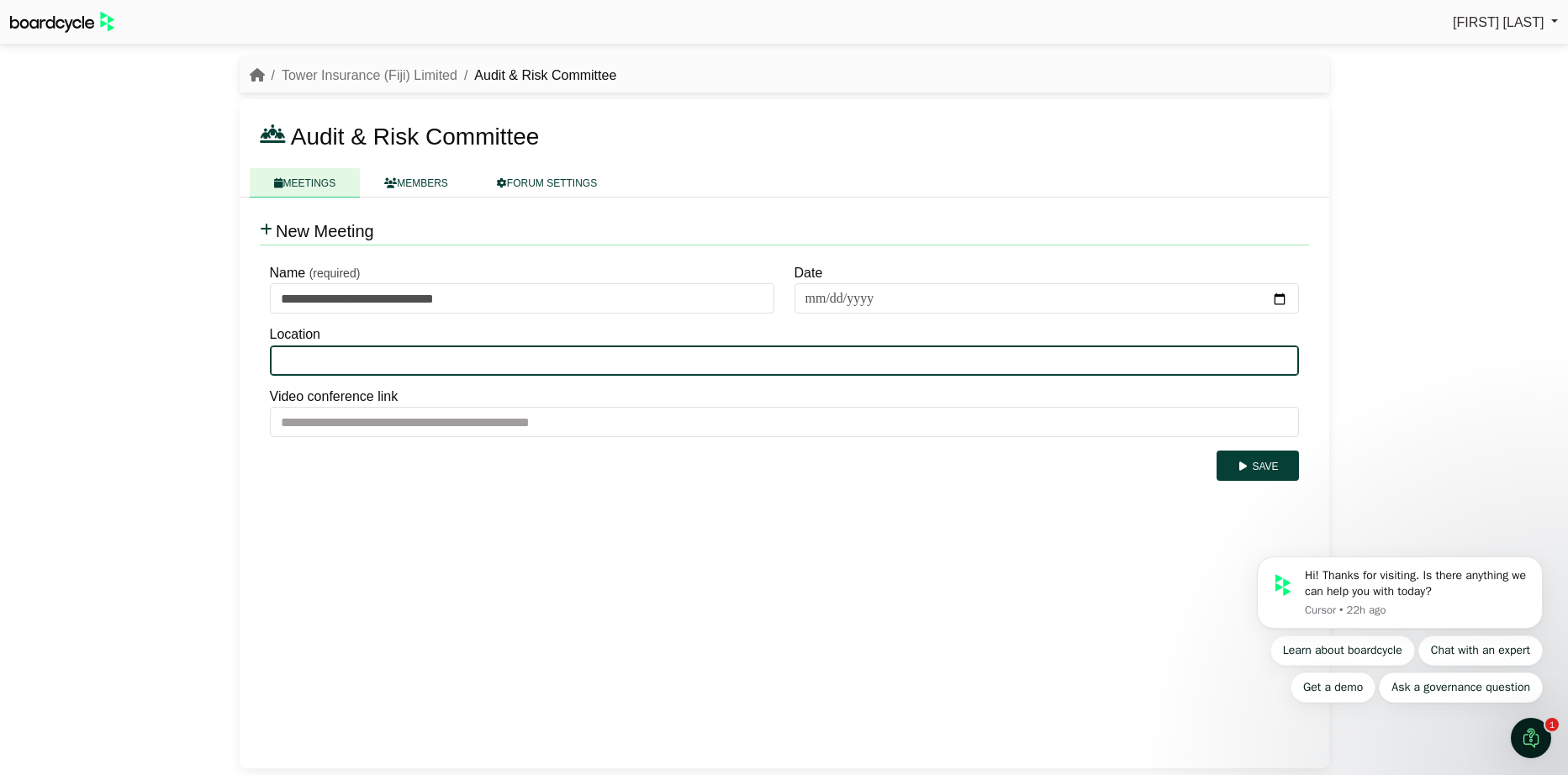 paste on "**********" 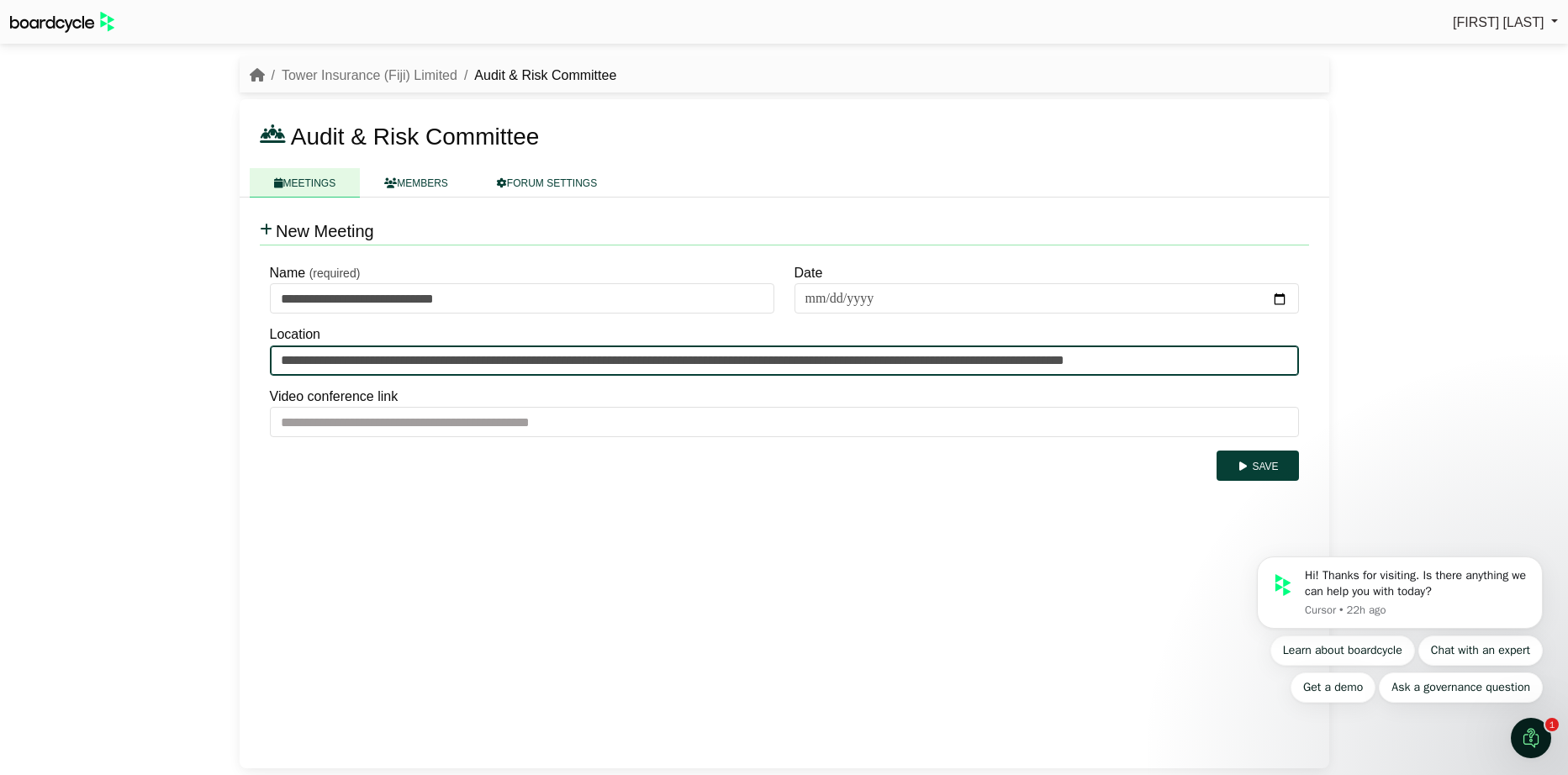 type on "**********" 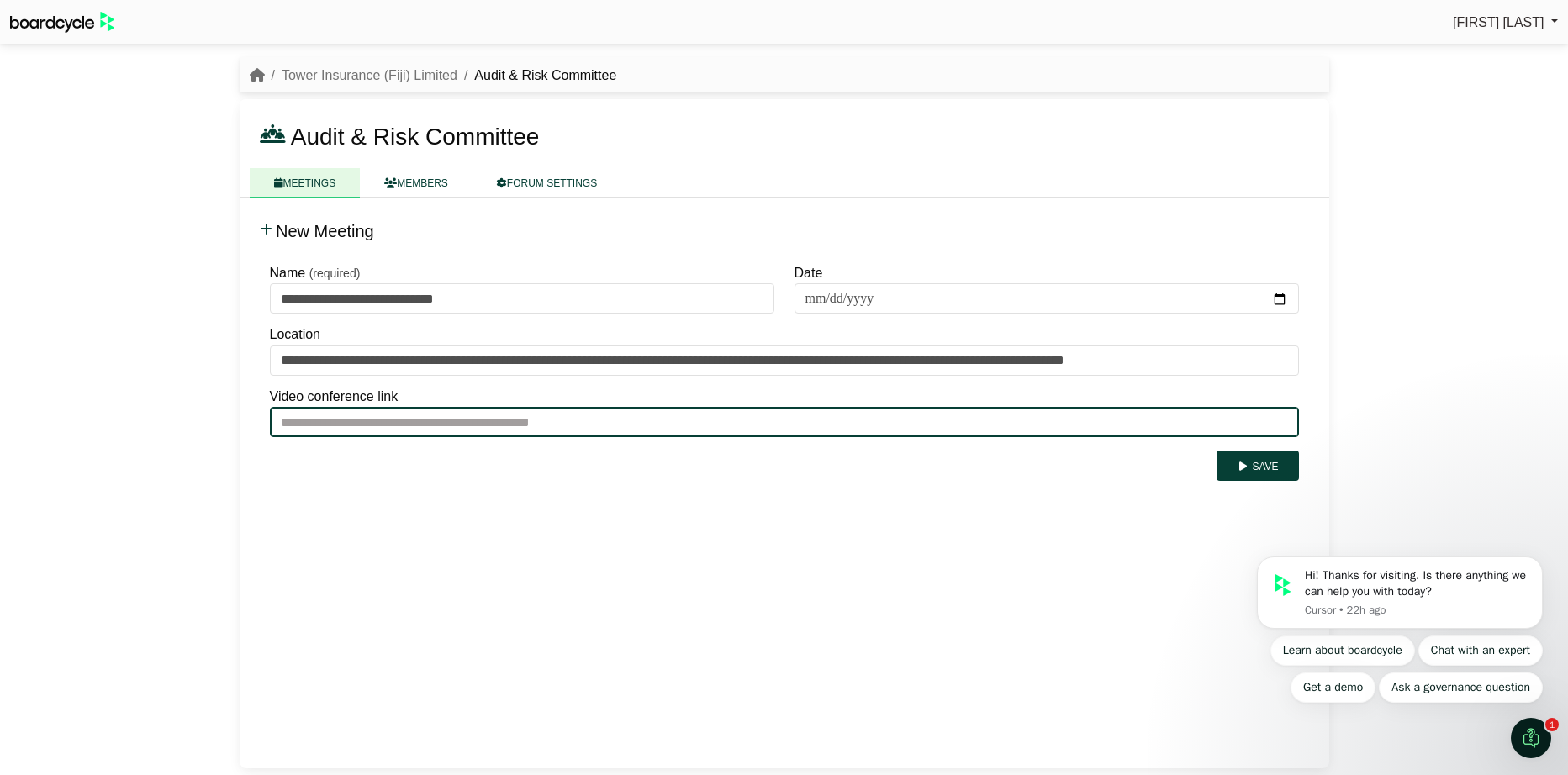 click on "Video conference link" at bounding box center (784, 422) 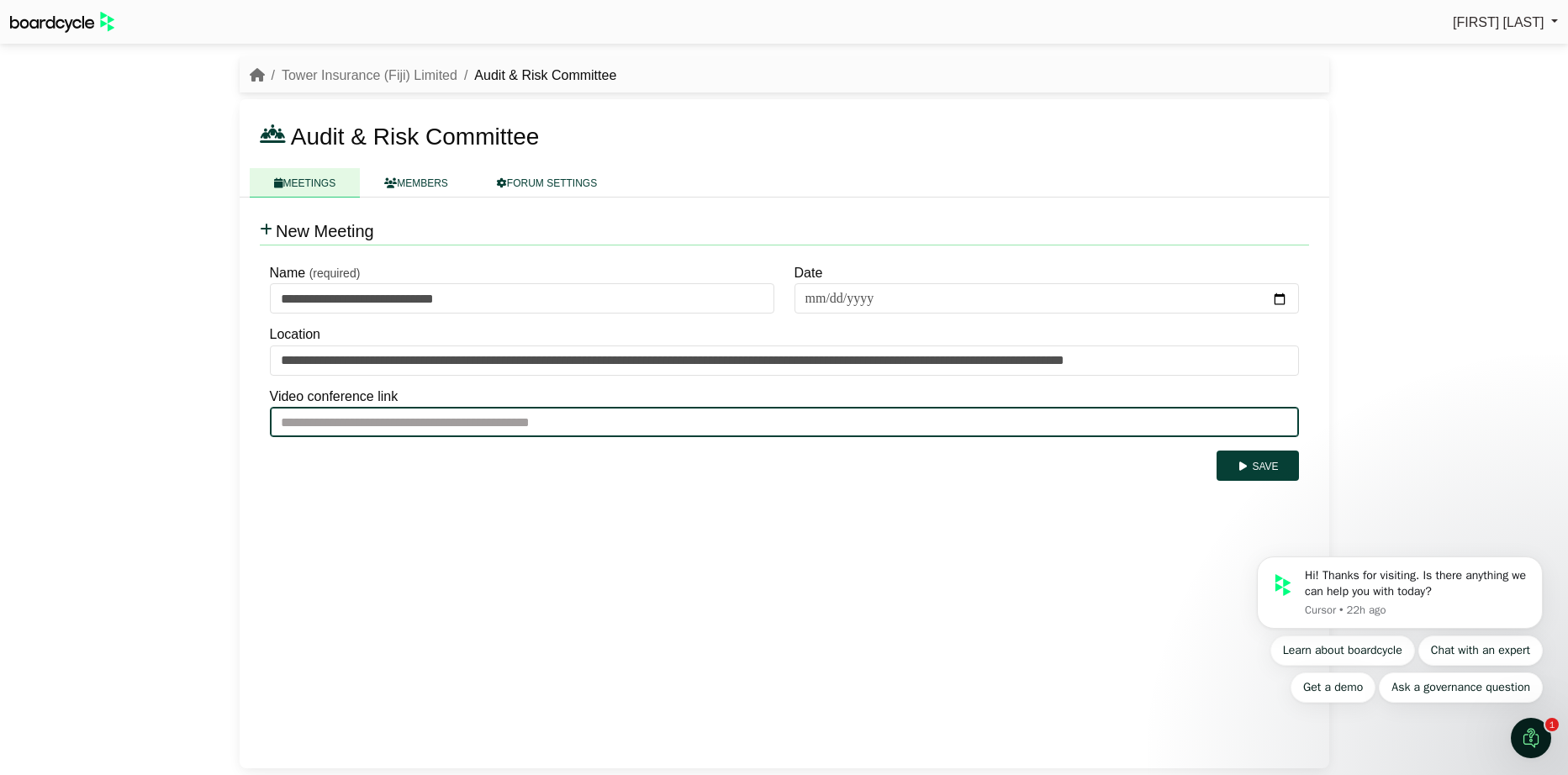 drag, startPoint x: 602, startPoint y: 425, endPoint x: 268, endPoint y: 407, distance: 334.4847 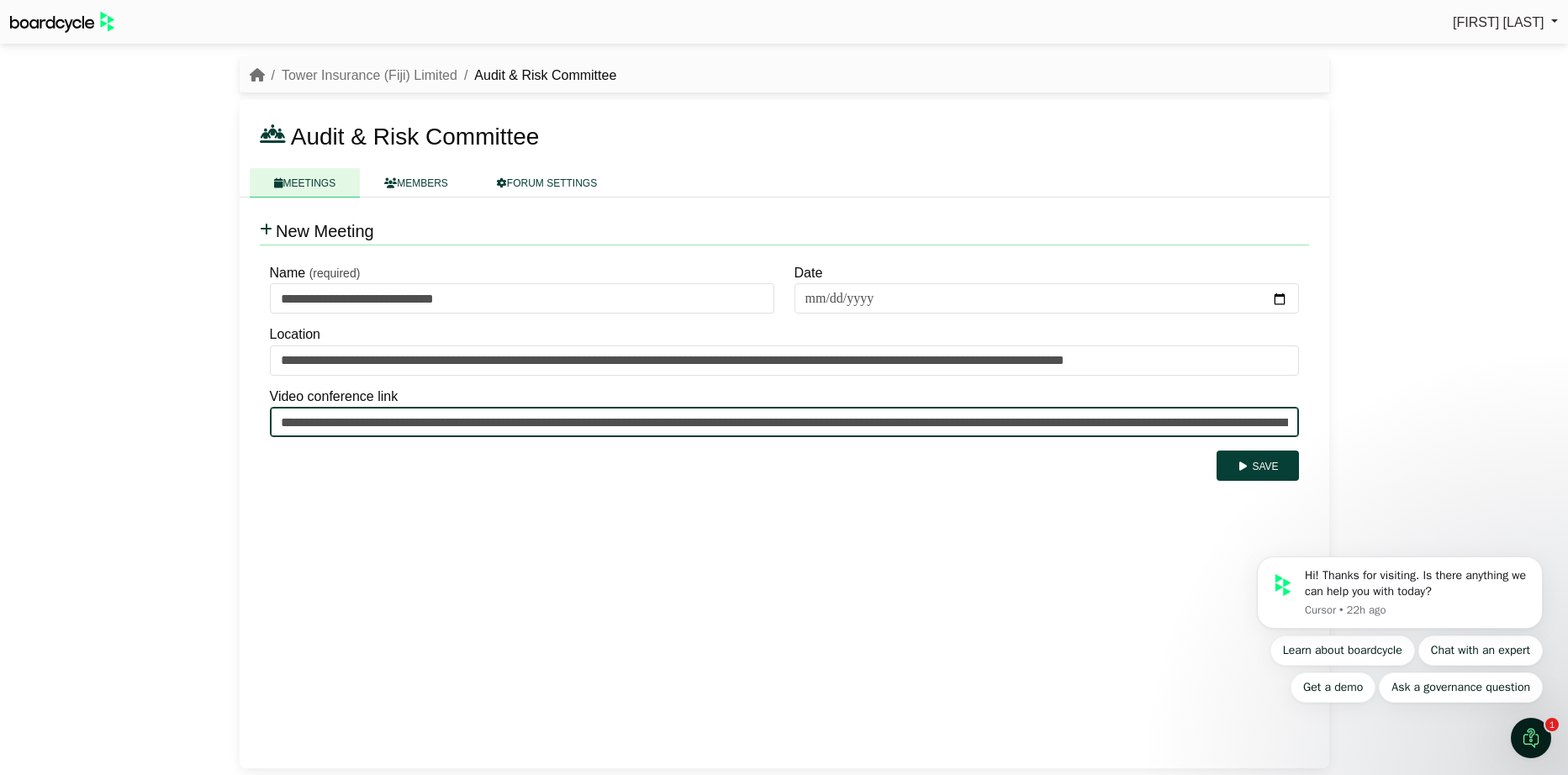 scroll, scrollTop: 0, scrollLeft: 762, axis: horizontal 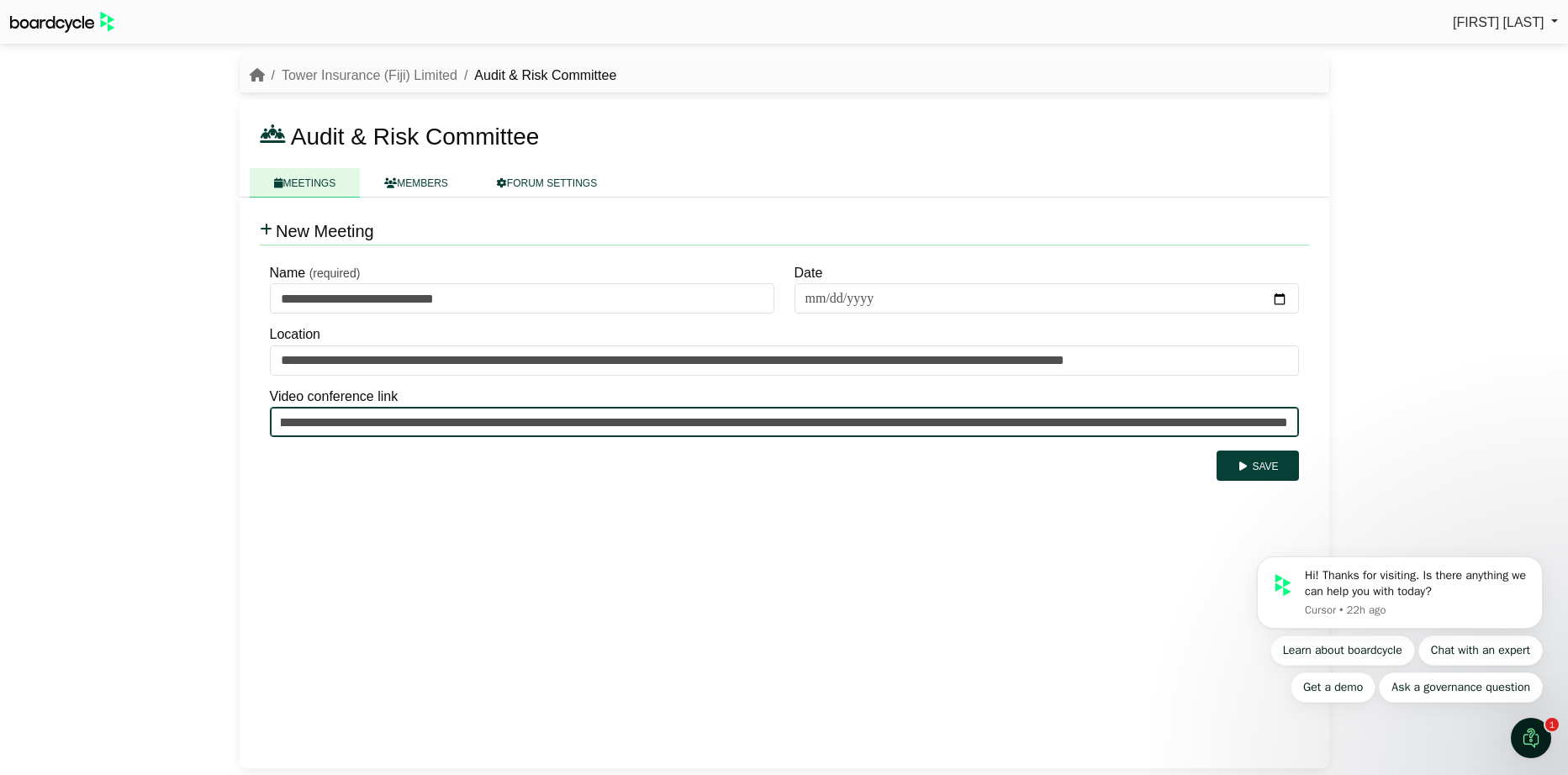 click on "**********" at bounding box center [784, 422] 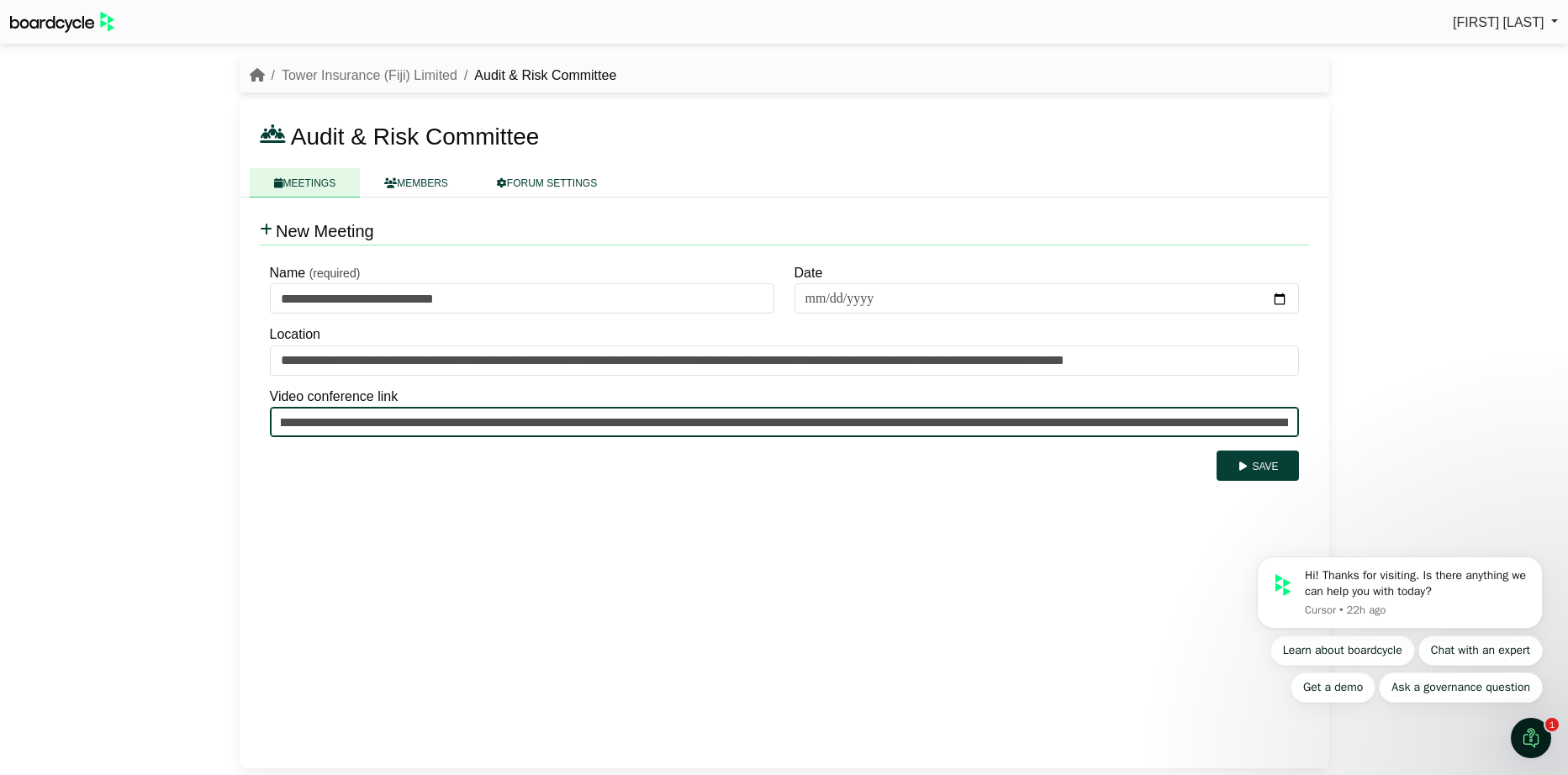 scroll, scrollTop: 0, scrollLeft: 0, axis: both 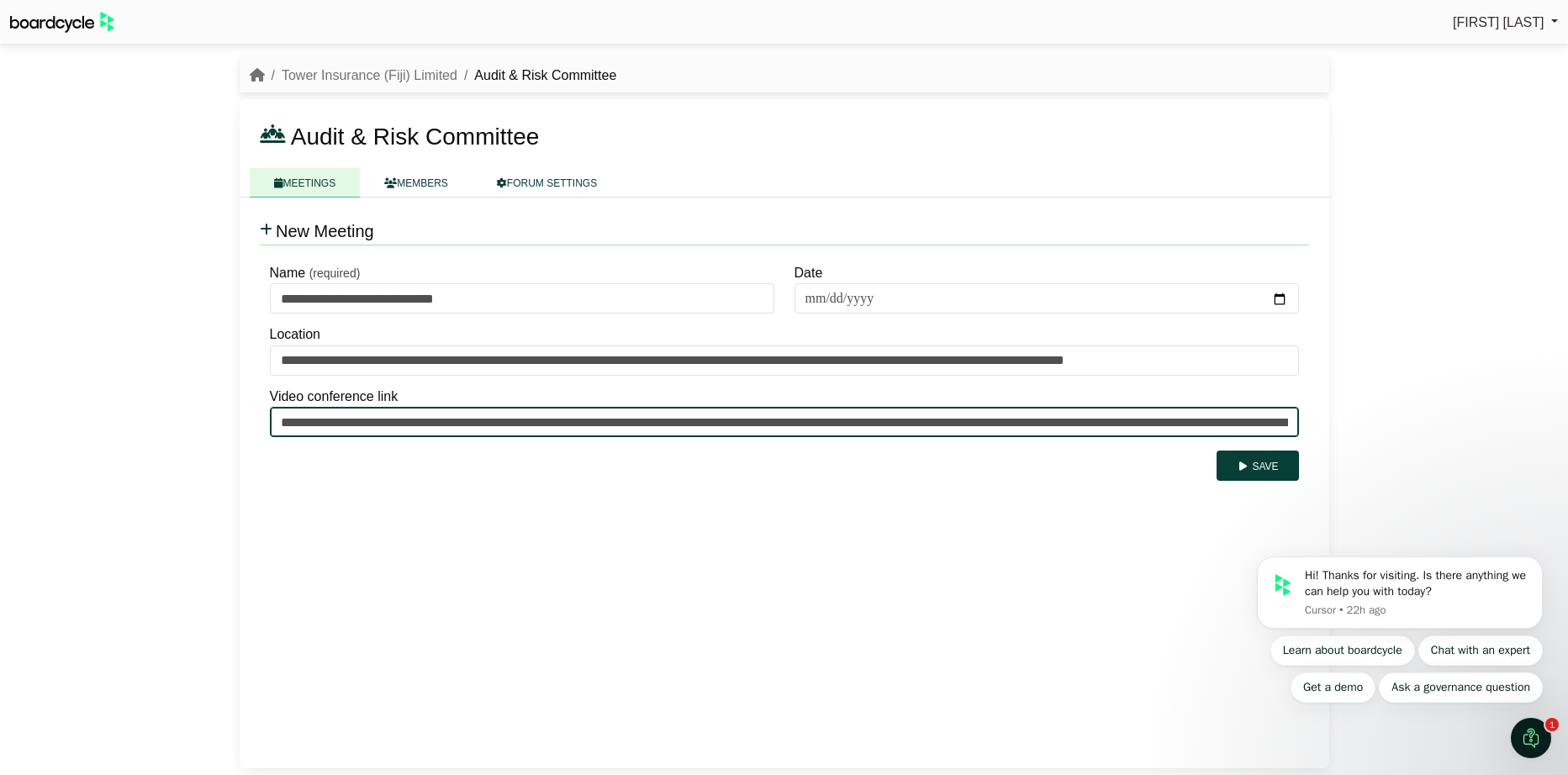 type on "**********" 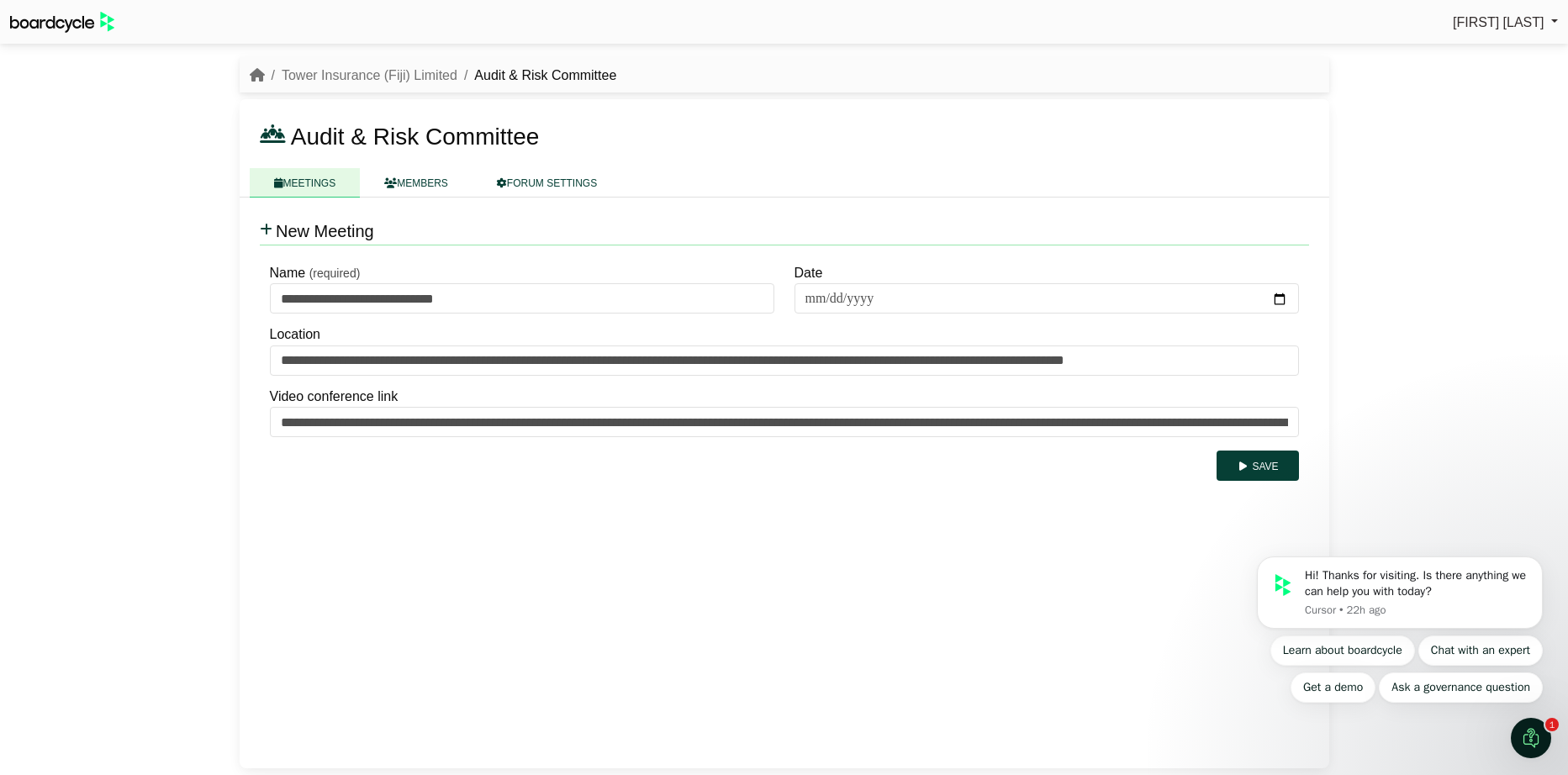 click on "Hi! Thanks for visiting. Is there anything we can help you with today? Cursor • 22h ago Learn about boardcycle Chat with an expert Get a demo Ask a governance question" at bounding box center [1400, 597] 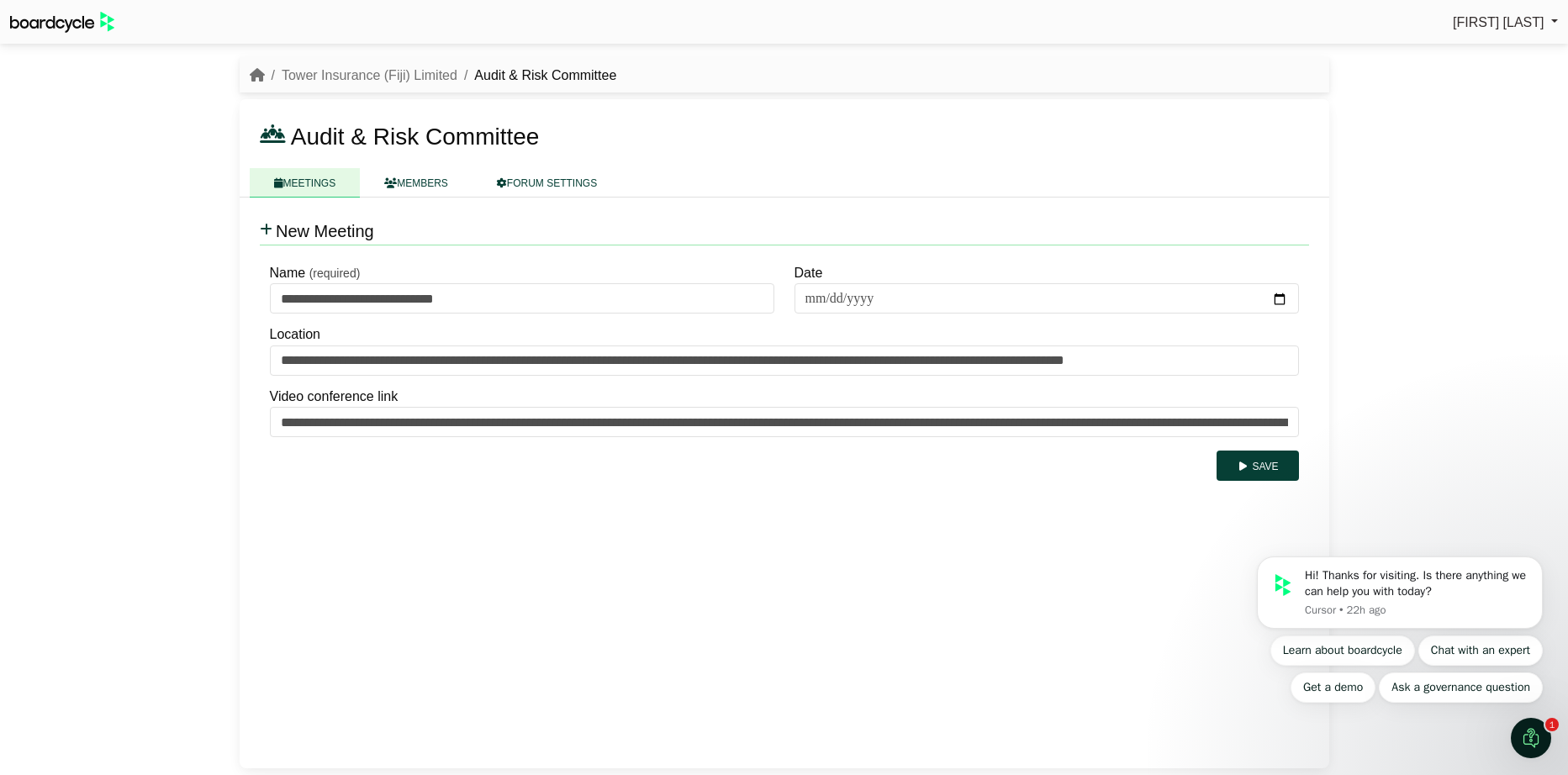click on "Hi! Thanks for visiting. Is there anything we can help you with today? Cursor • 22h ago Learn about boardcycle Chat with an expert Get a demo Ask a governance question" at bounding box center [1400, 598] 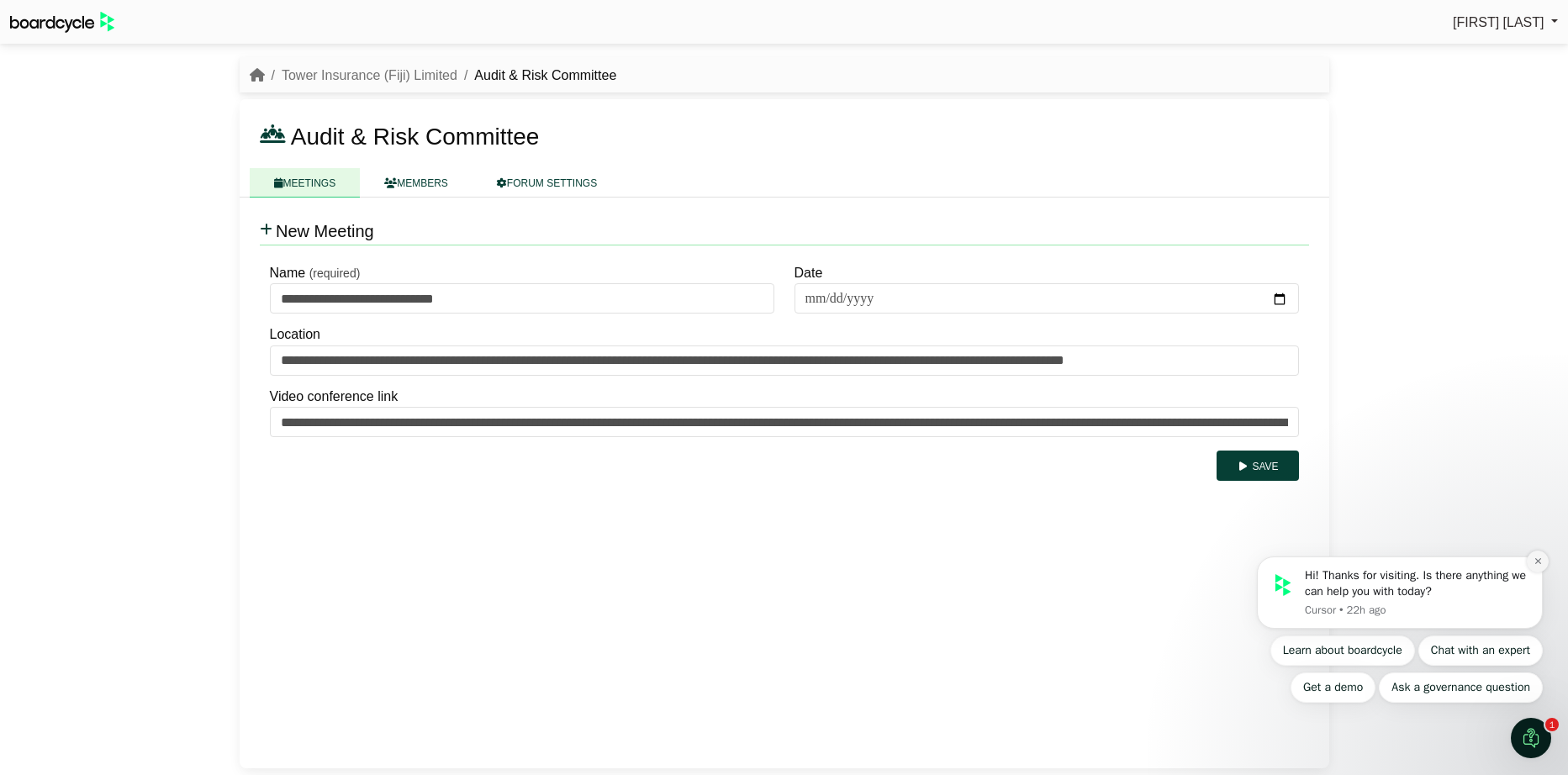 click 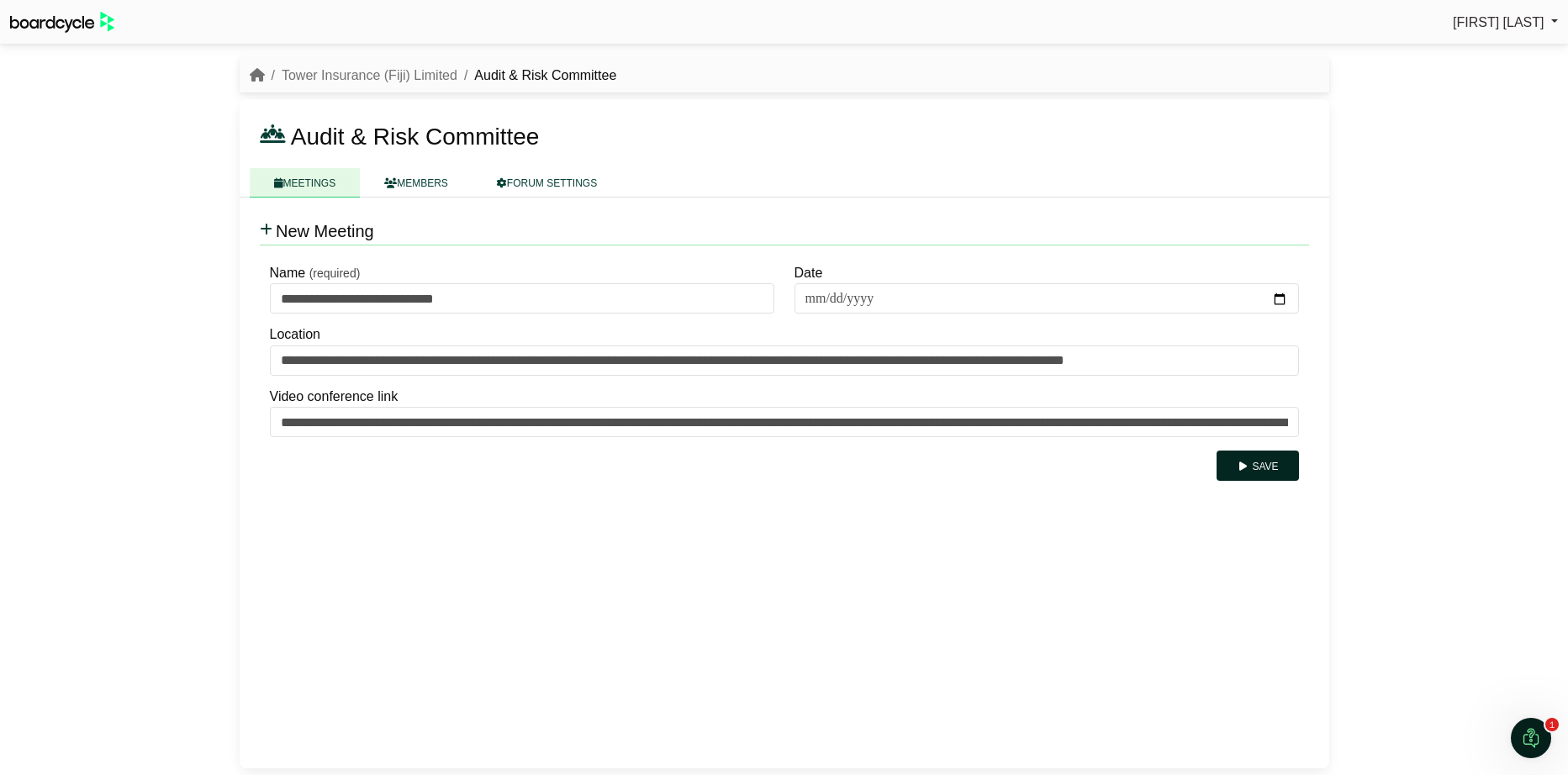 click on "Save" at bounding box center (1257, 466) 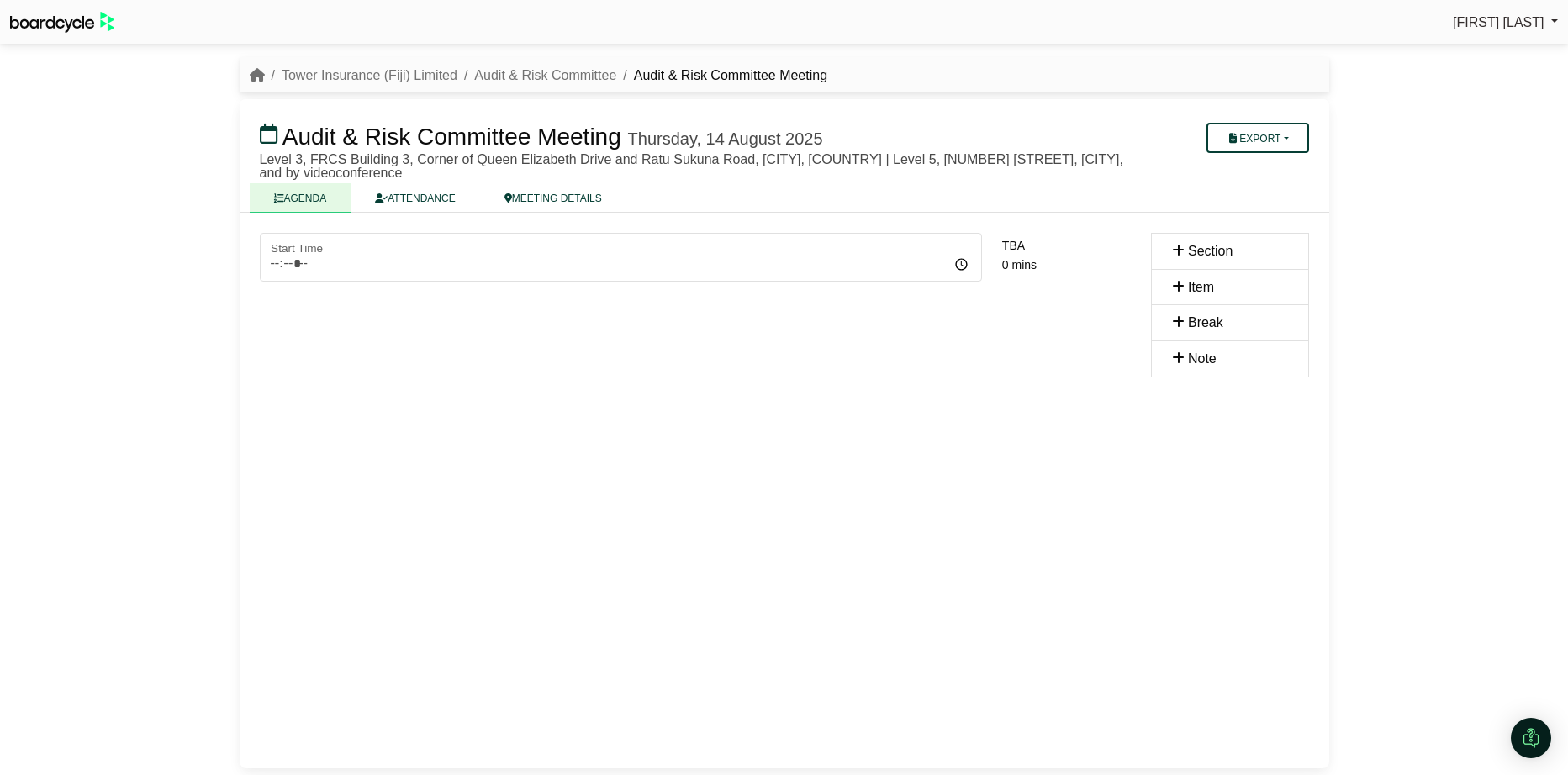 scroll, scrollTop: 0, scrollLeft: 0, axis: both 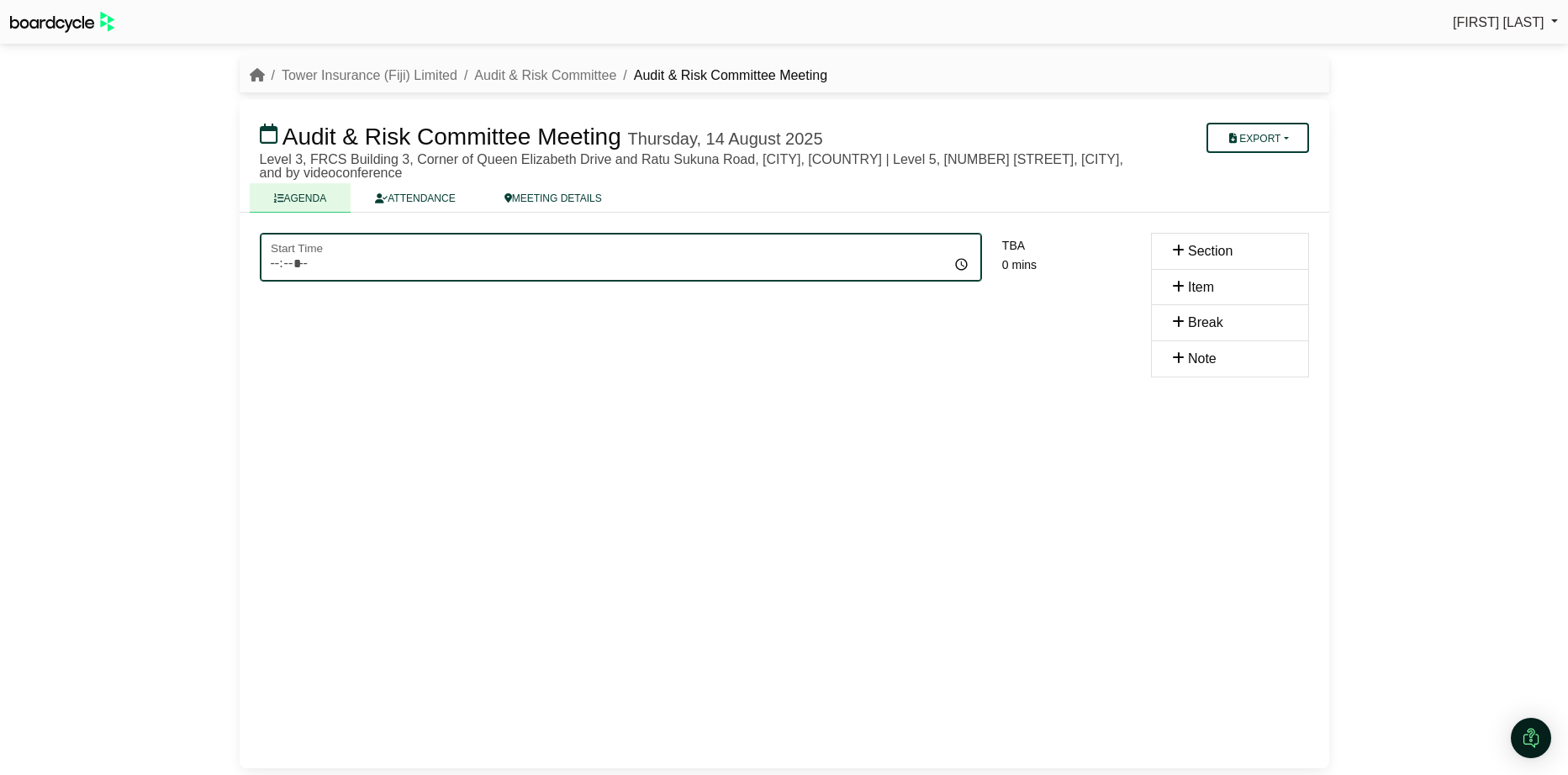 click on "Start Time" at bounding box center [620, 257] 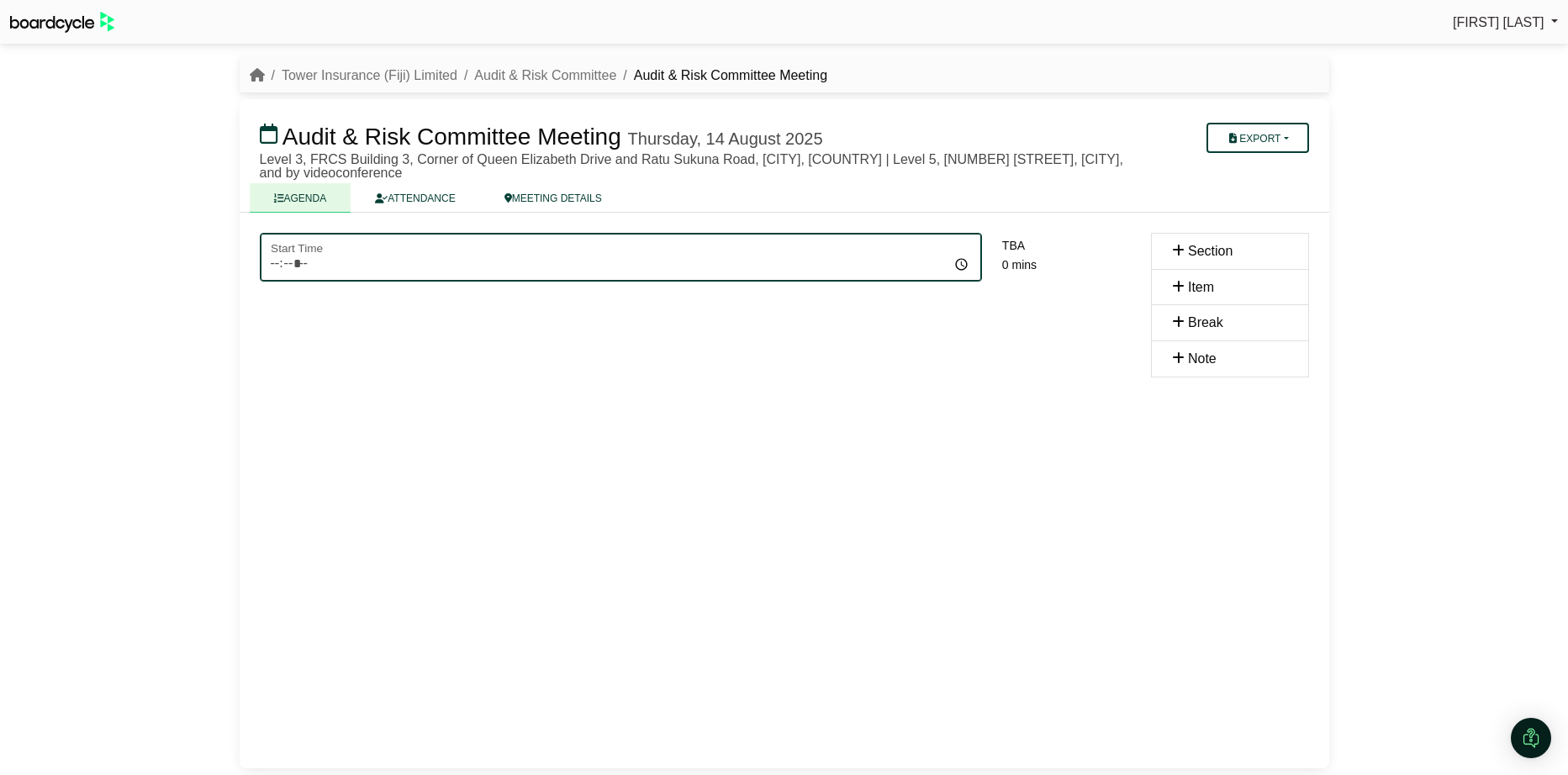 type on "*****" 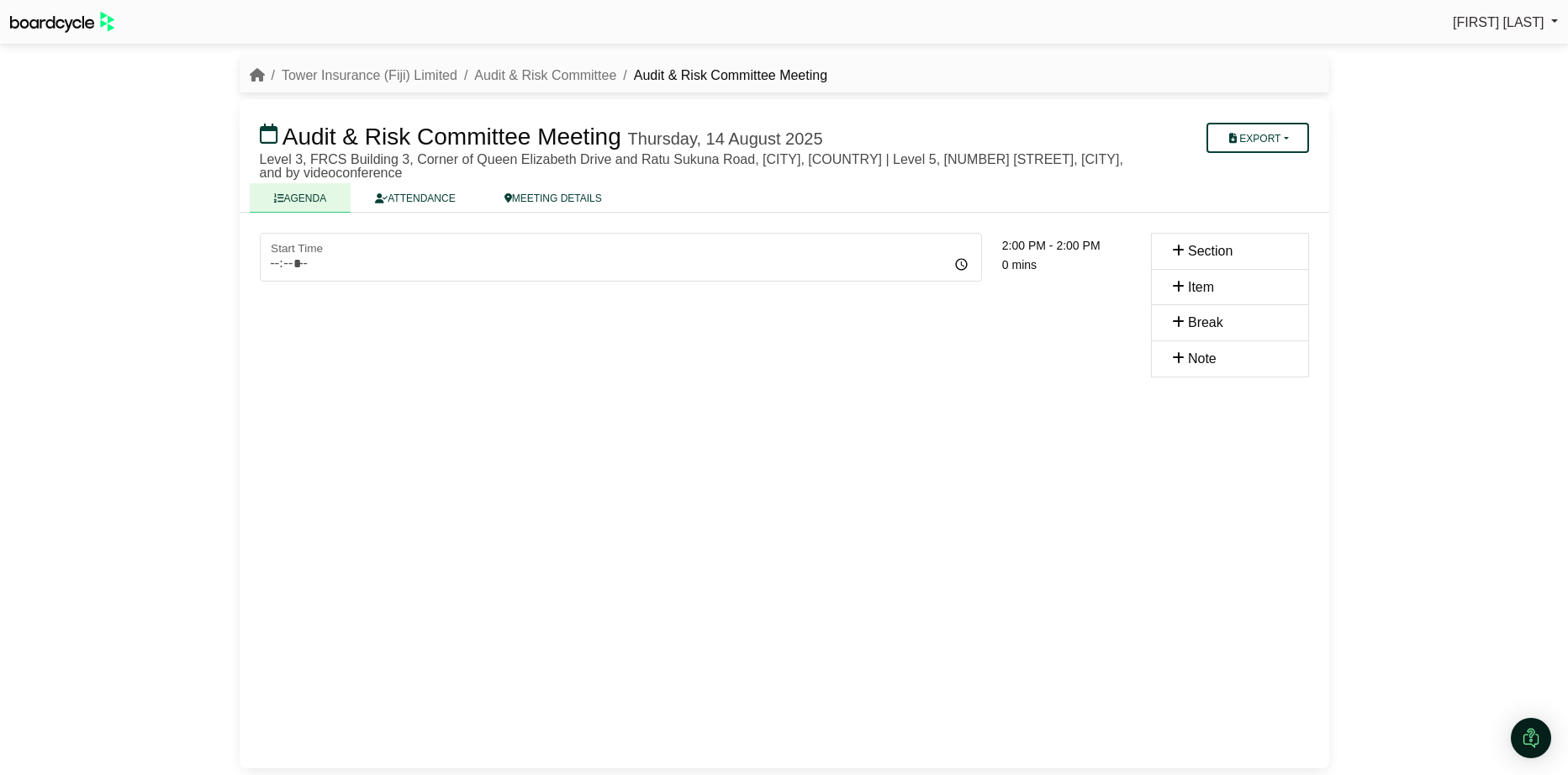 click on "***** Start Time 09:00 10:00 11:00 12:00 13:00 14:00 2:00 PM - 2:00 PM 0 mins" at bounding box center [695, 282] 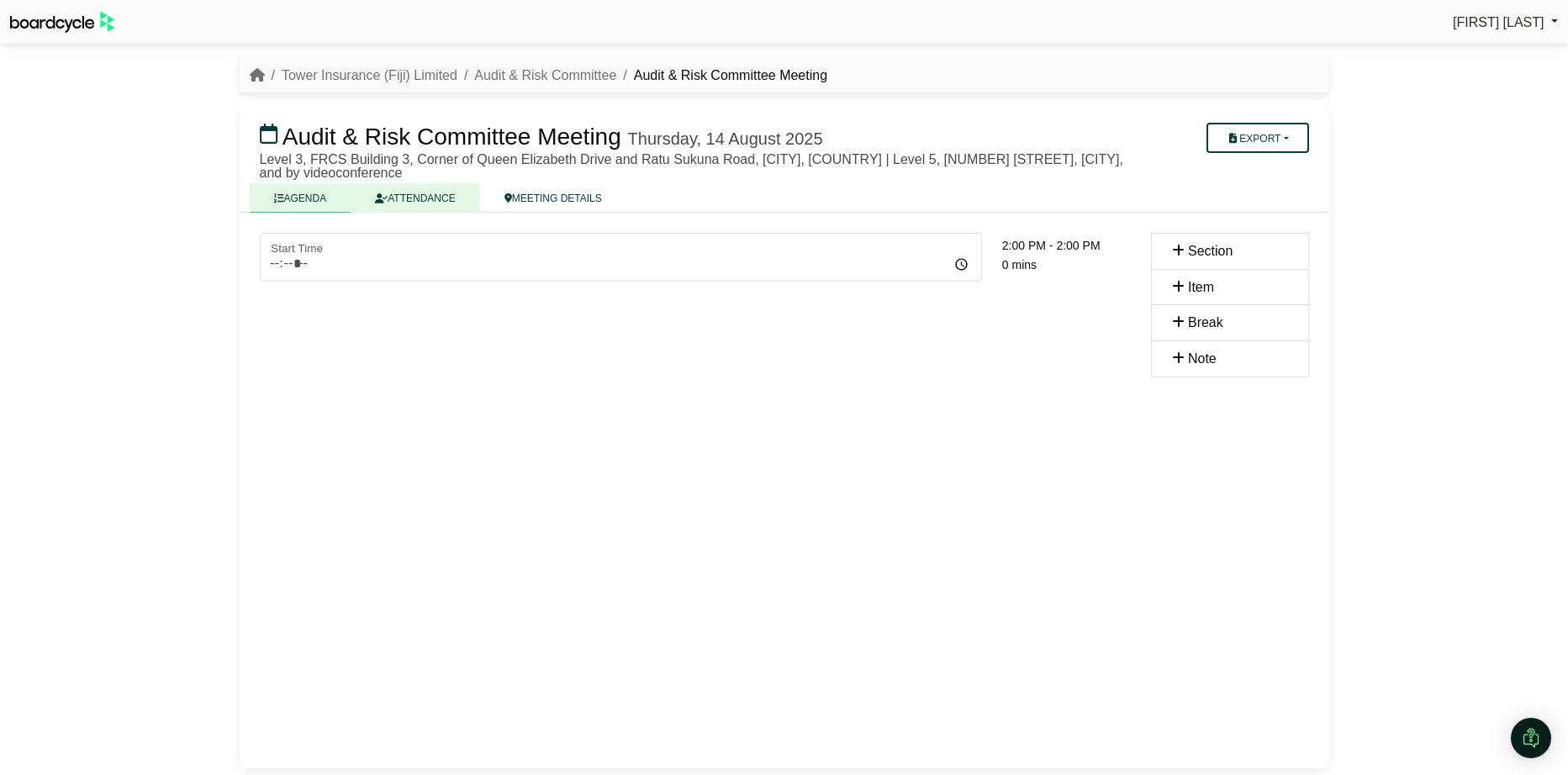 click on "ATTENDANCE" at bounding box center (414, 198) 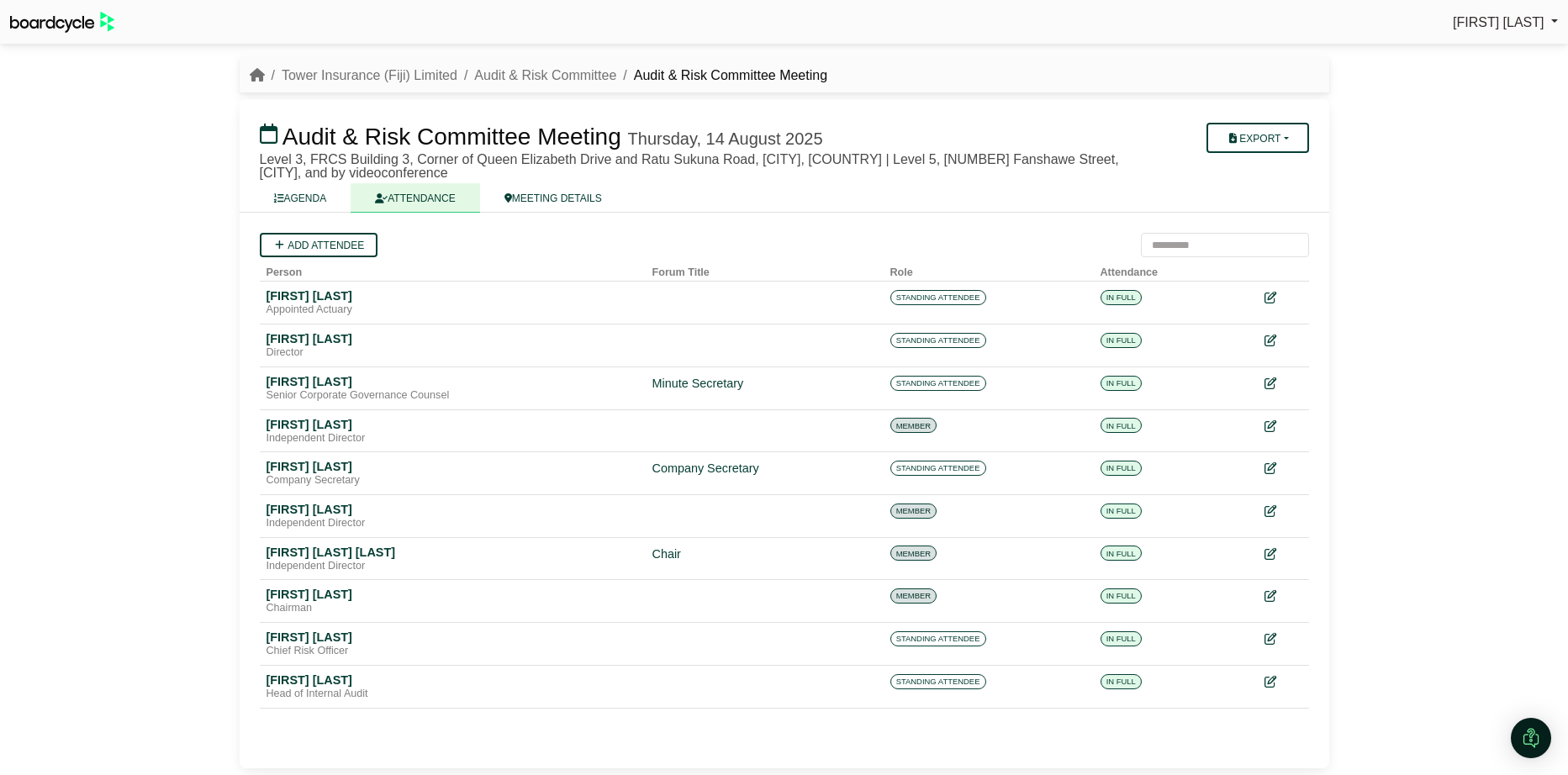 scroll, scrollTop: 0, scrollLeft: 0, axis: both 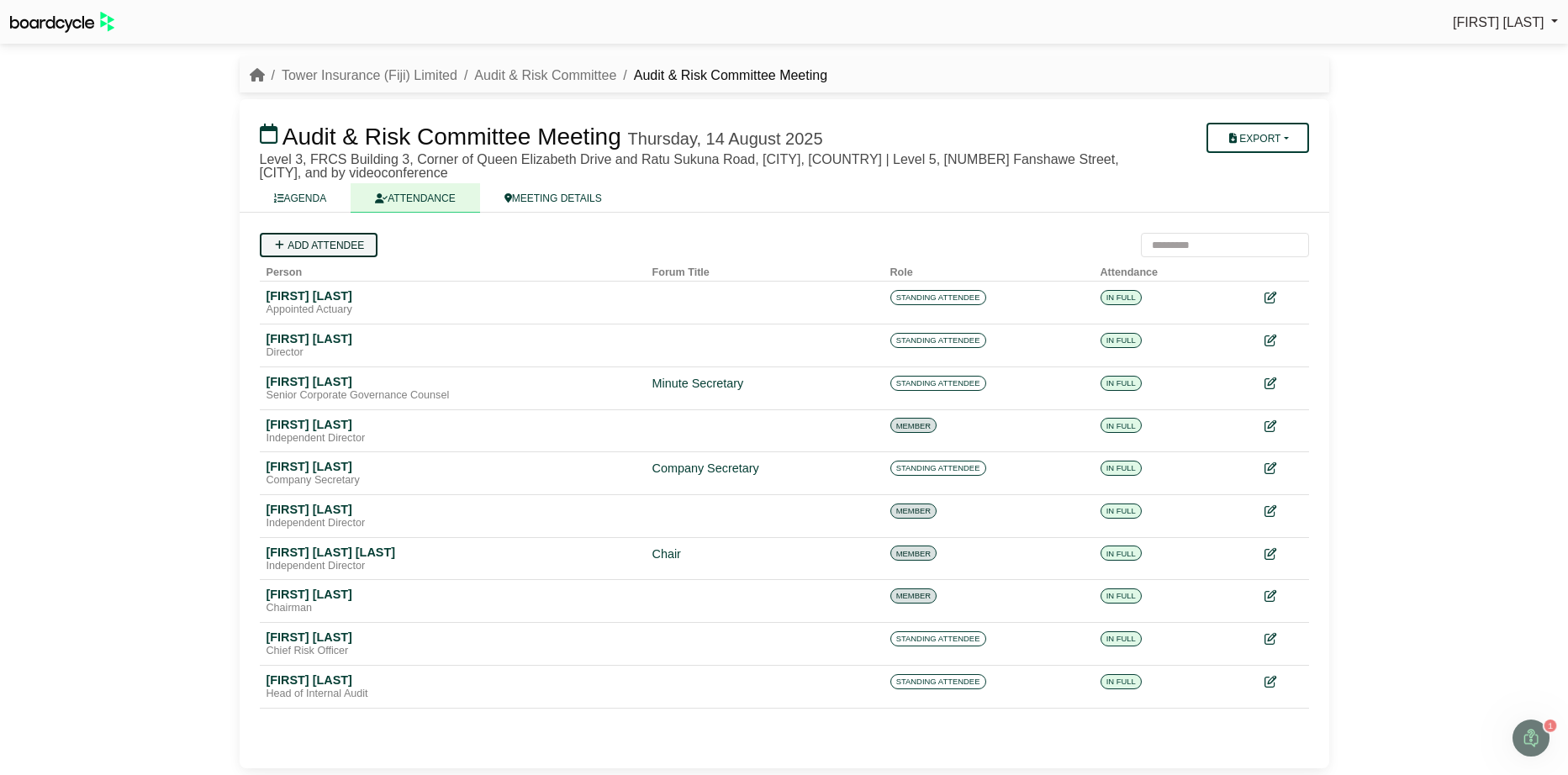 click on "Add attendee" at bounding box center [319, 245] 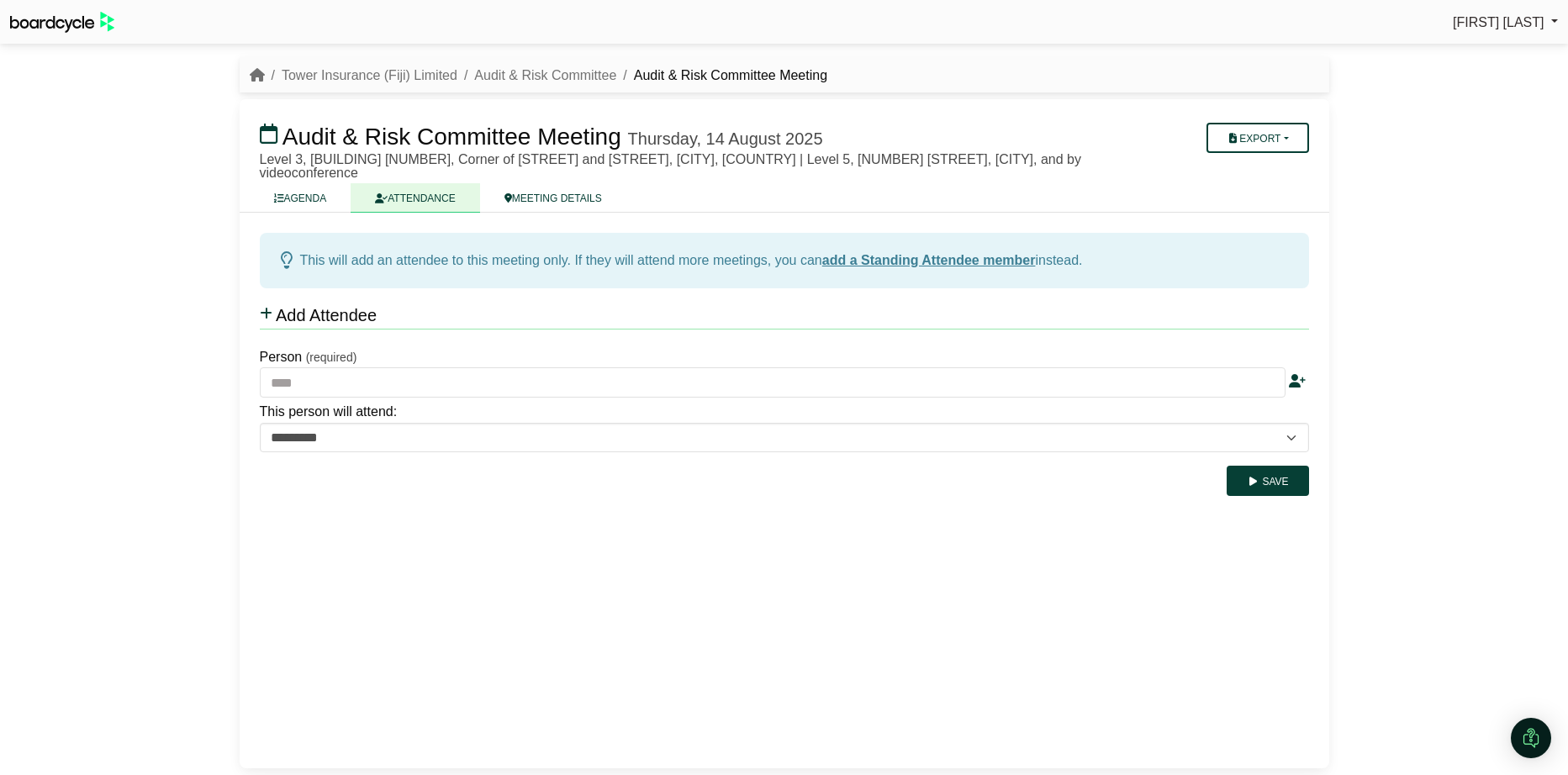 scroll, scrollTop: 0, scrollLeft: 0, axis: both 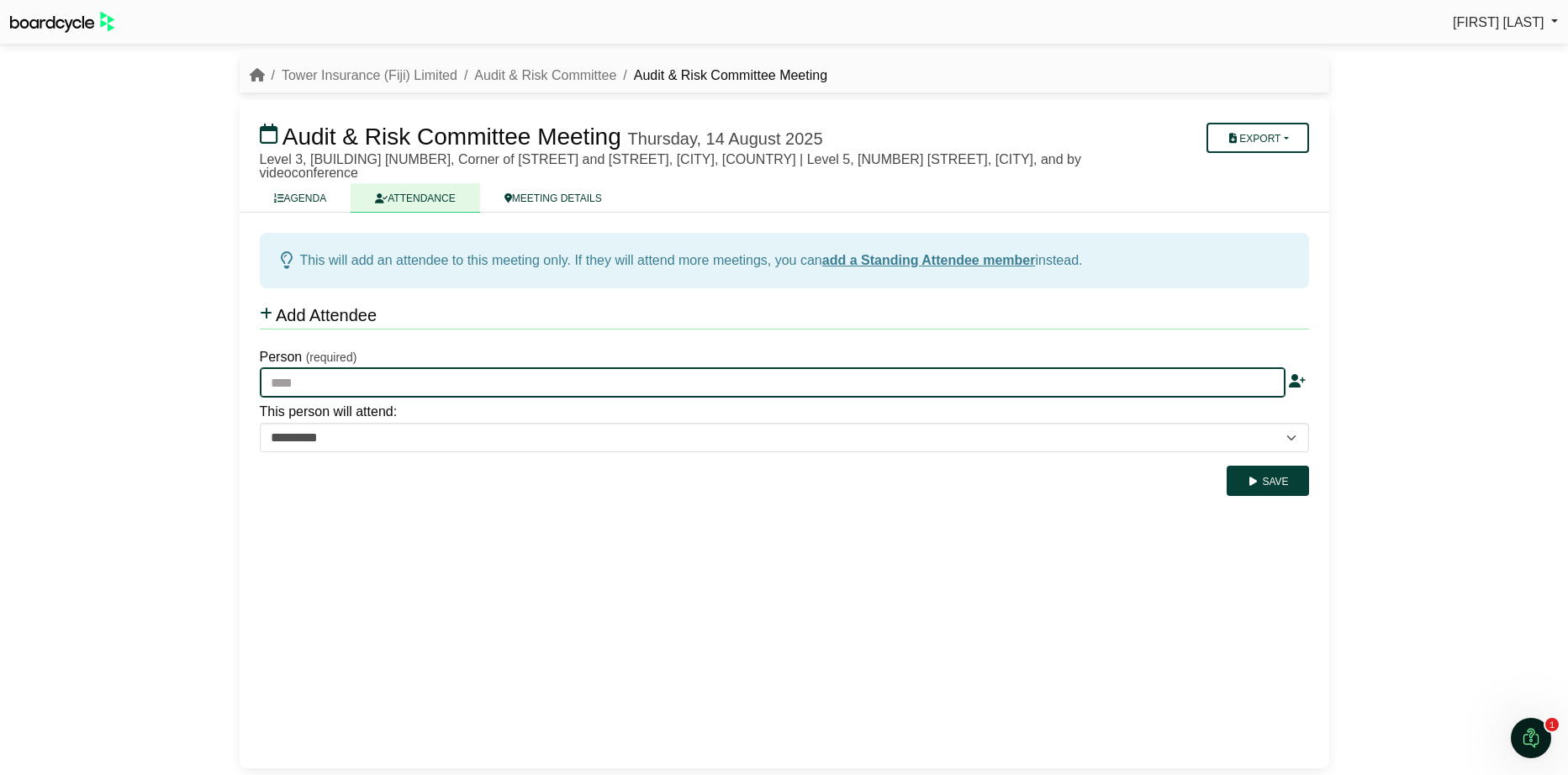 click at bounding box center (773, 382) 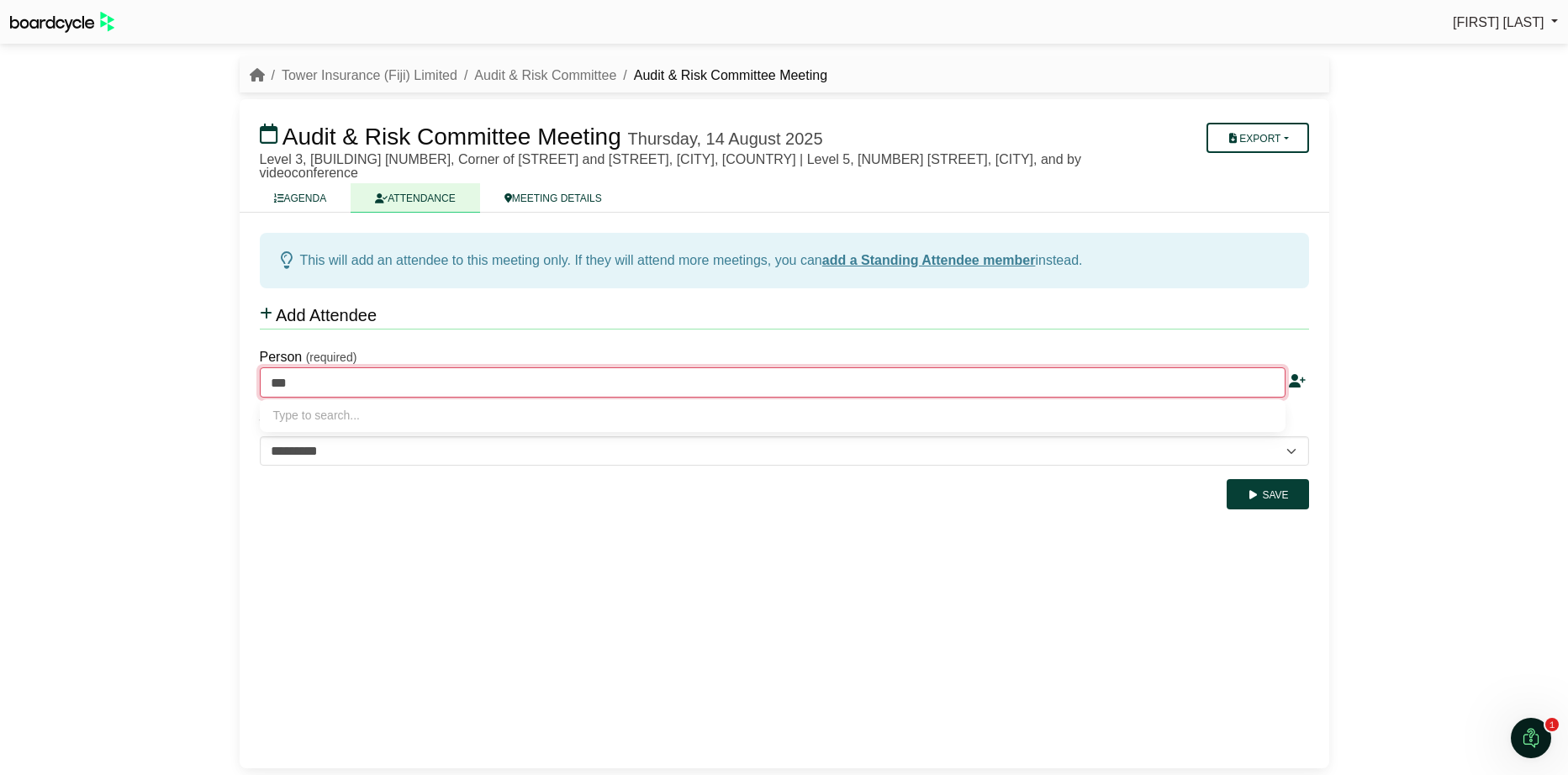 type on "****" 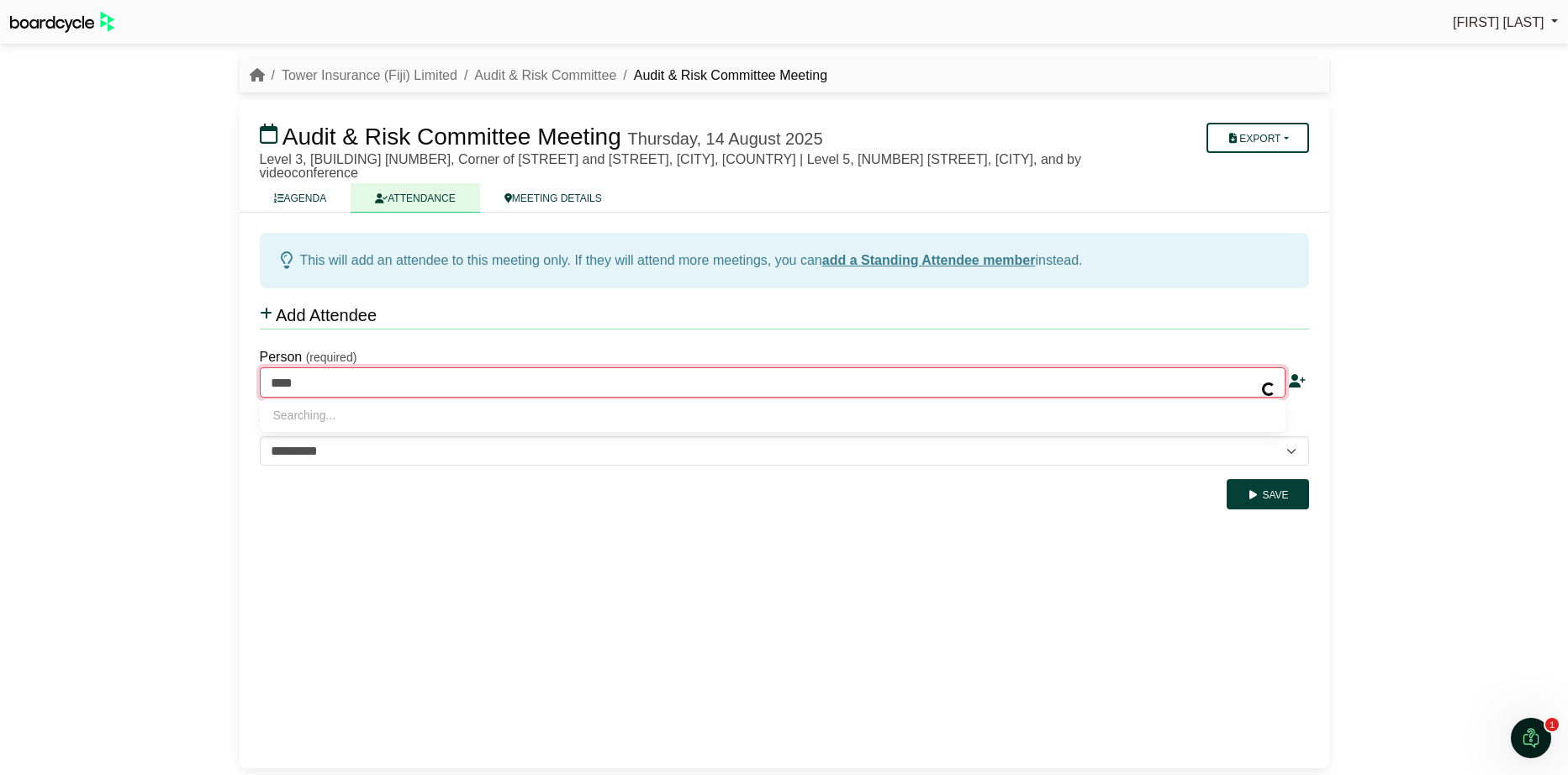 type on "**********" 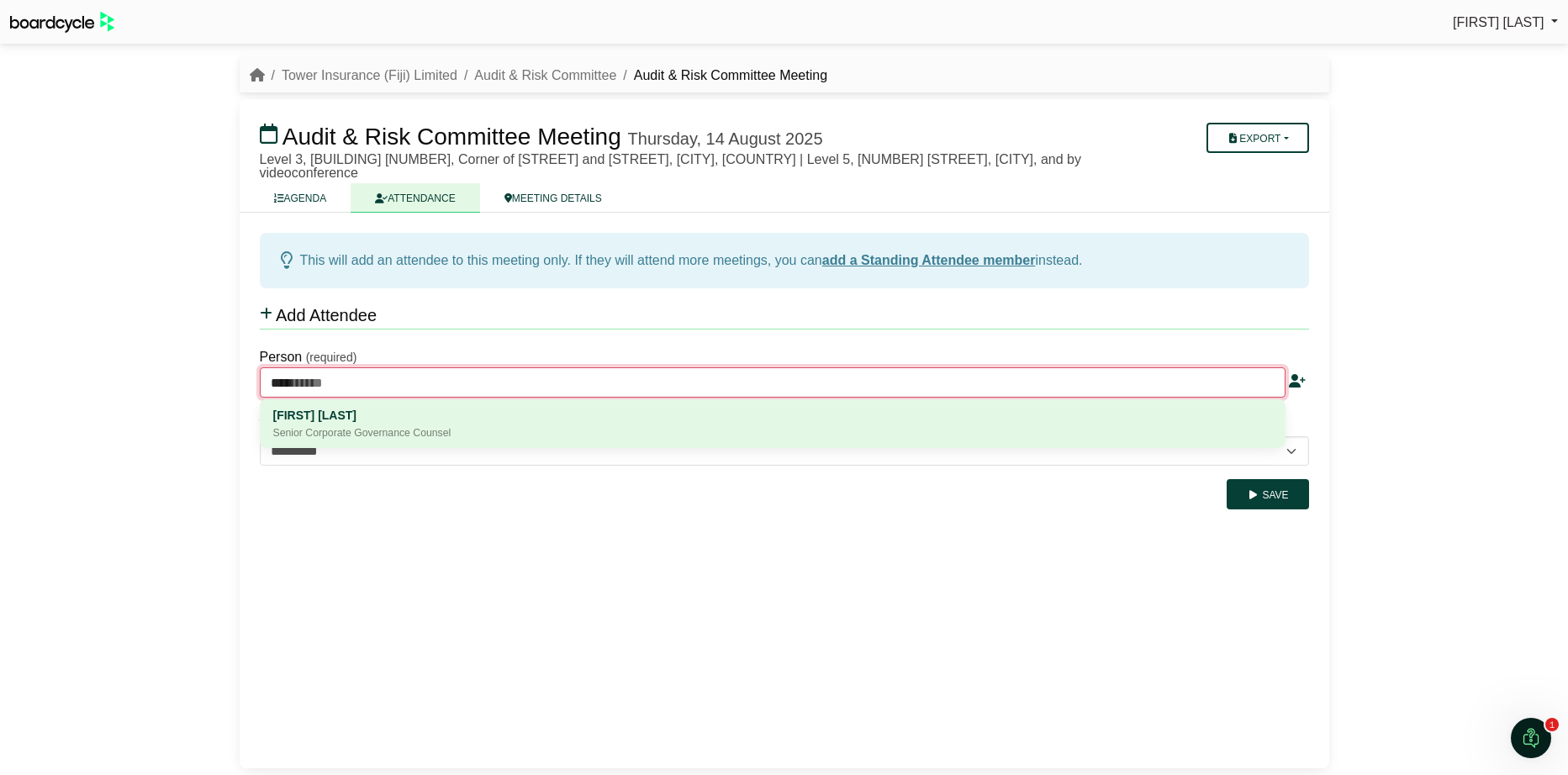 click on "[FIRST] [LAST]" at bounding box center (773, 415) 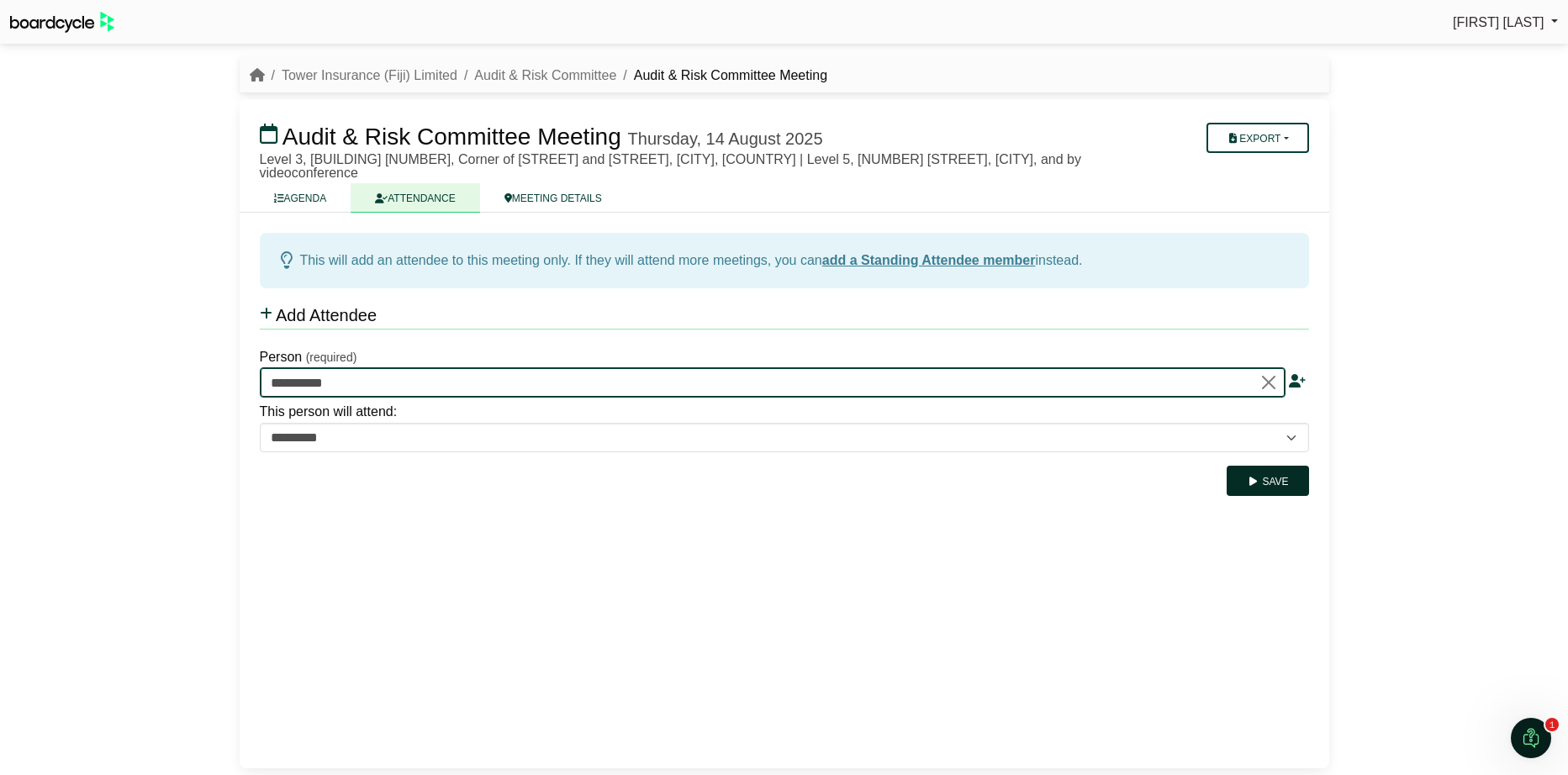 type on "**********" 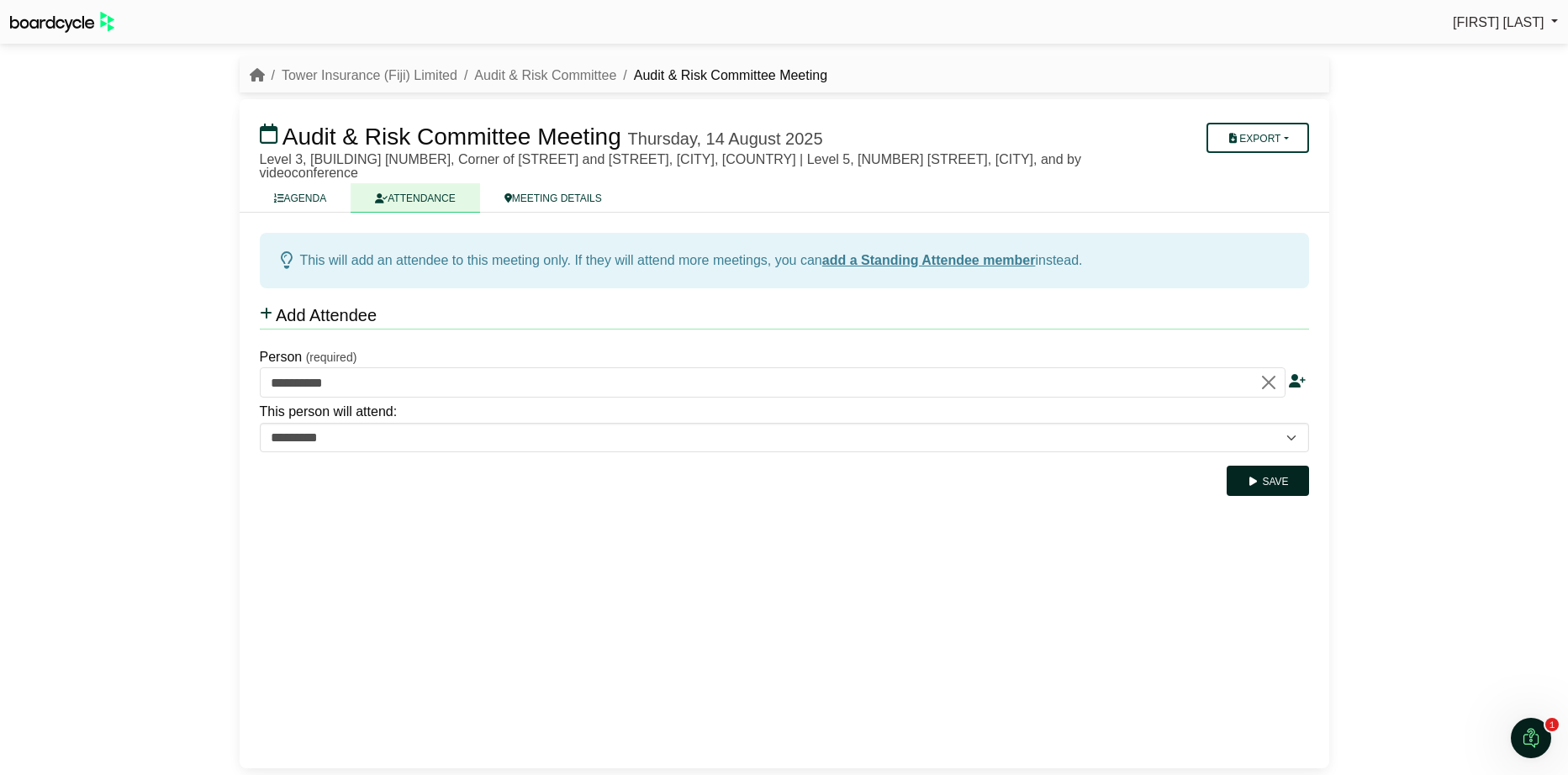 click on "Save" at bounding box center (1267, 481) 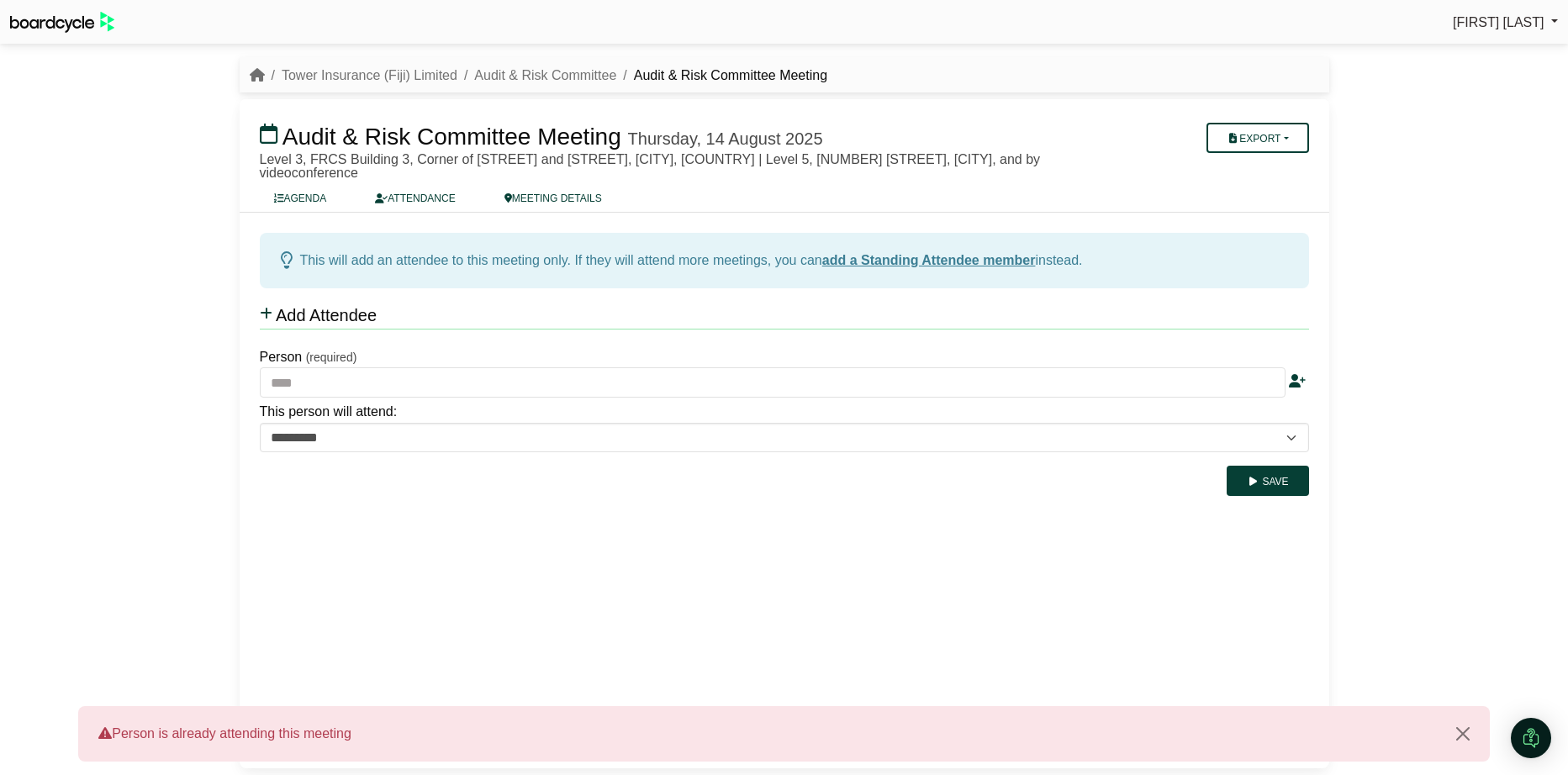 scroll, scrollTop: 0, scrollLeft: 0, axis: both 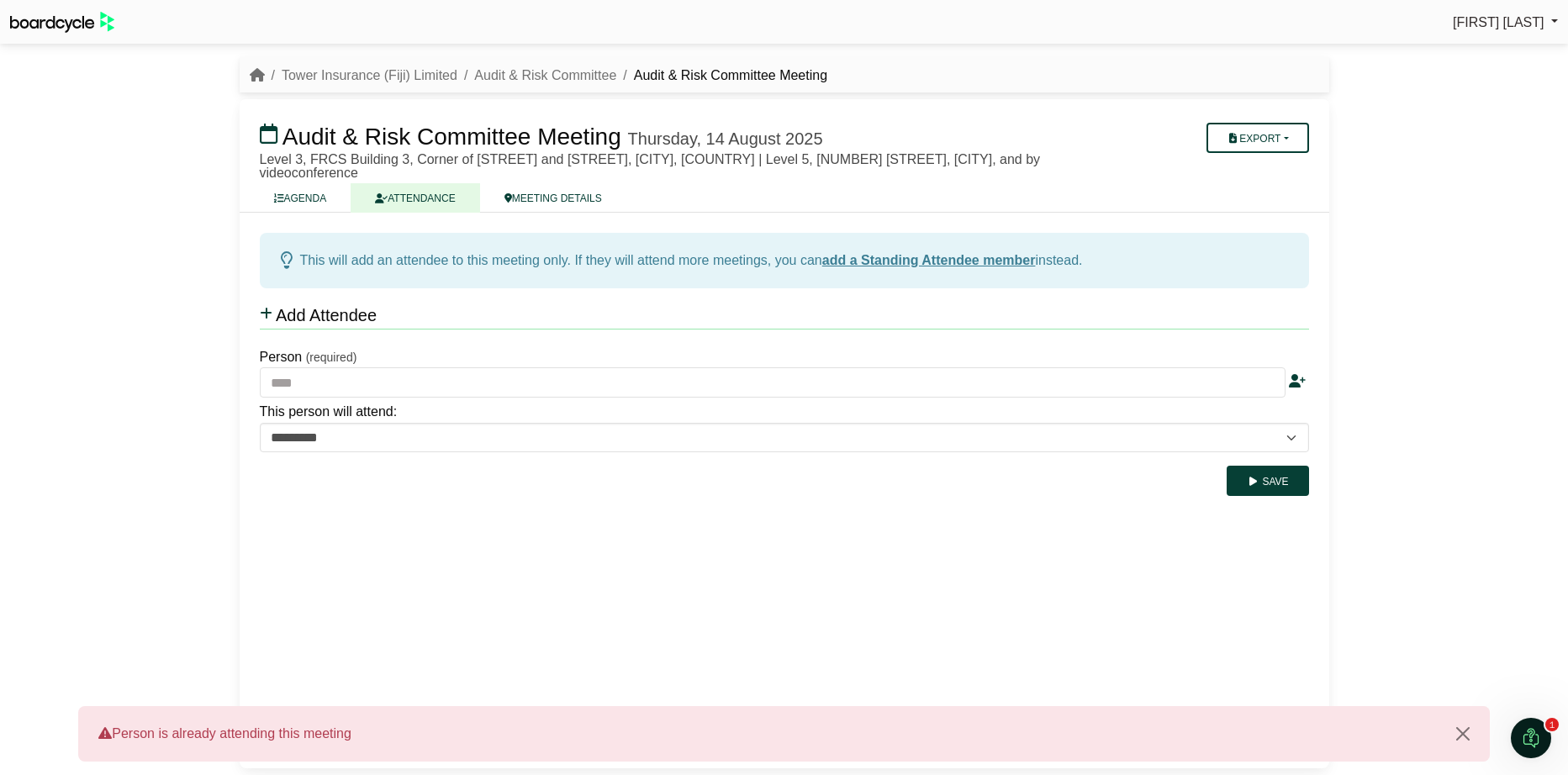 click on "ATTENDANCE" at bounding box center (414, 198) 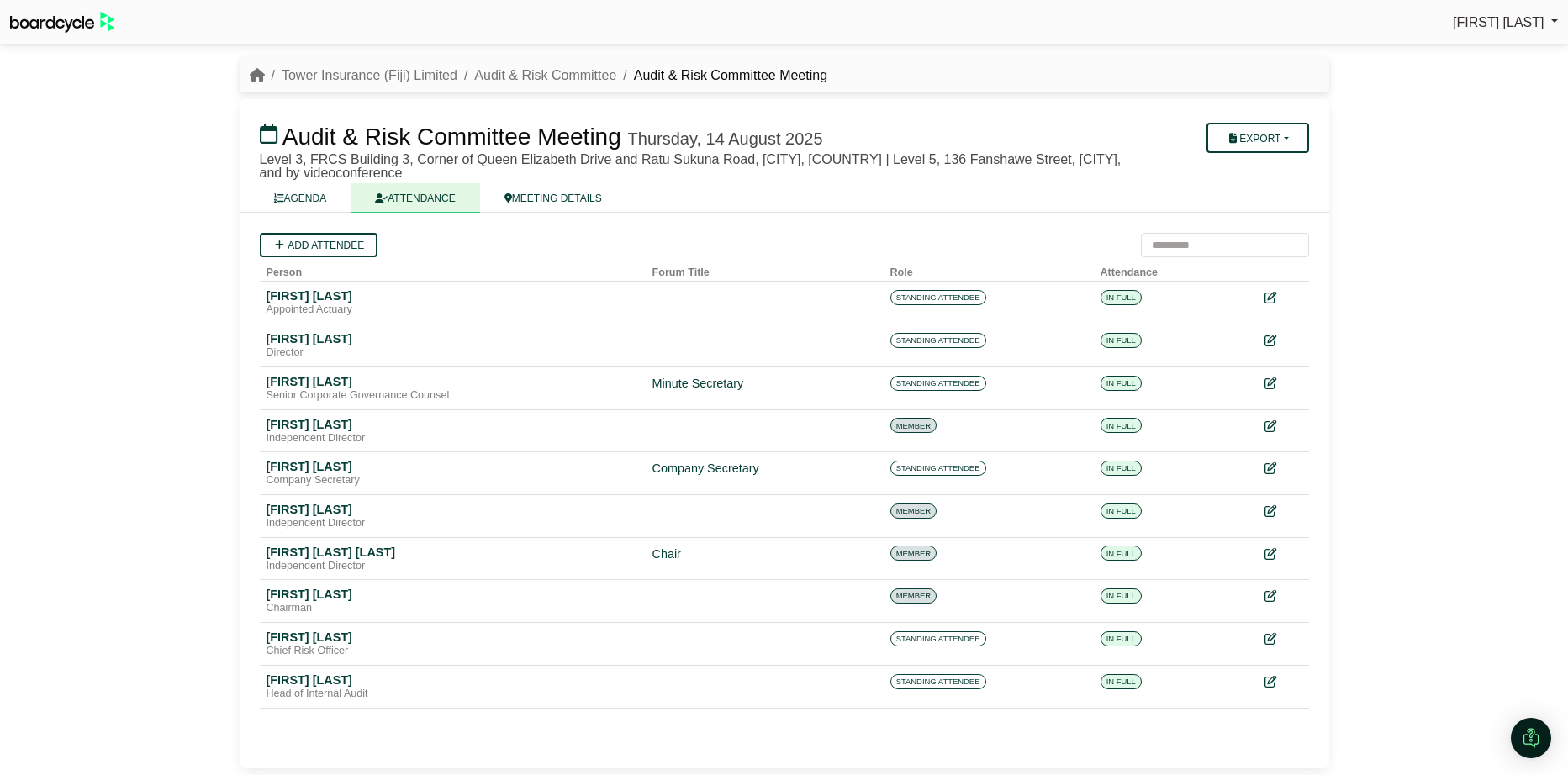 scroll, scrollTop: 0, scrollLeft: 0, axis: both 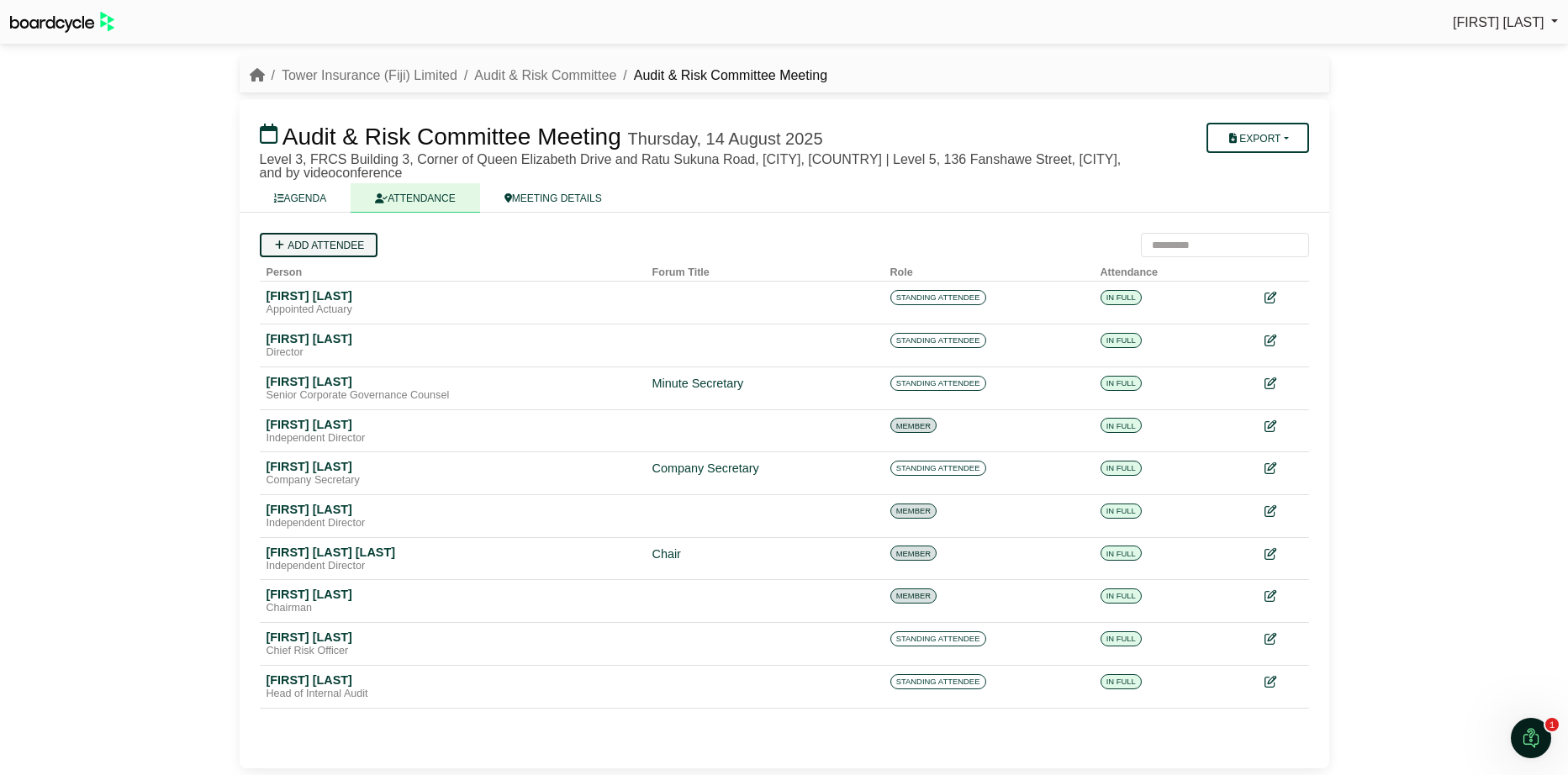 click on "Add attendee" at bounding box center [319, 245] 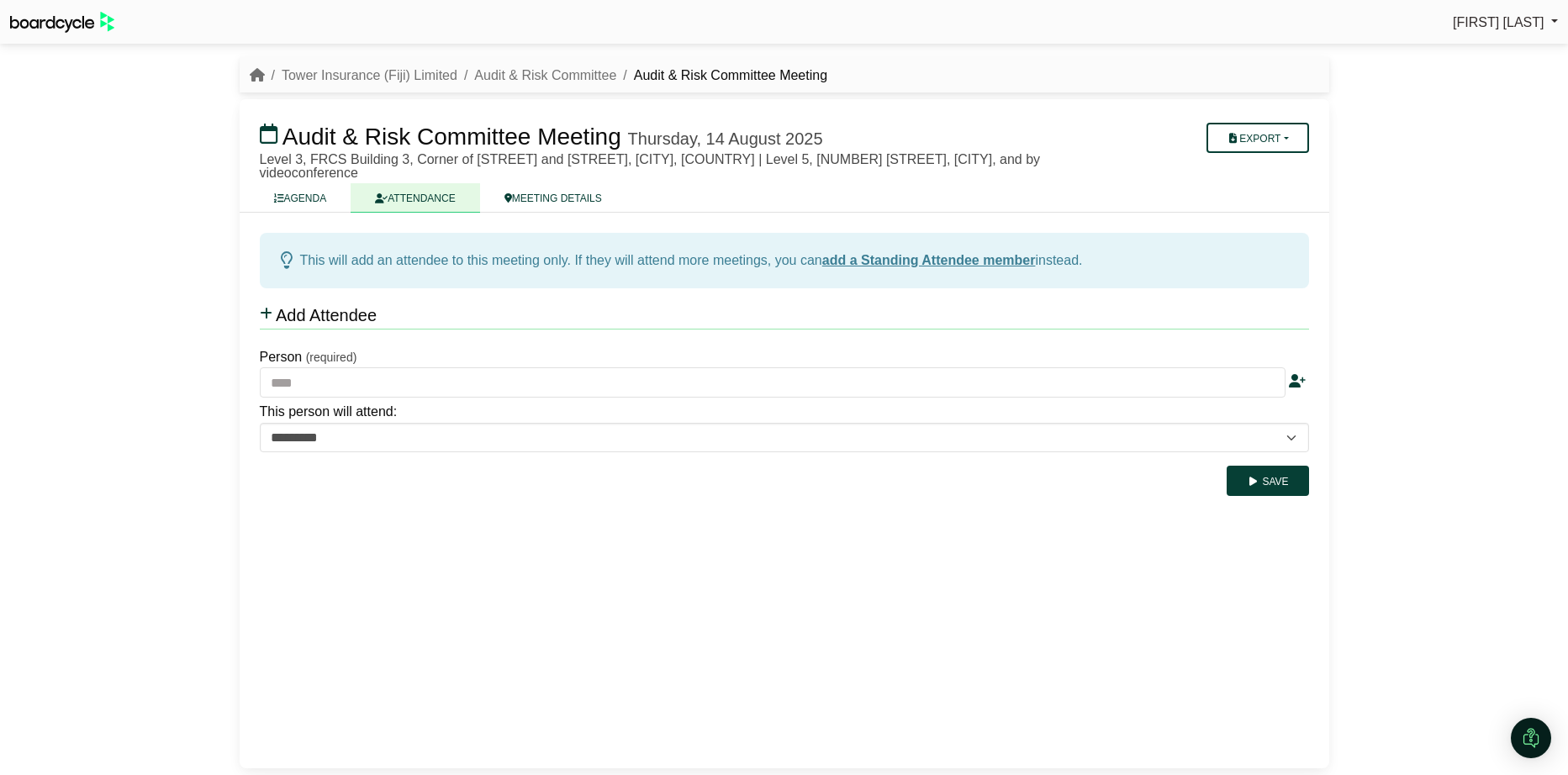 scroll, scrollTop: 0, scrollLeft: 0, axis: both 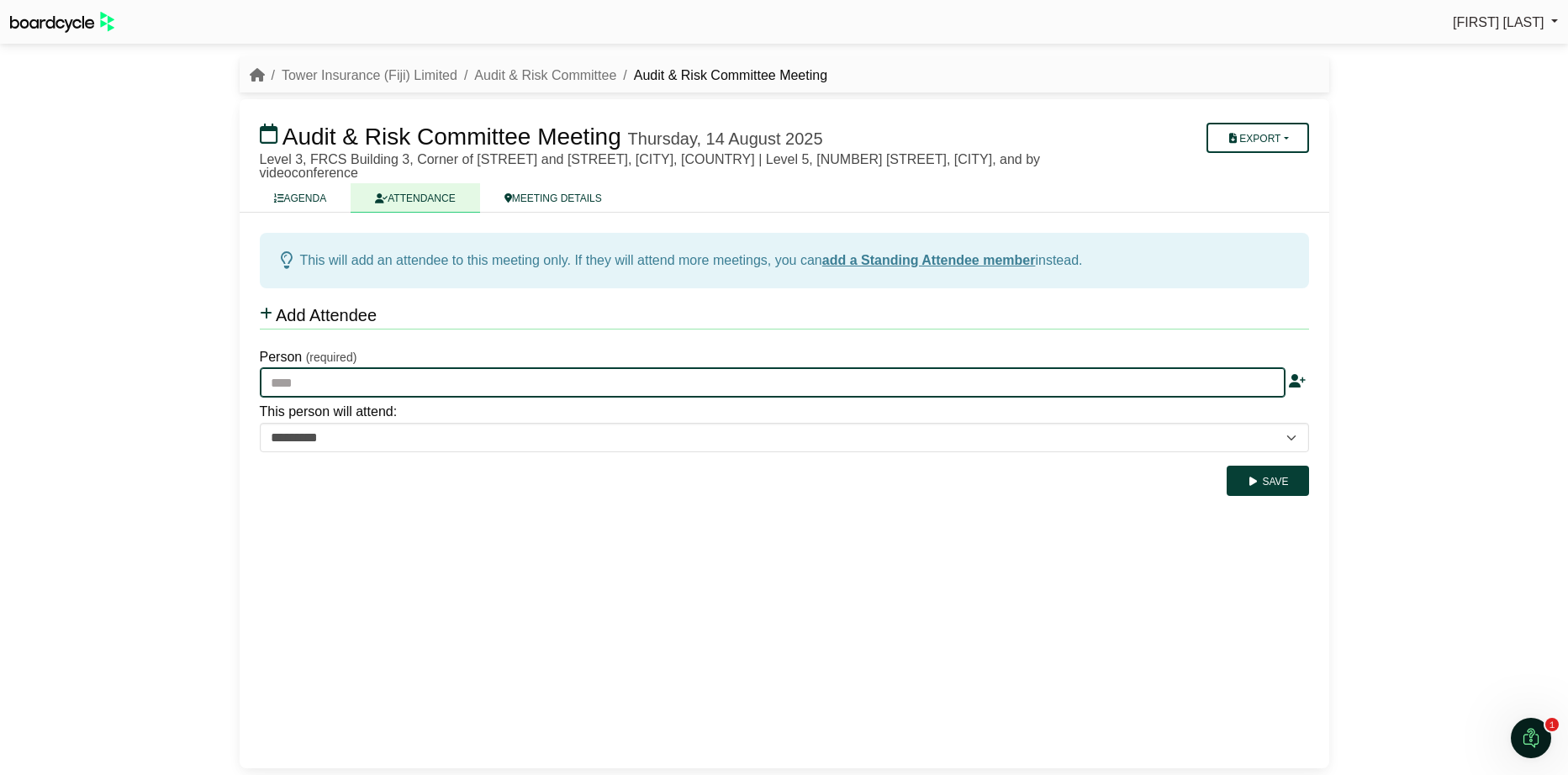 click at bounding box center [773, 382] 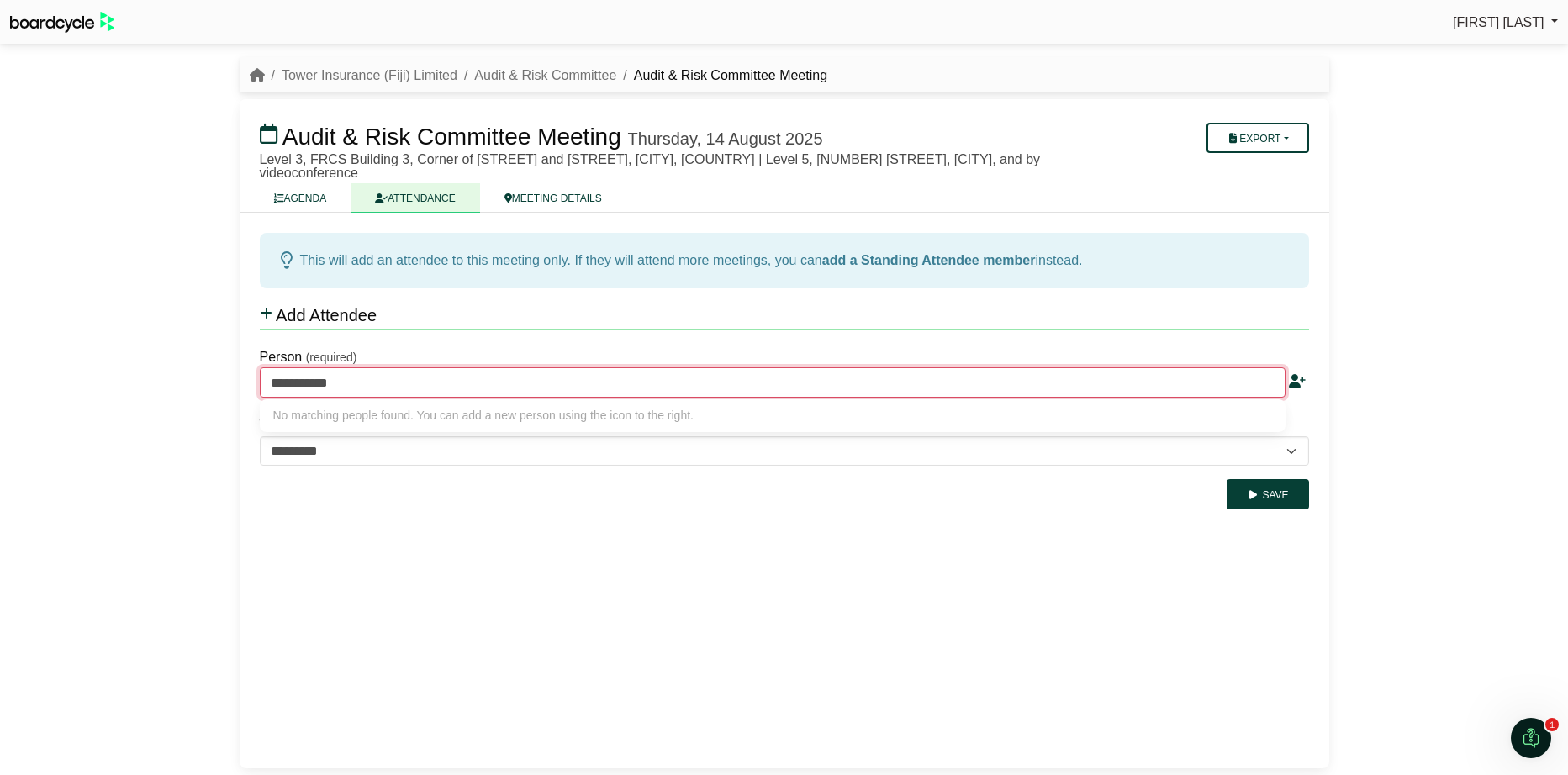 click on "**********" at bounding box center [773, 382] 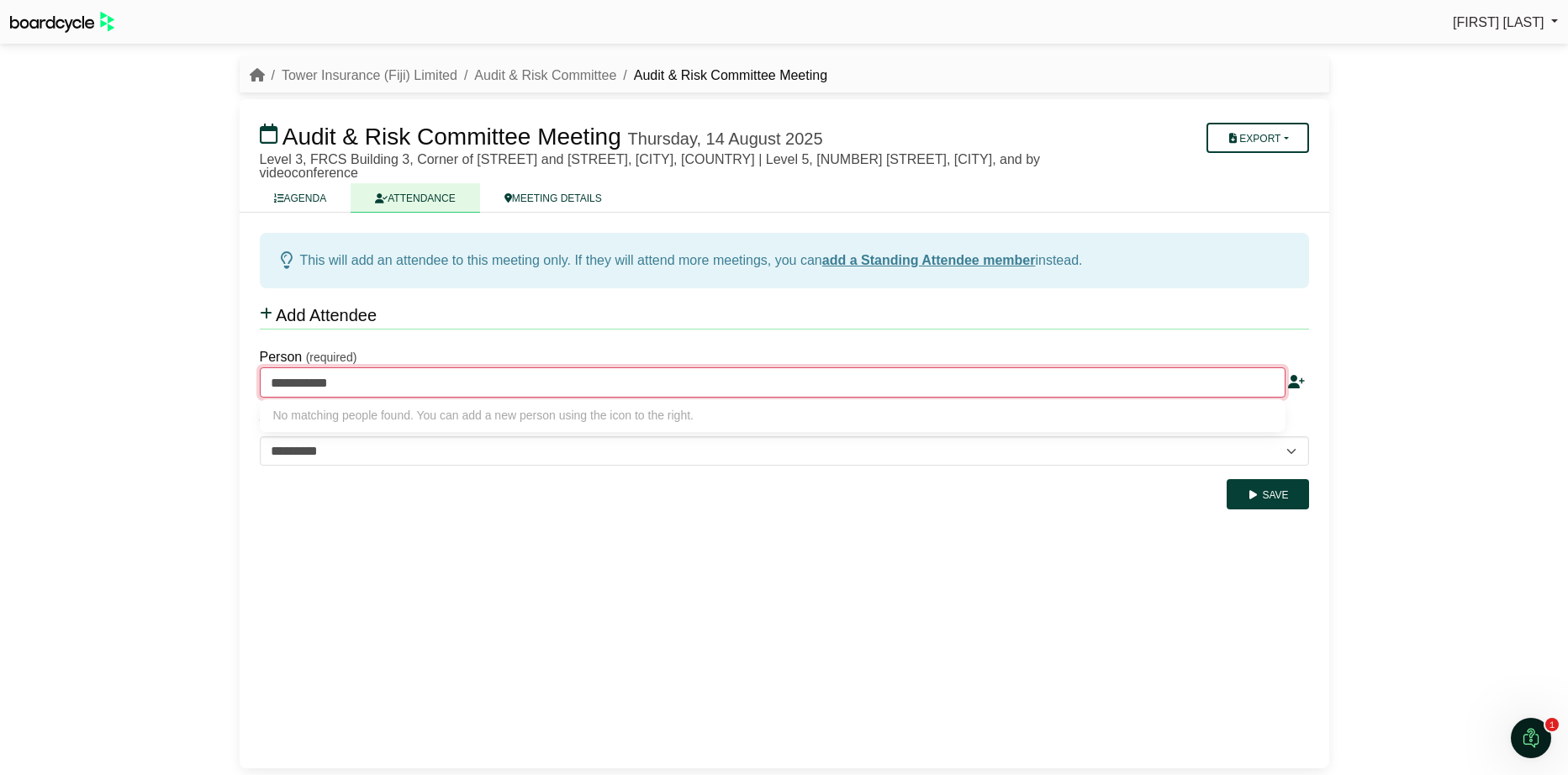 type on "**********" 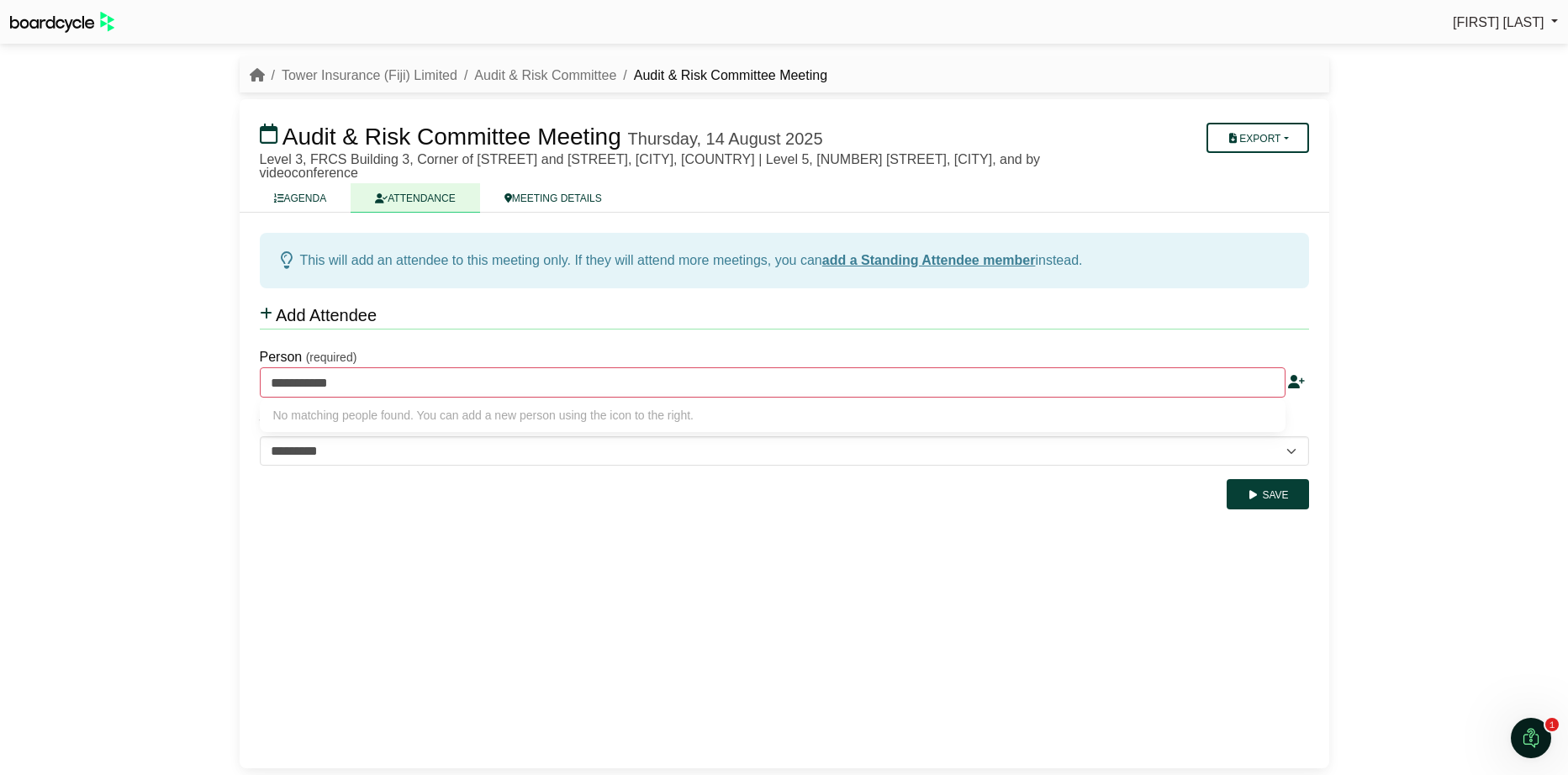 click at bounding box center [1296, 382] 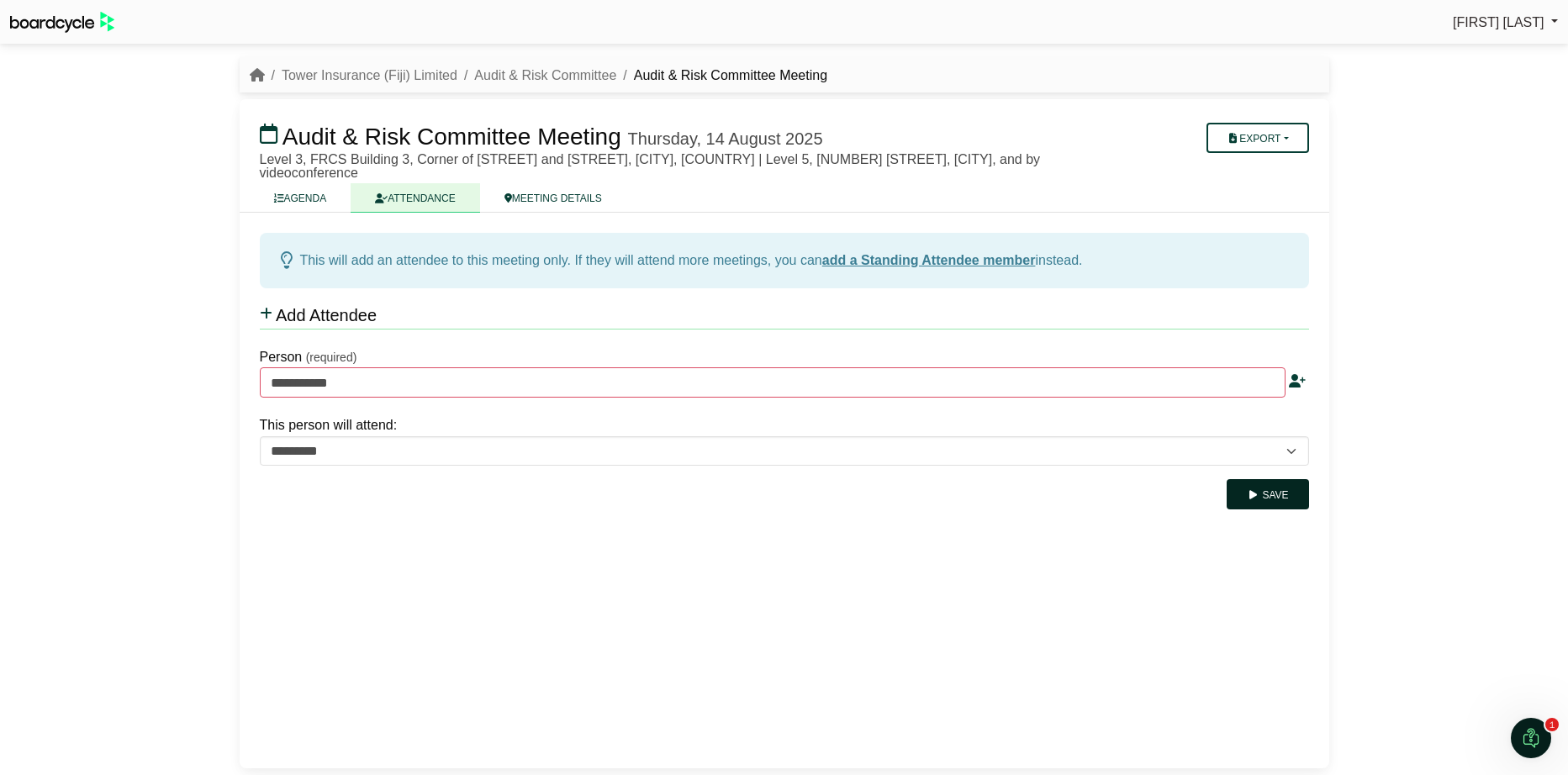 click on "Save" at bounding box center (1267, 494) 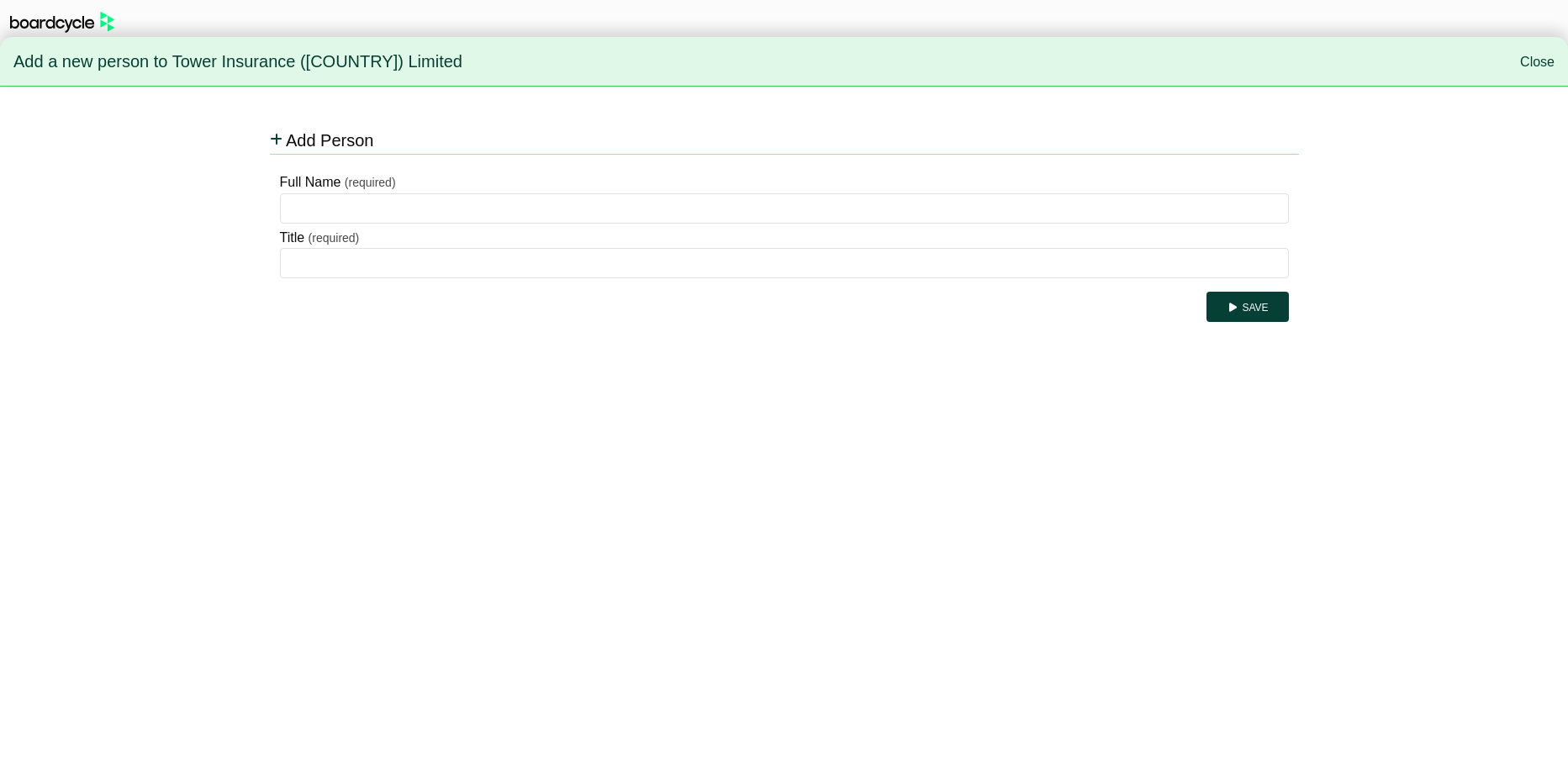 scroll, scrollTop: 0, scrollLeft: 0, axis: both 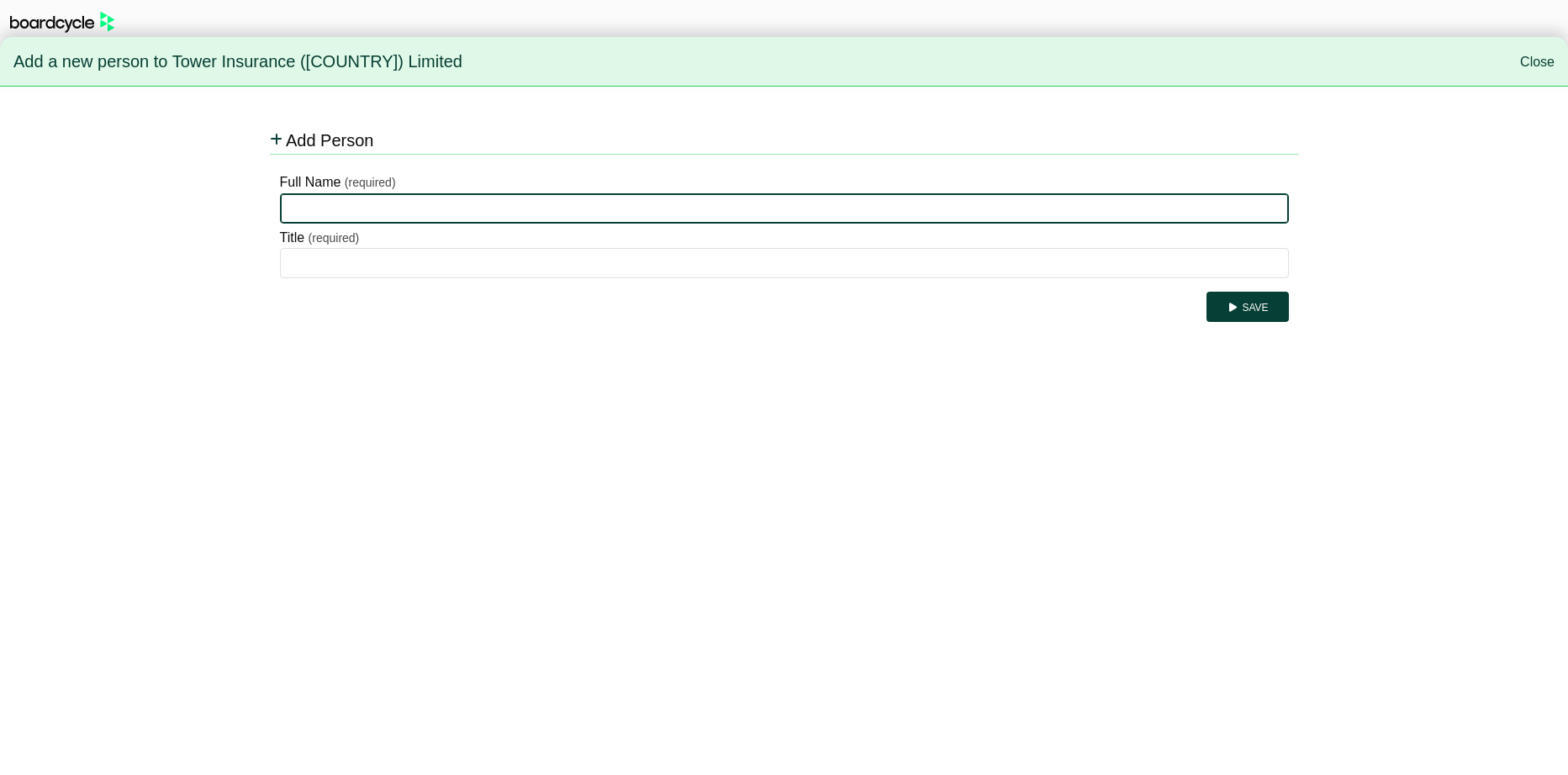 click on "Full Name" at bounding box center [784, 208] 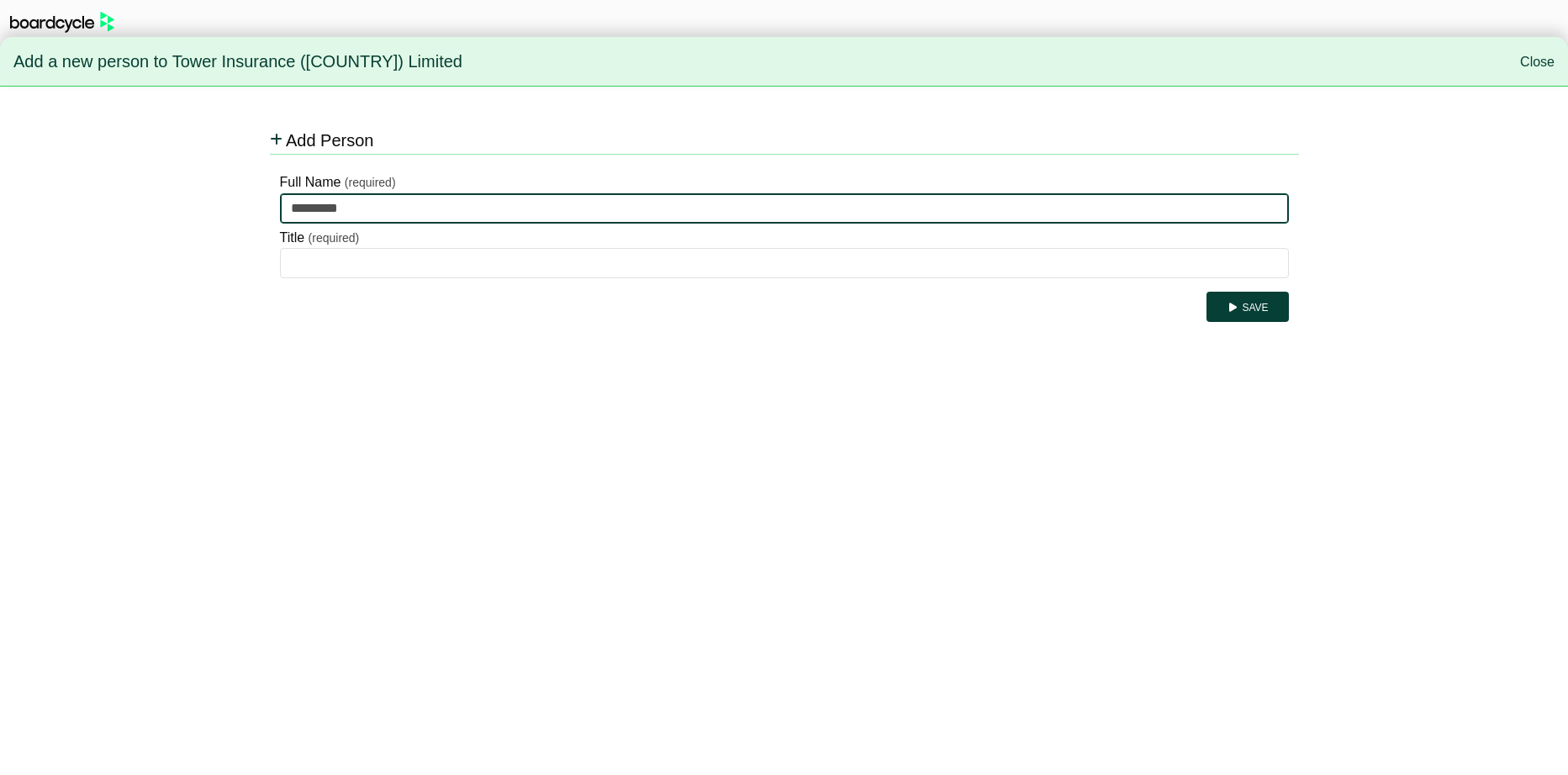 type on "**********" 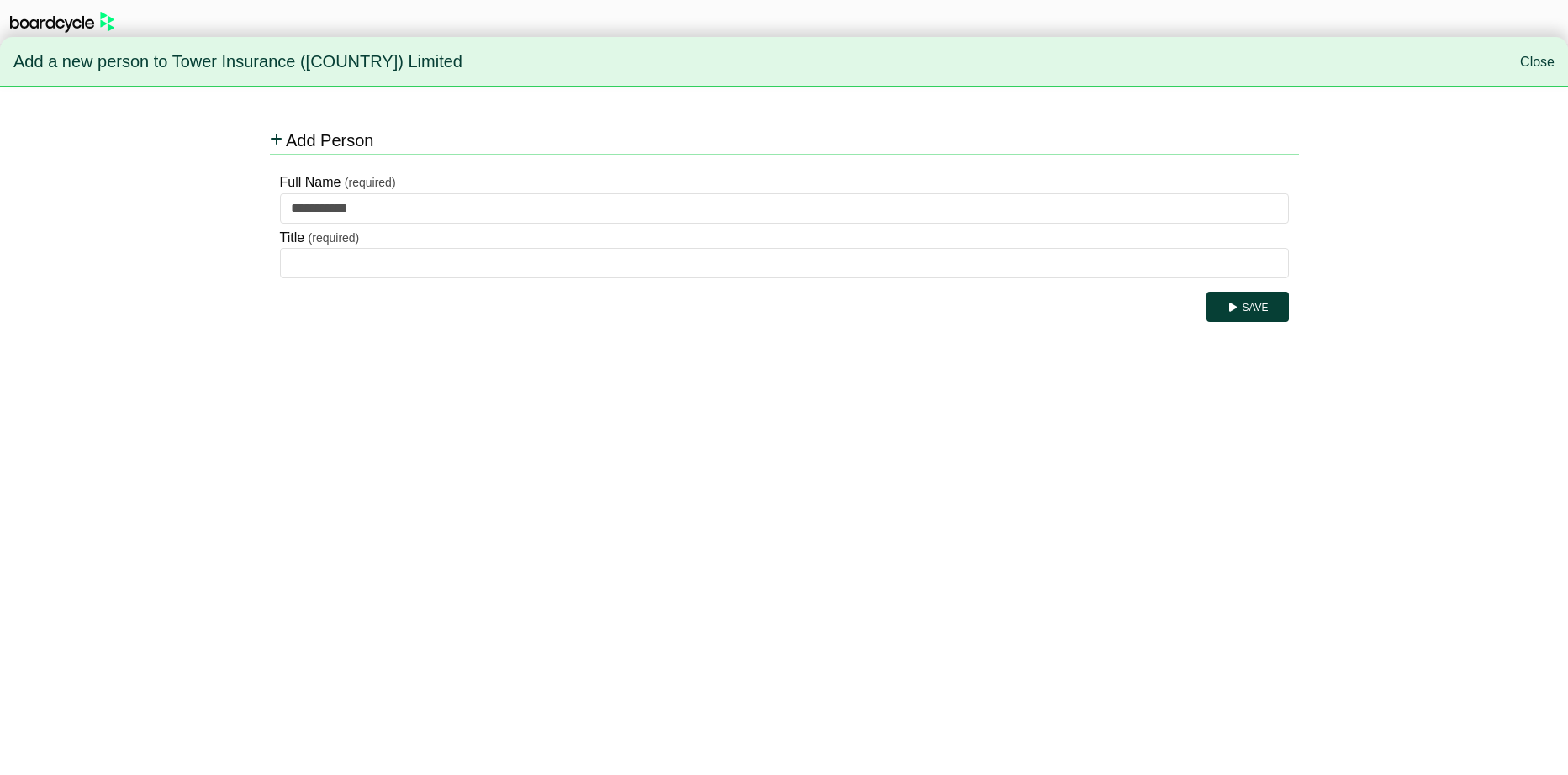 click on "Title   (required)" at bounding box center [784, 250] 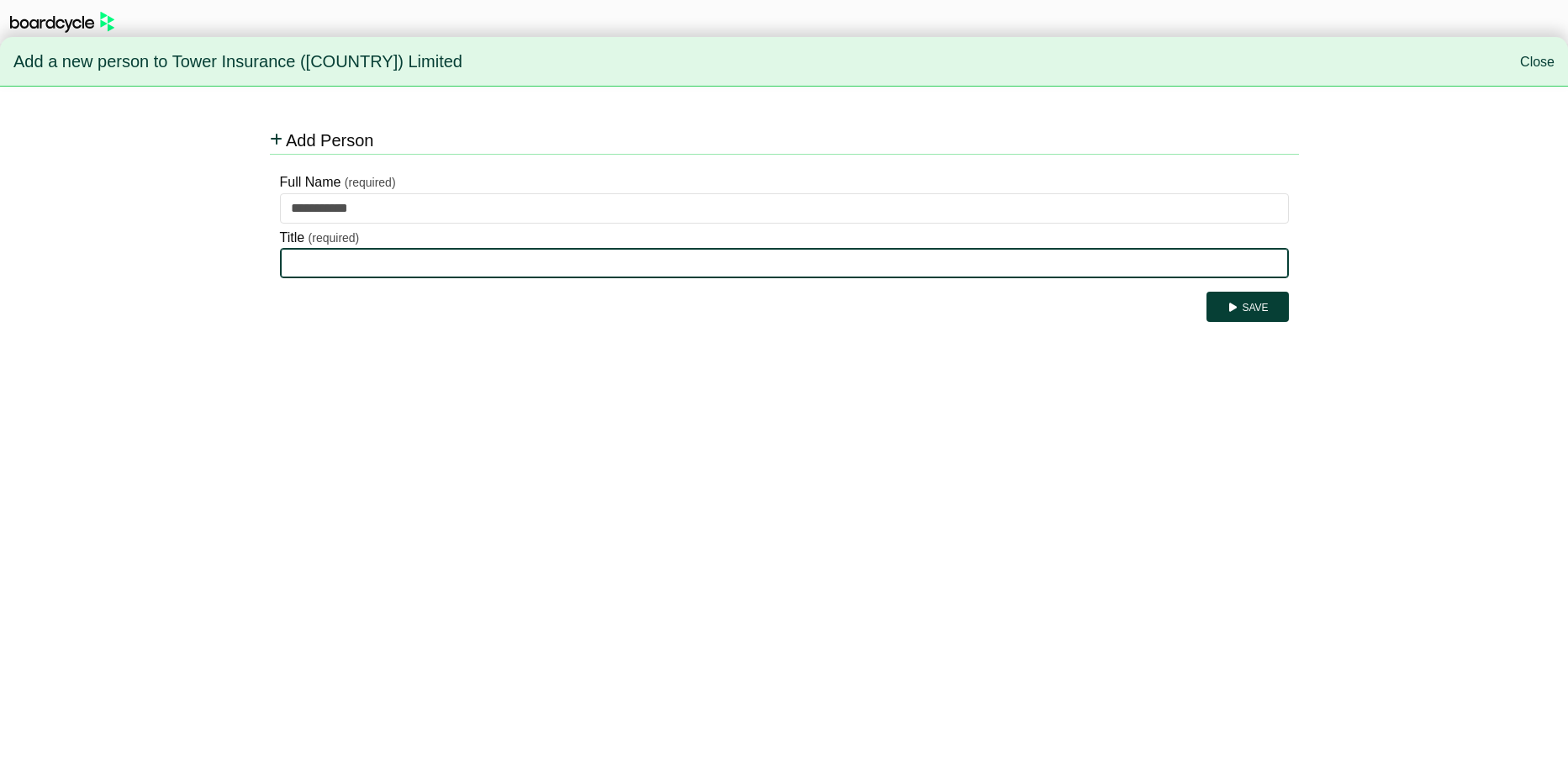 click on "Title" at bounding box center (784, 263) 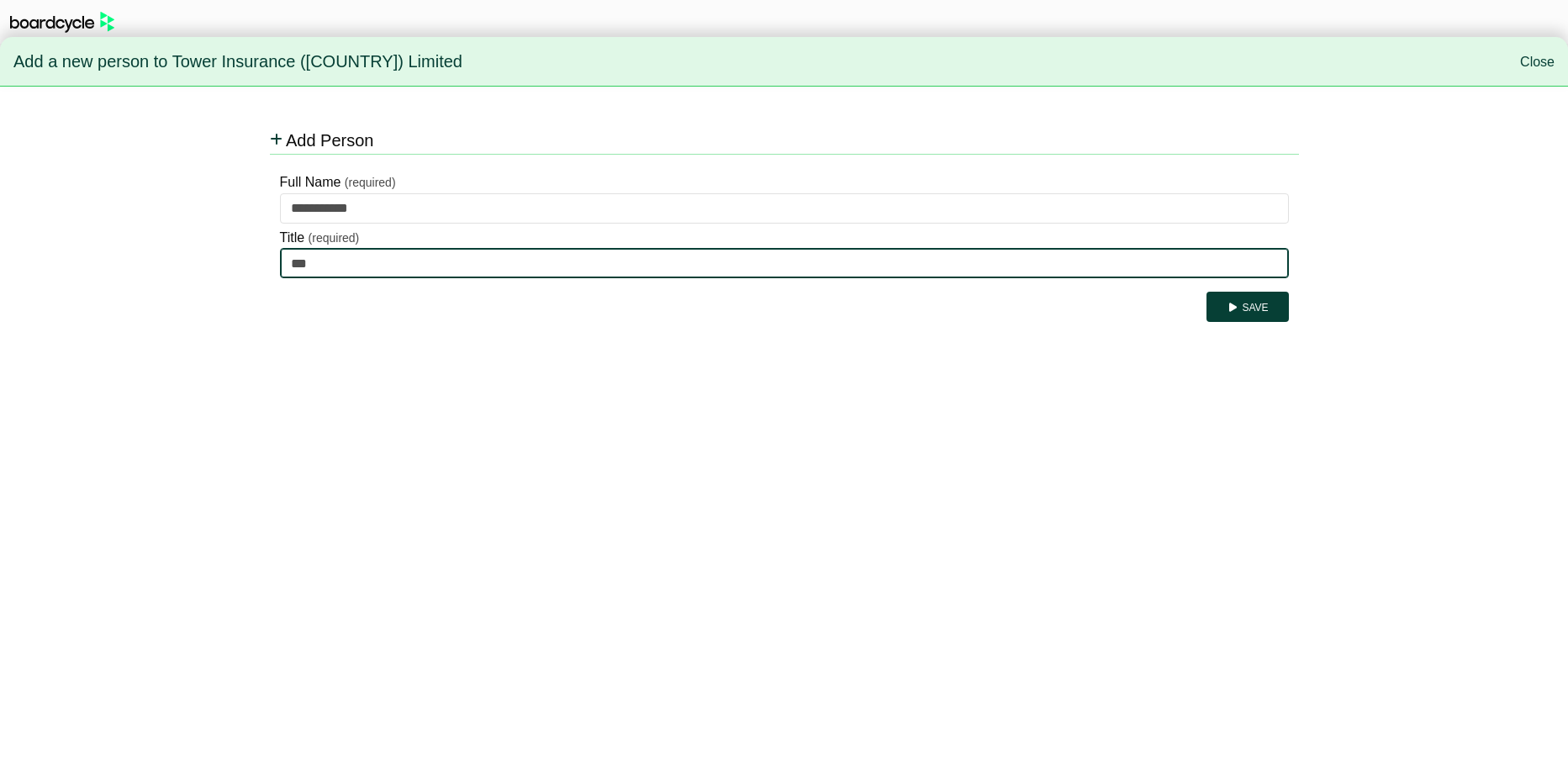 type on "**********" 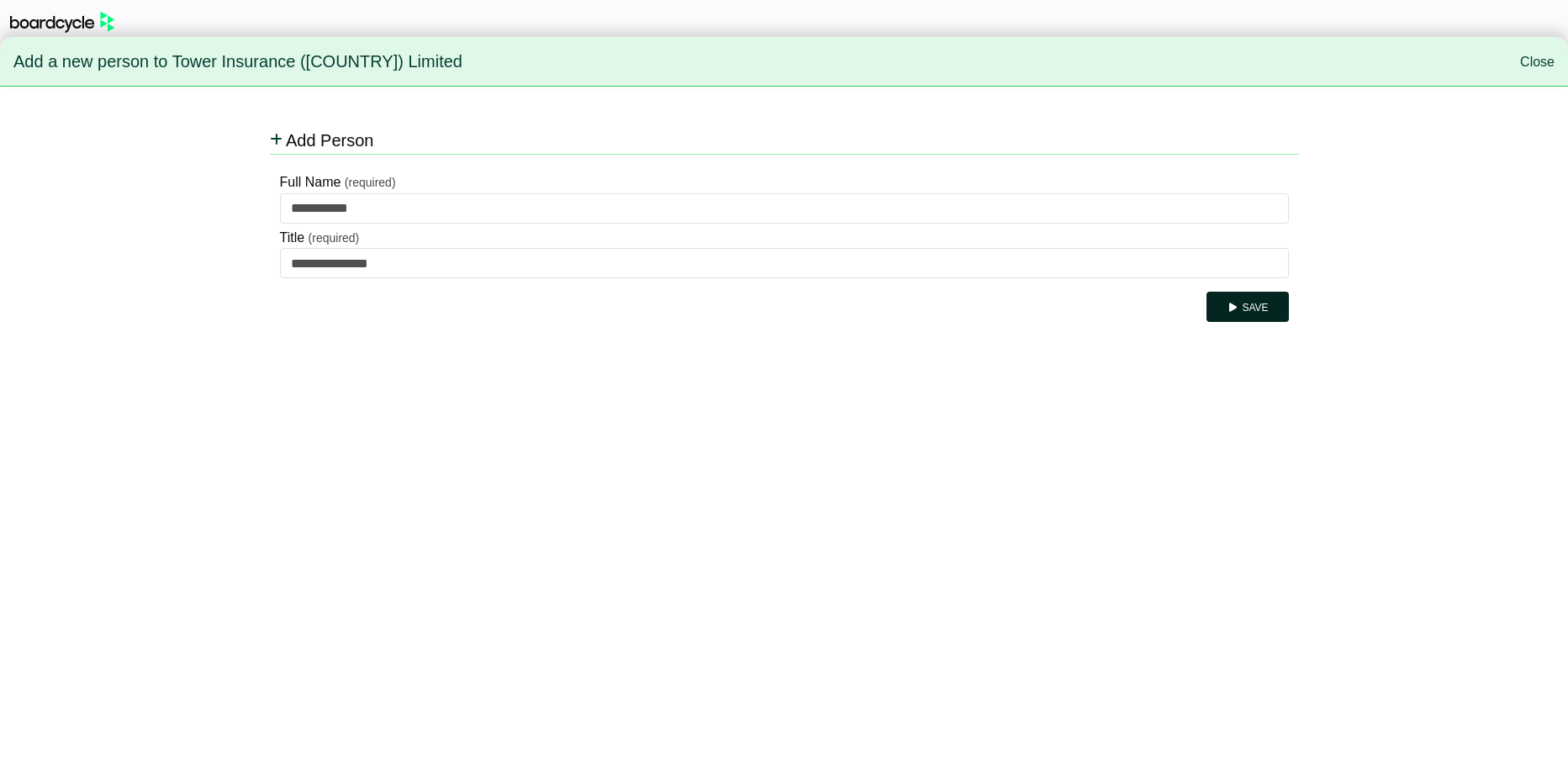 click on "Save" at bounding box center (1247, 307) 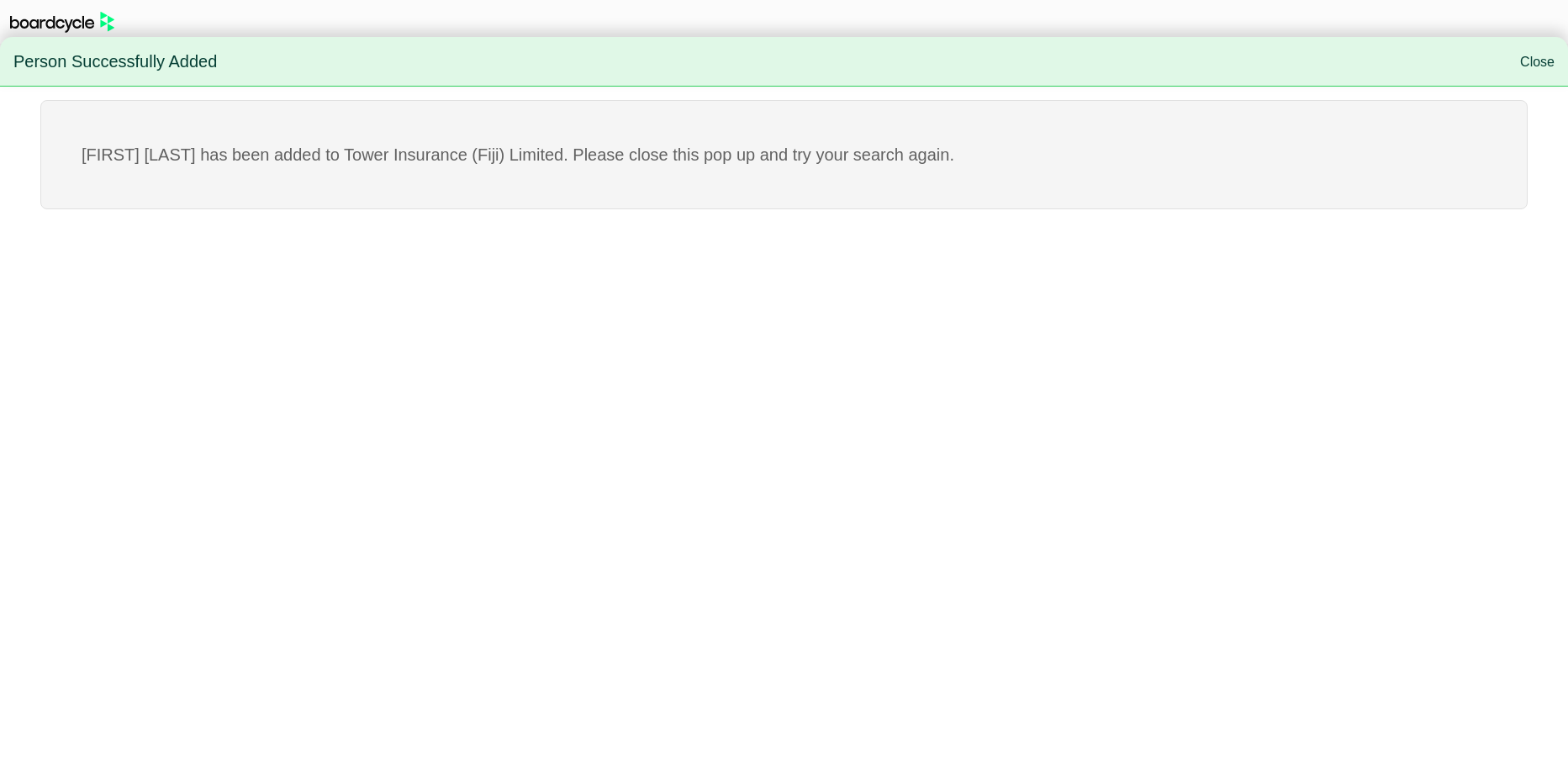 scroll, scrollTop: 0, scrollLeft: 0, axis: both 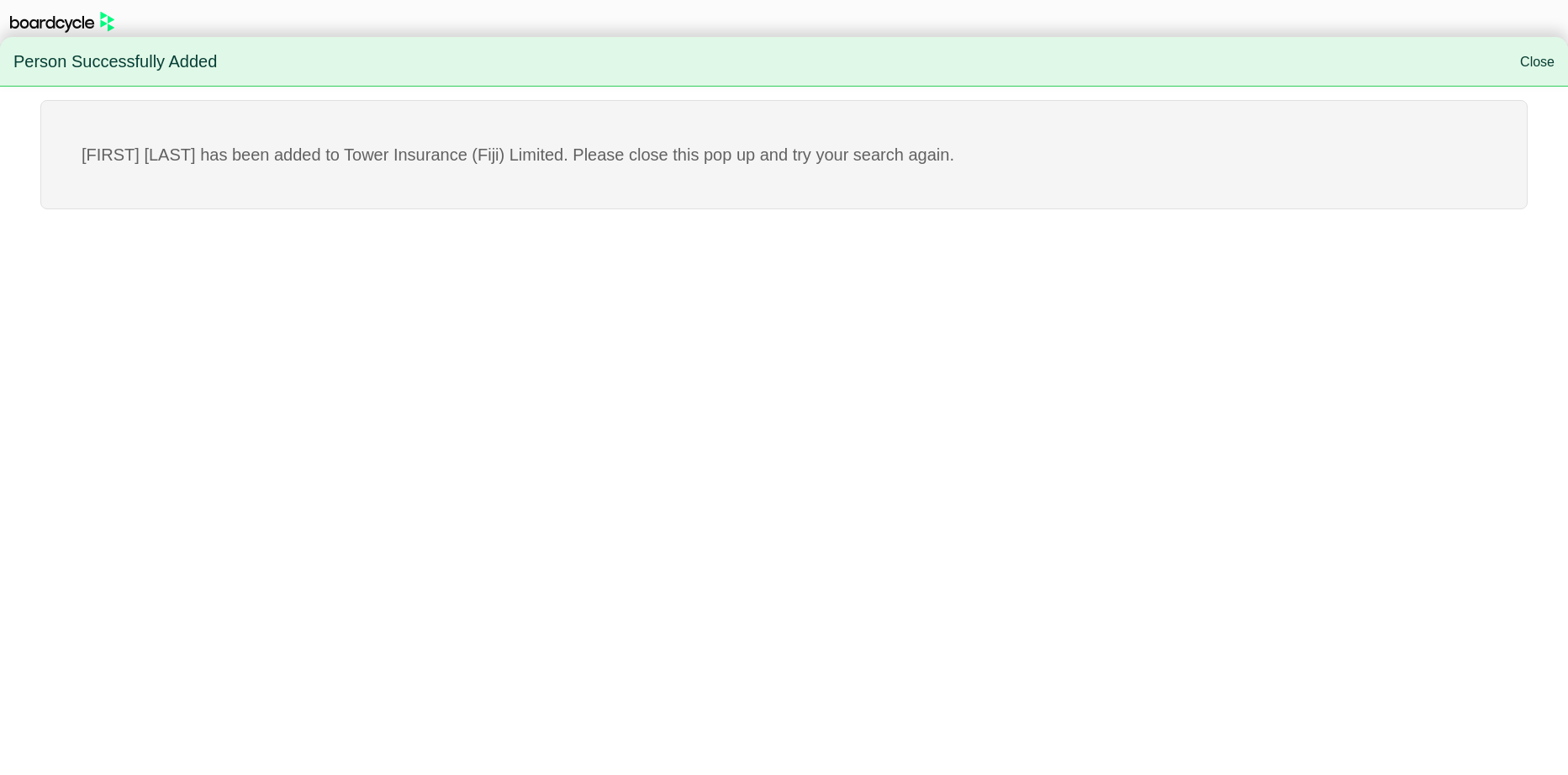 click on "Close" at bounding box center [1537, 61] 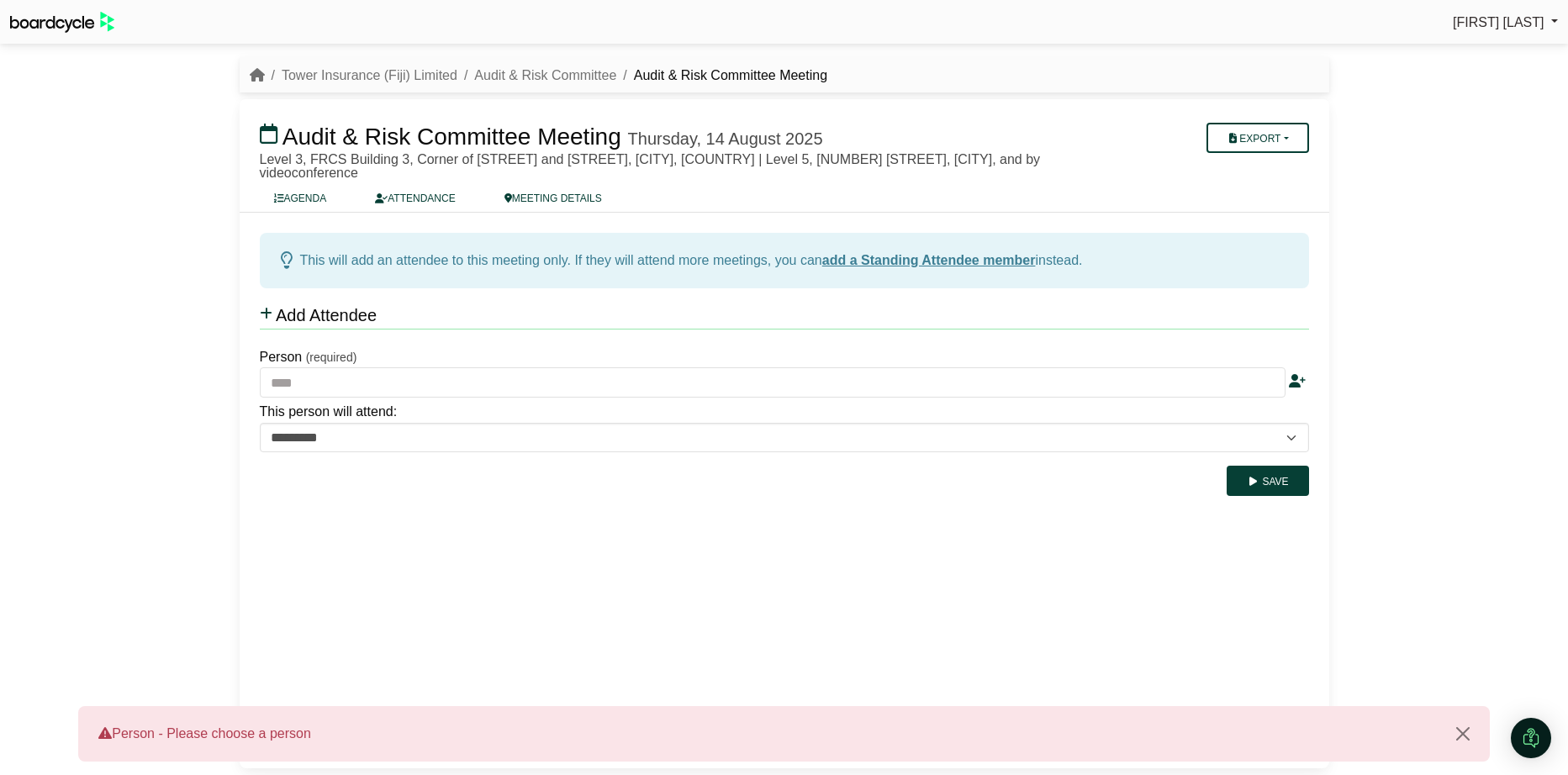 scroll, scrollTop: 0, scrollLeft: 0, axis: both 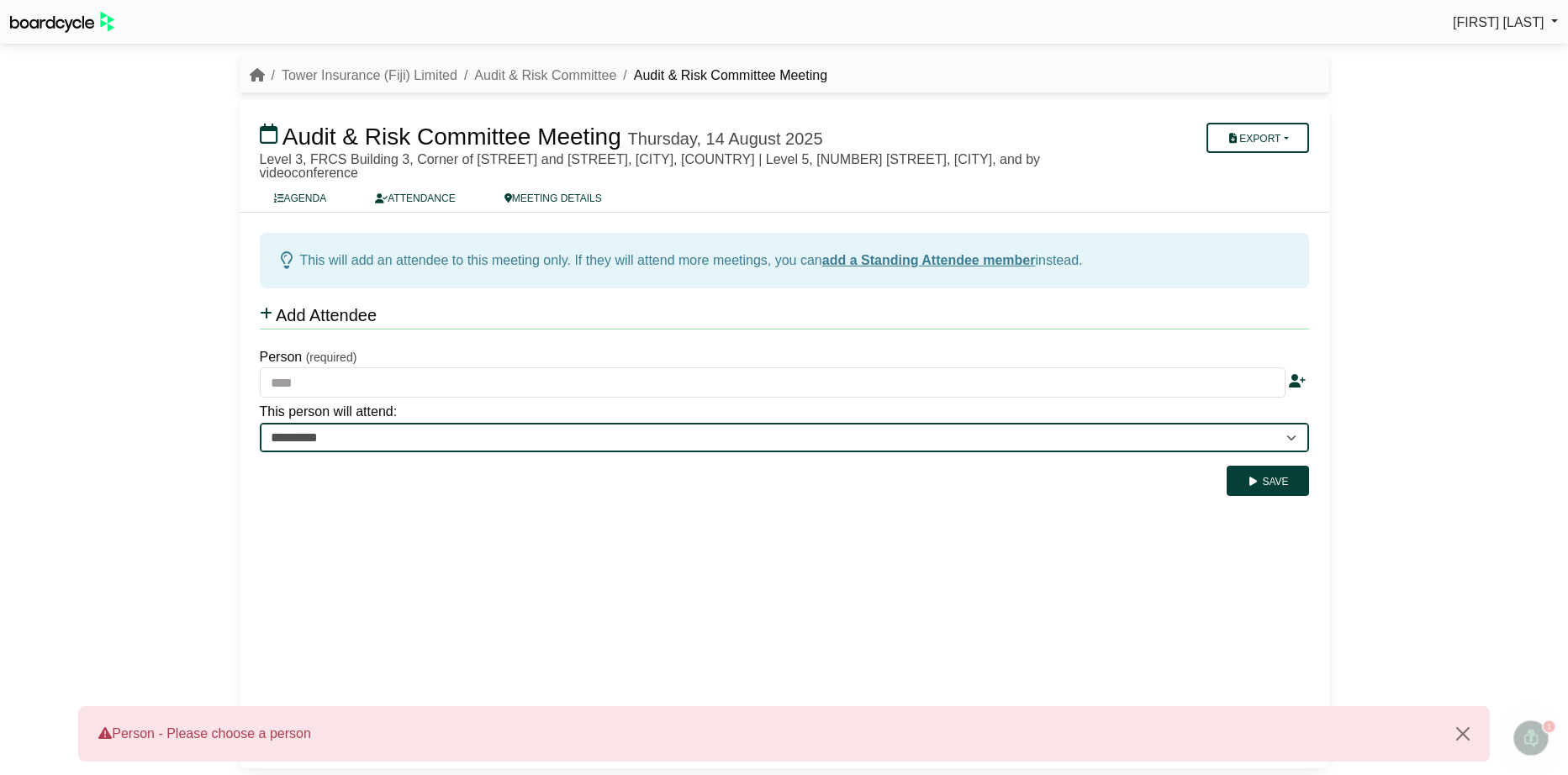 click on "**********" at bounding box center [784, 438] 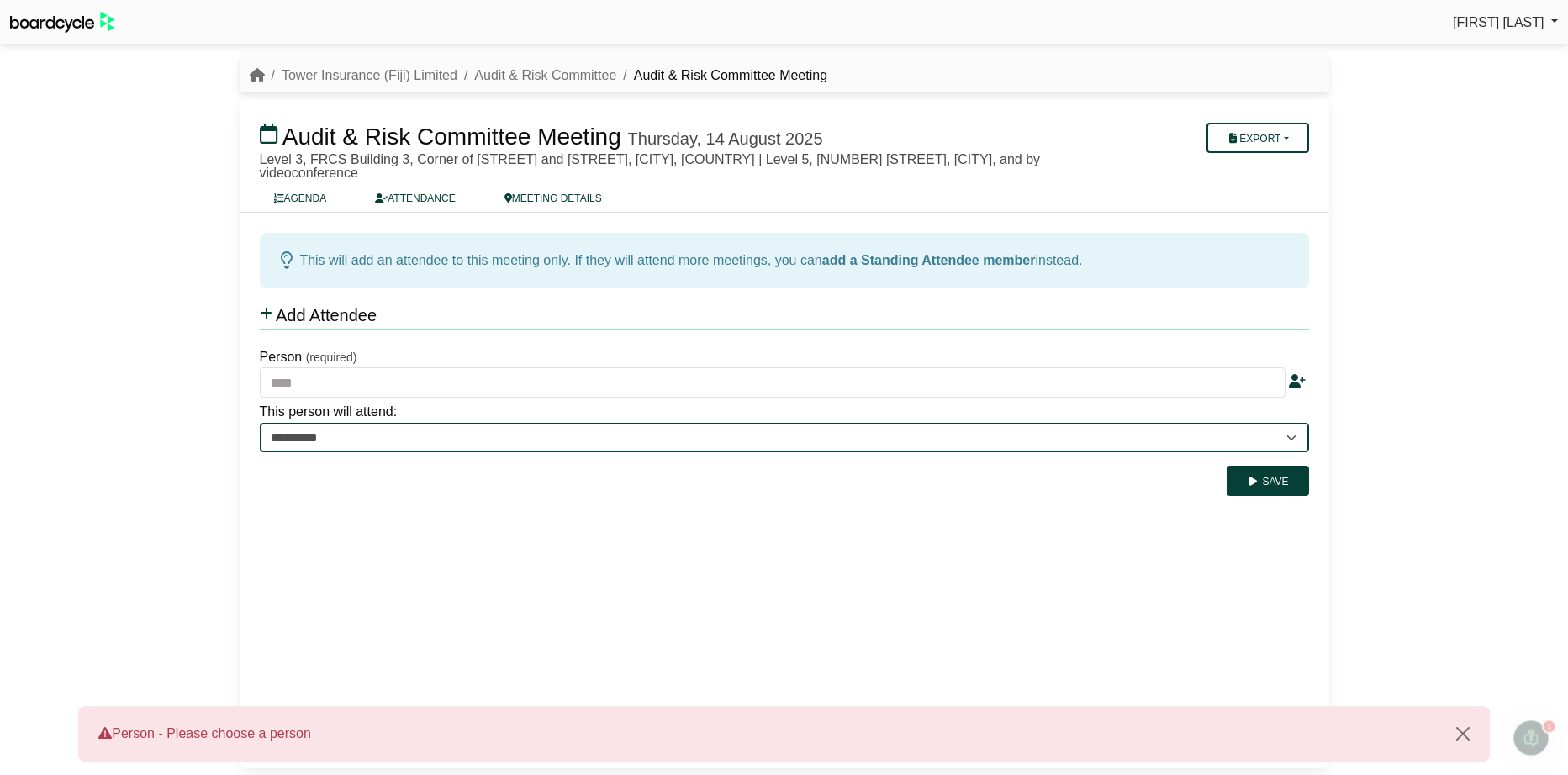 select on "**********" 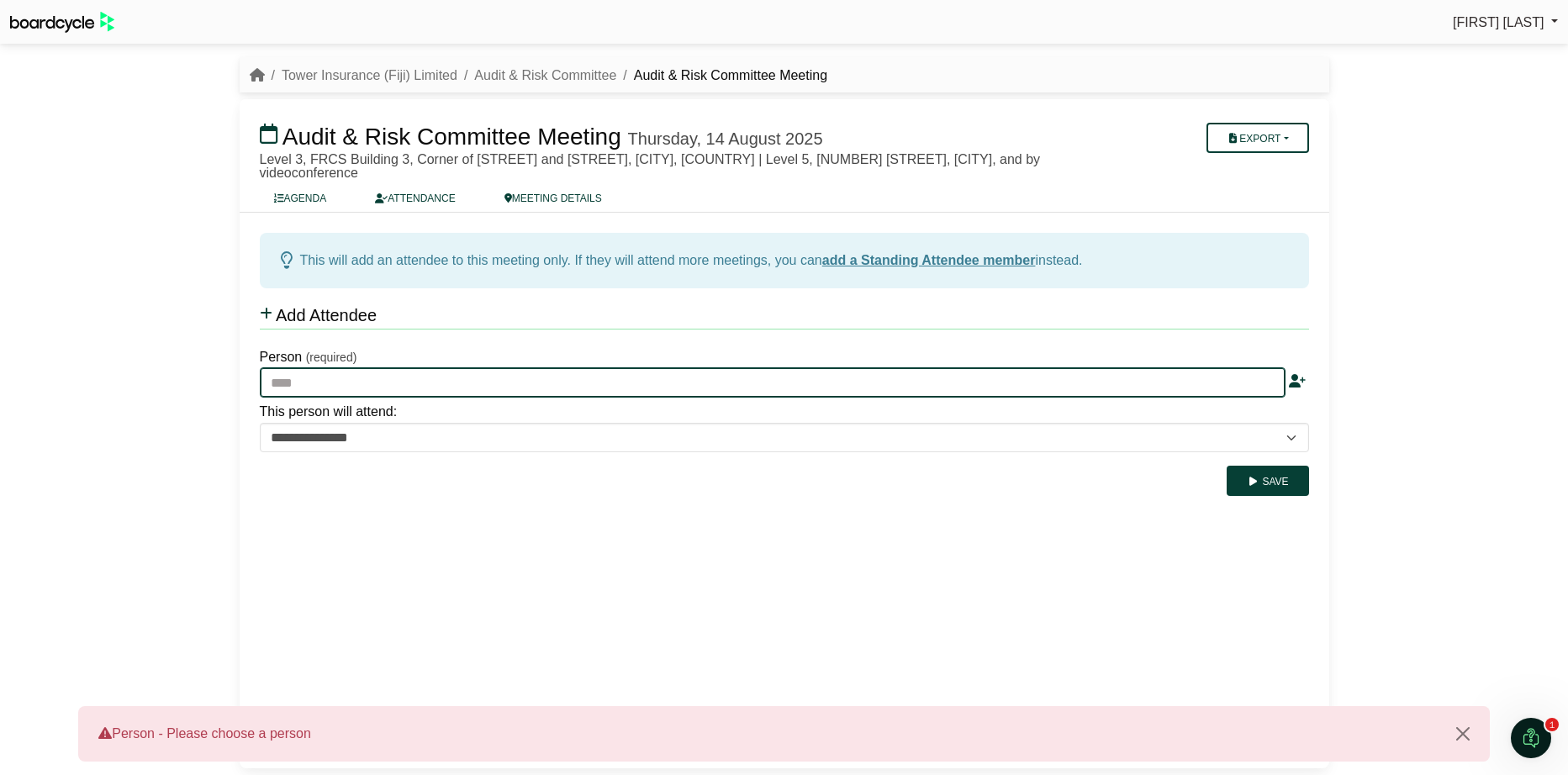click at bounding box center [773, 382] 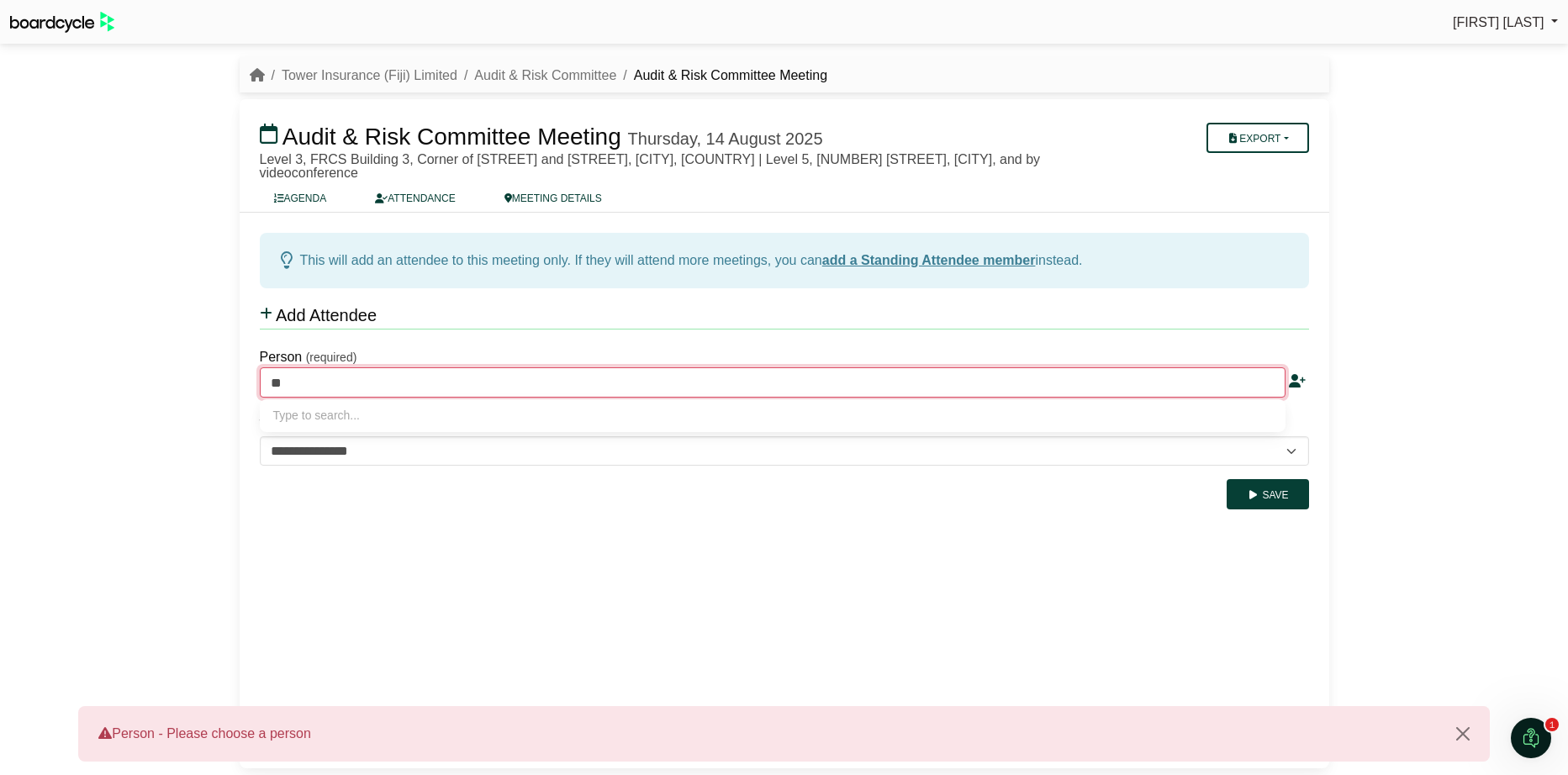 type on "***" 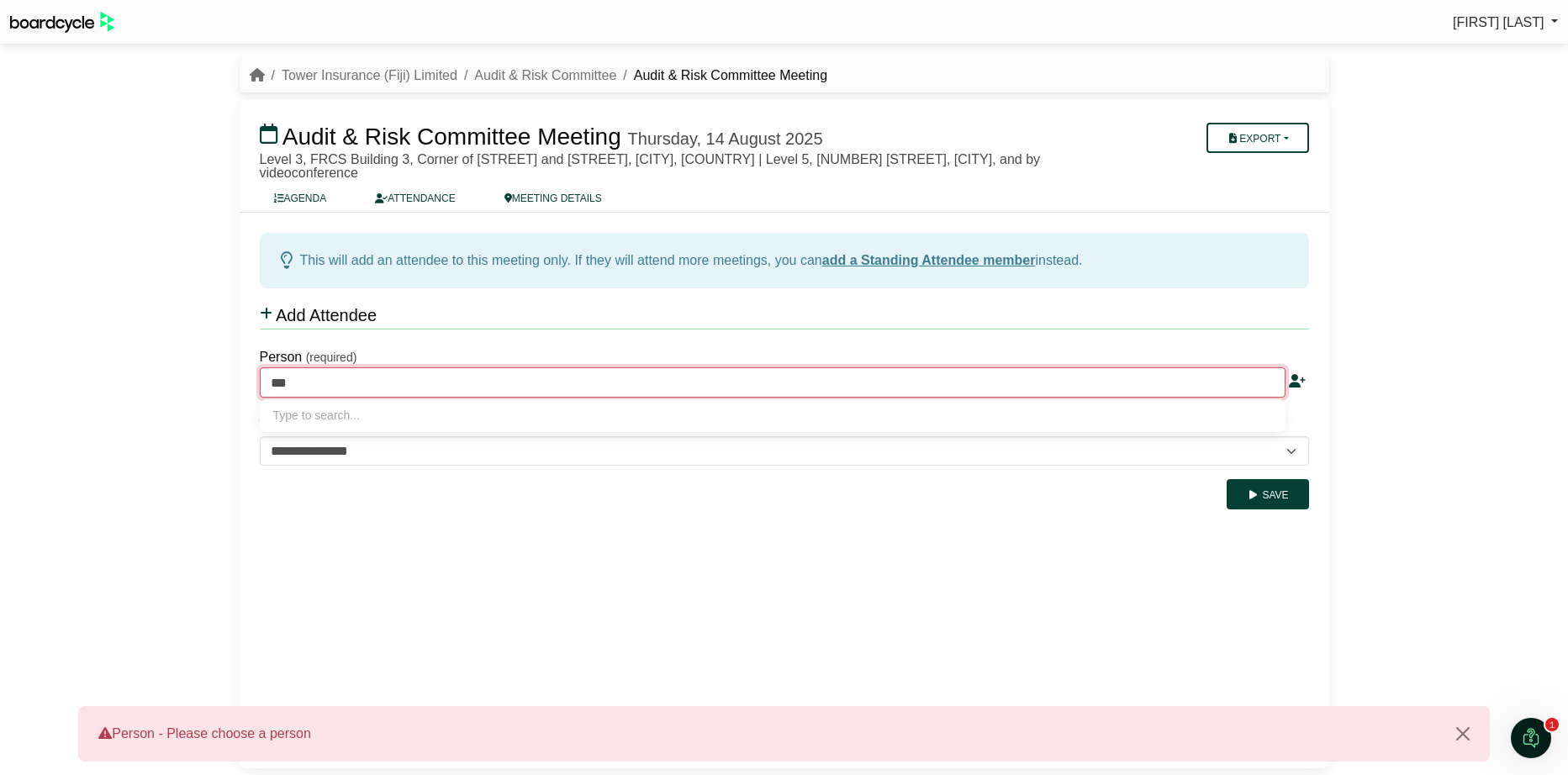 type on "**********" 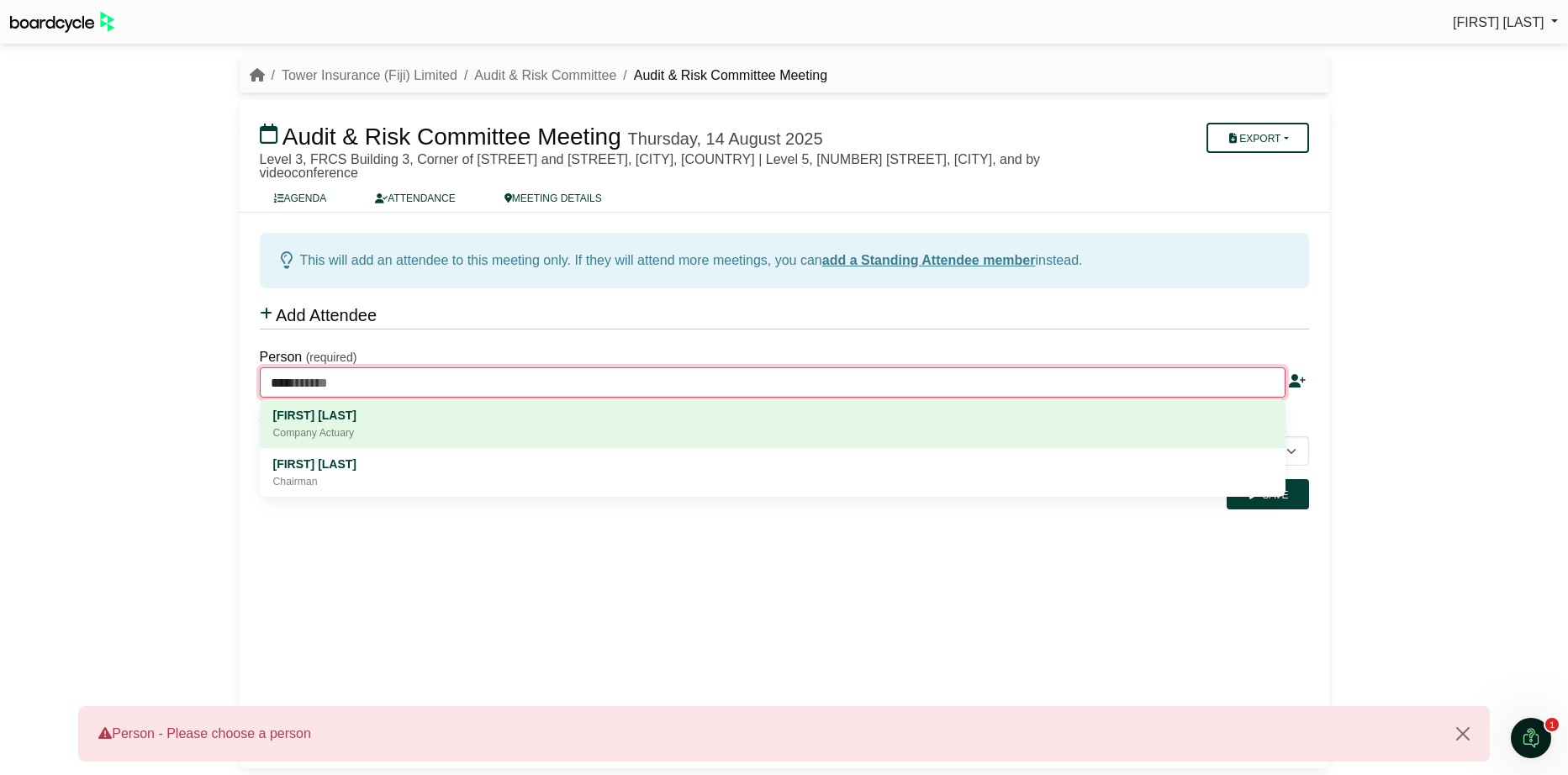 click on "John Feyter" at bounding box center (773, 415) 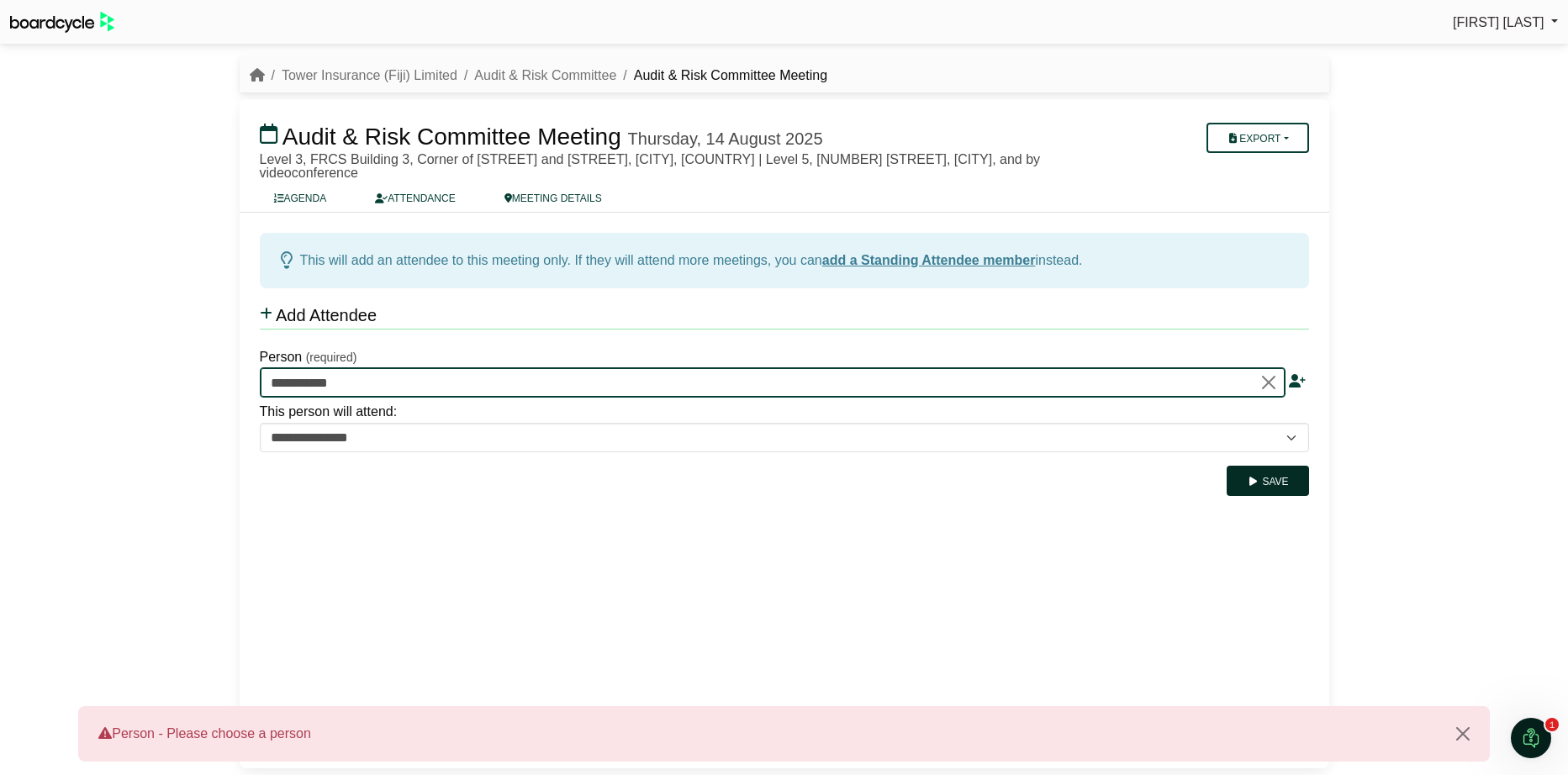 type on "**********" 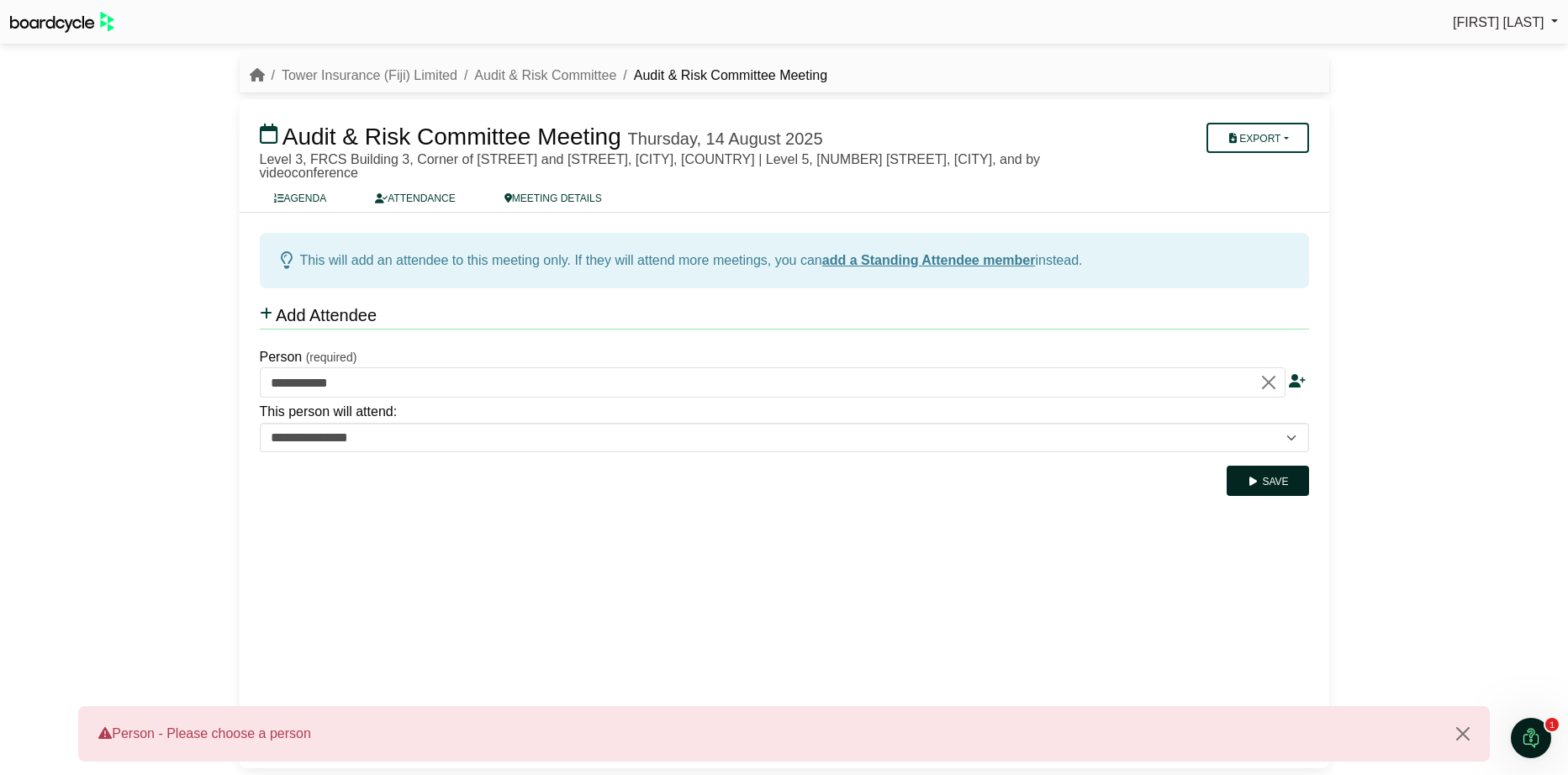 click on "Save" at bounding box center (1267, 481) 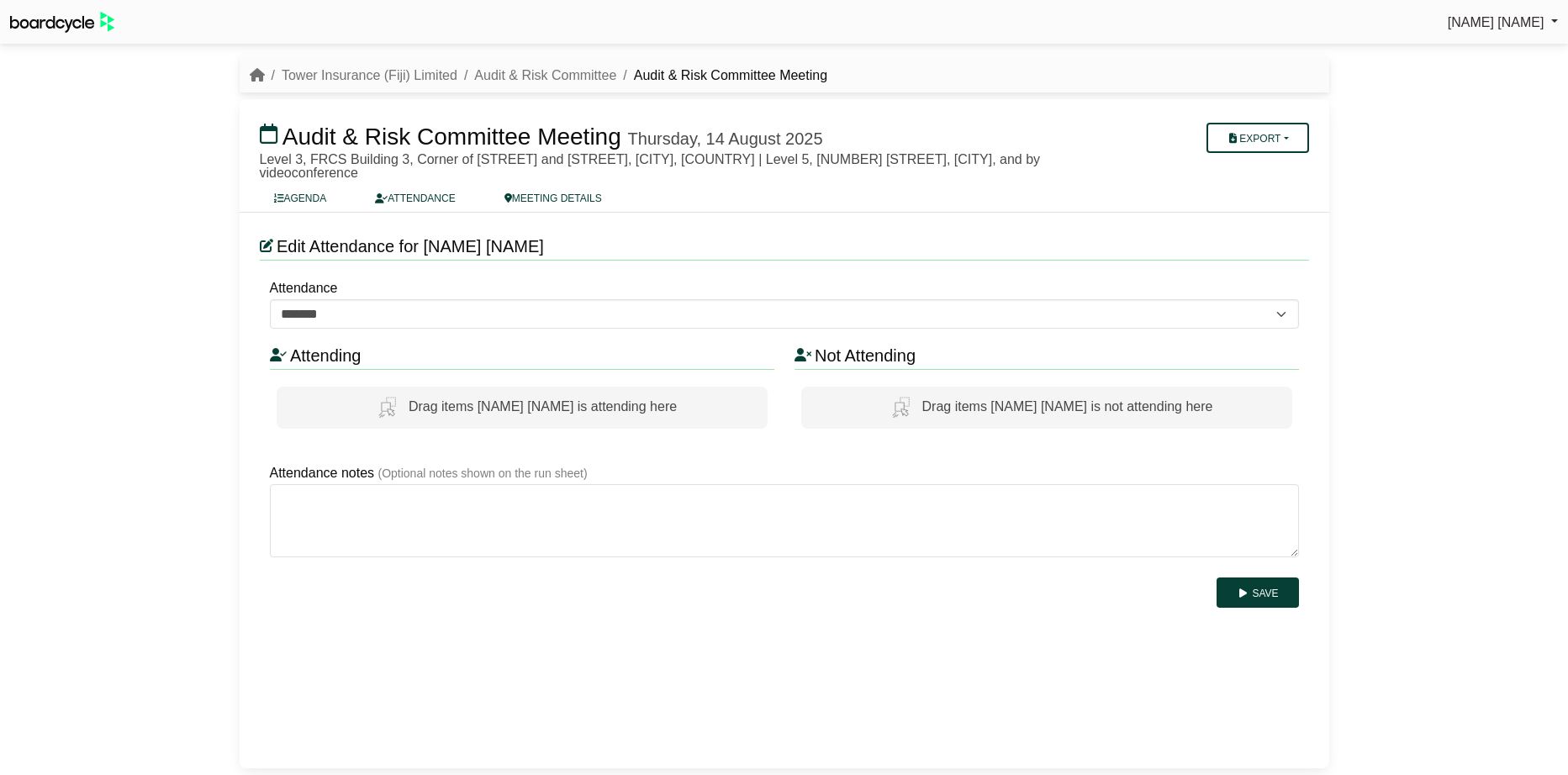 scroll, scrollTop: 0, scrollLeft: 0, axis: both 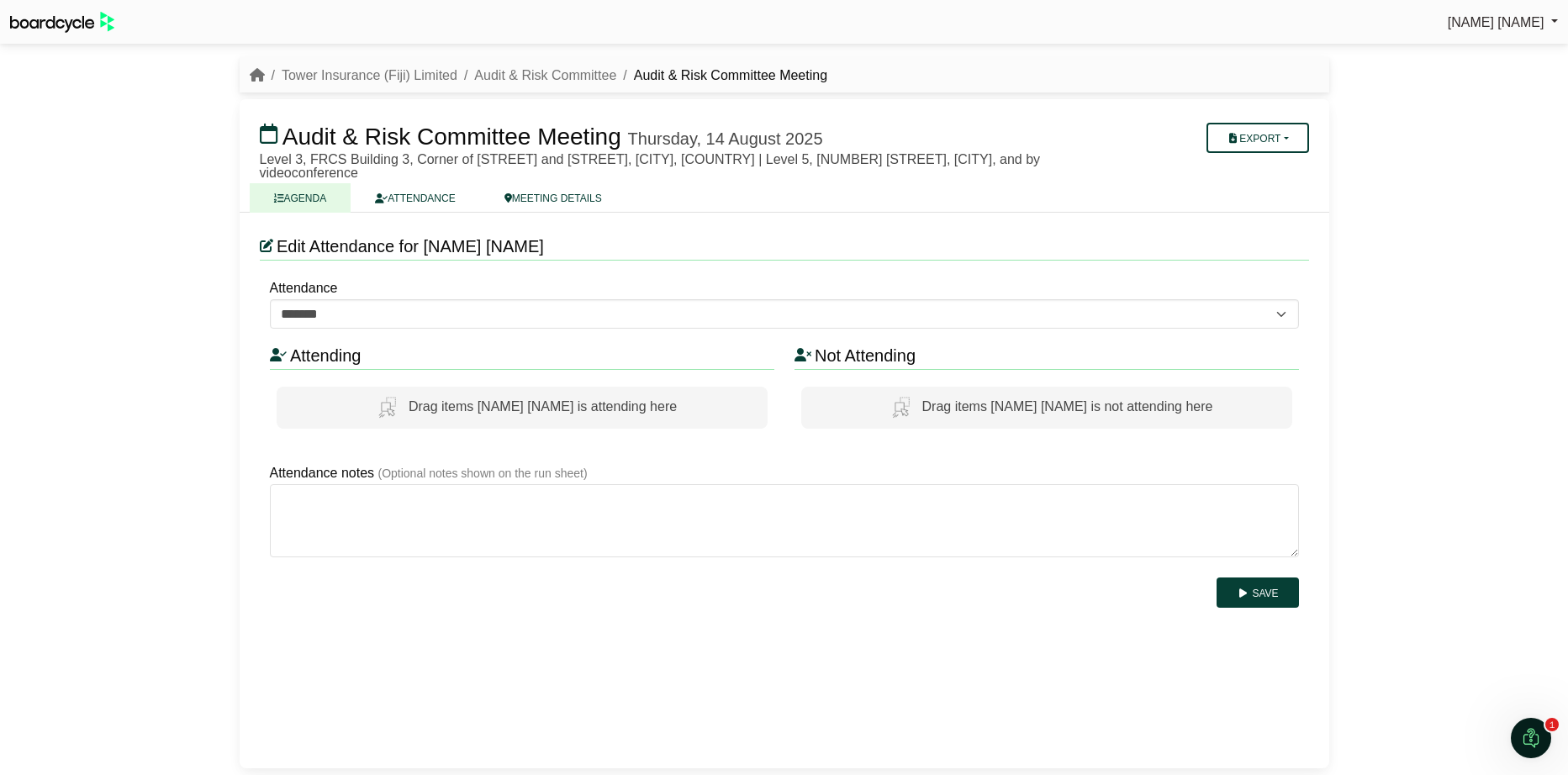 click on "AGENDA" at bounding box center (300, 198) 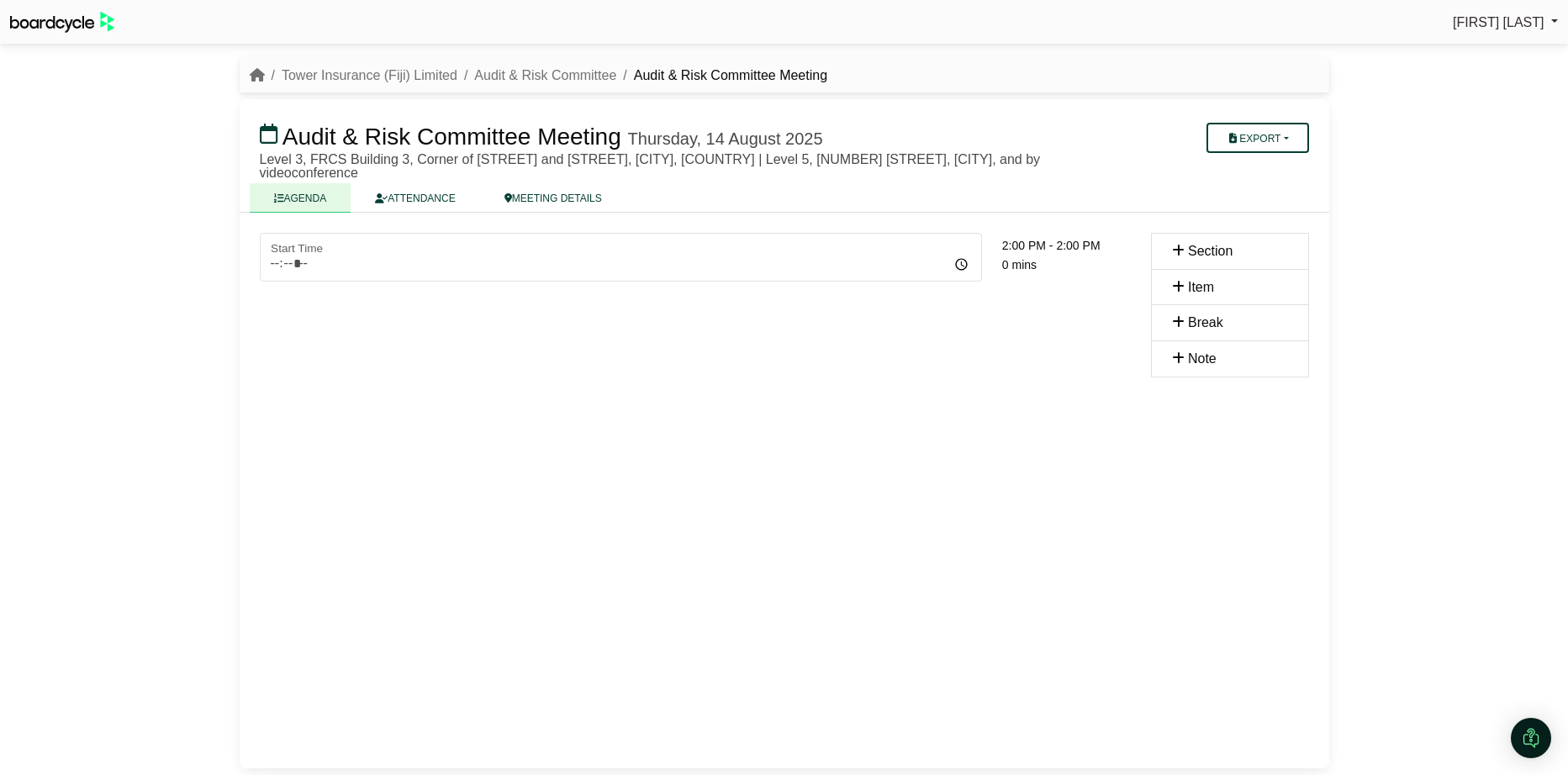 scroll, scrollTop: 0, scrollLeft: 0, axis: both 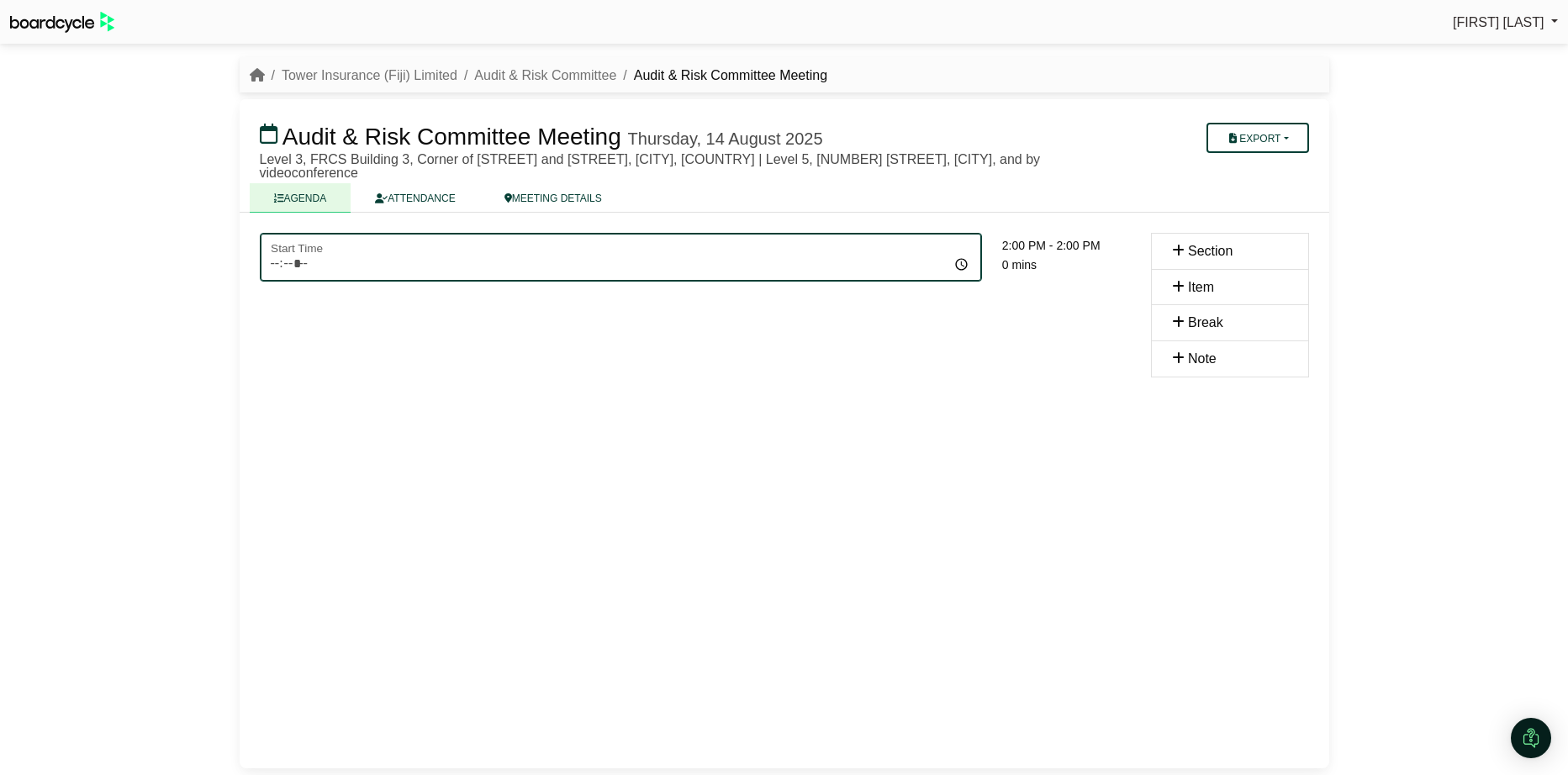 click on "*****" at bounding box center [620, 257] 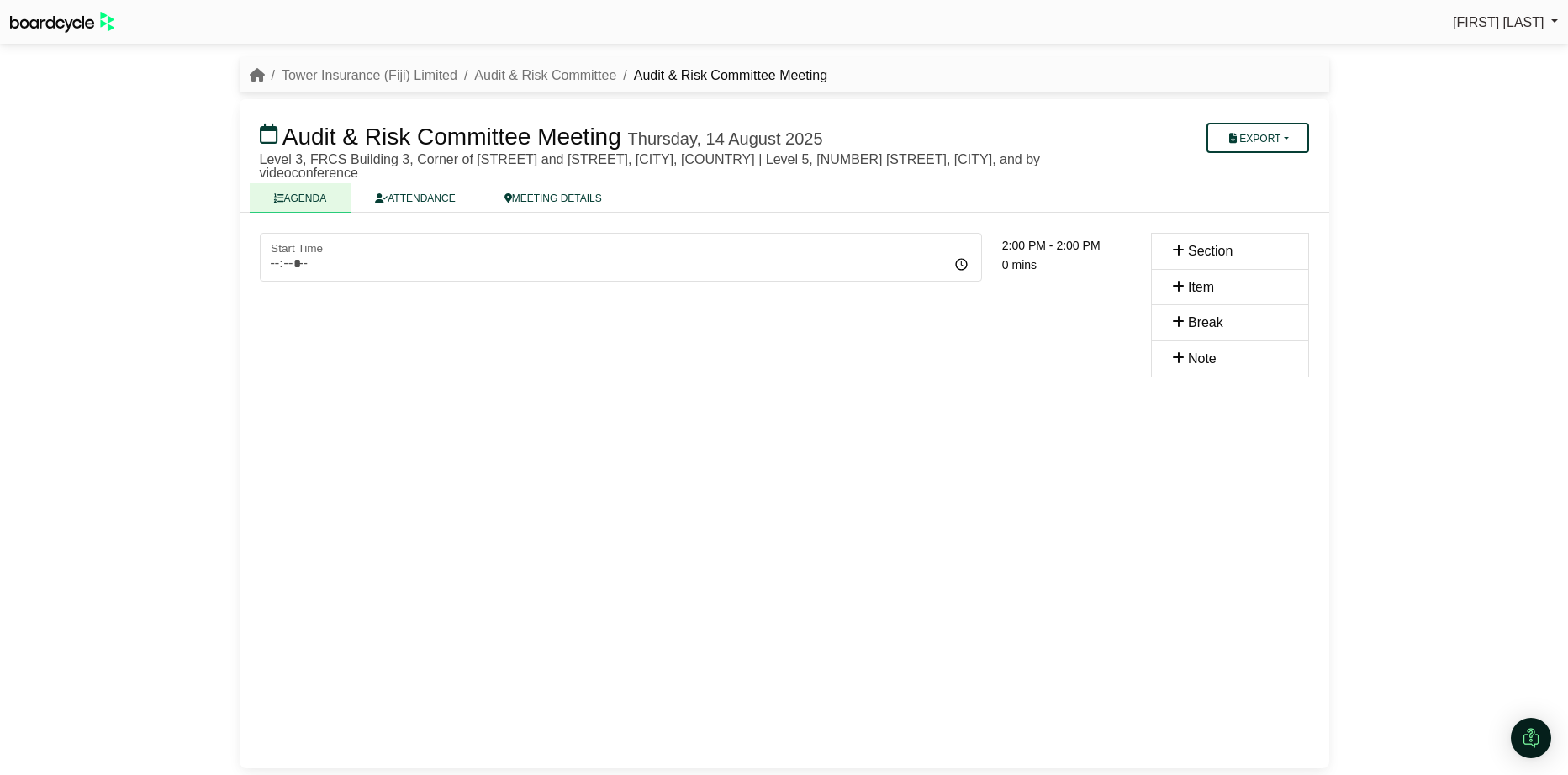 click on "2:00 PM - 2:00 PM" at bounding box center (1066, 245) 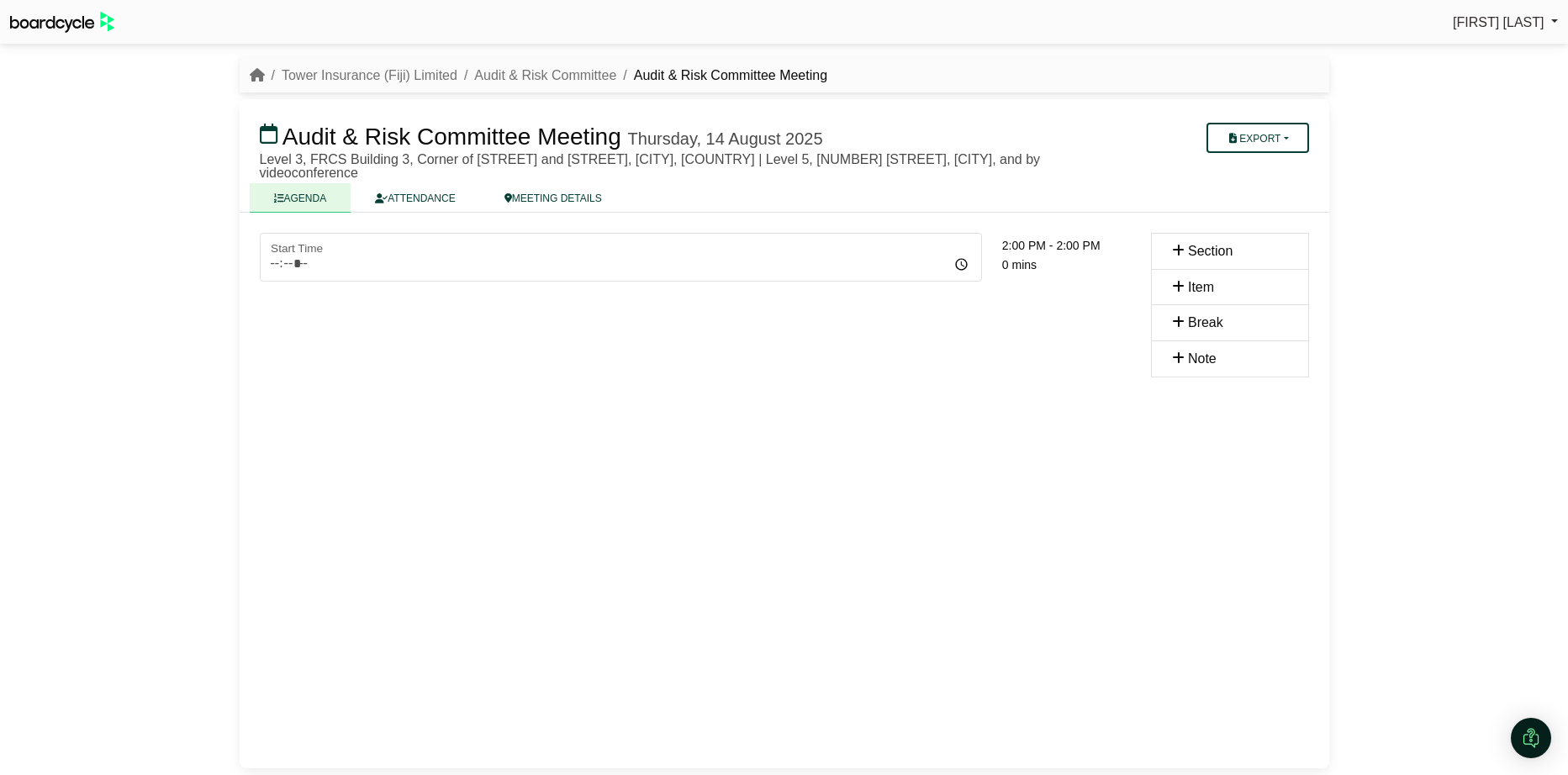 click on "2:00 PM - 2:00 PM" at bounding box center [1066, 245] 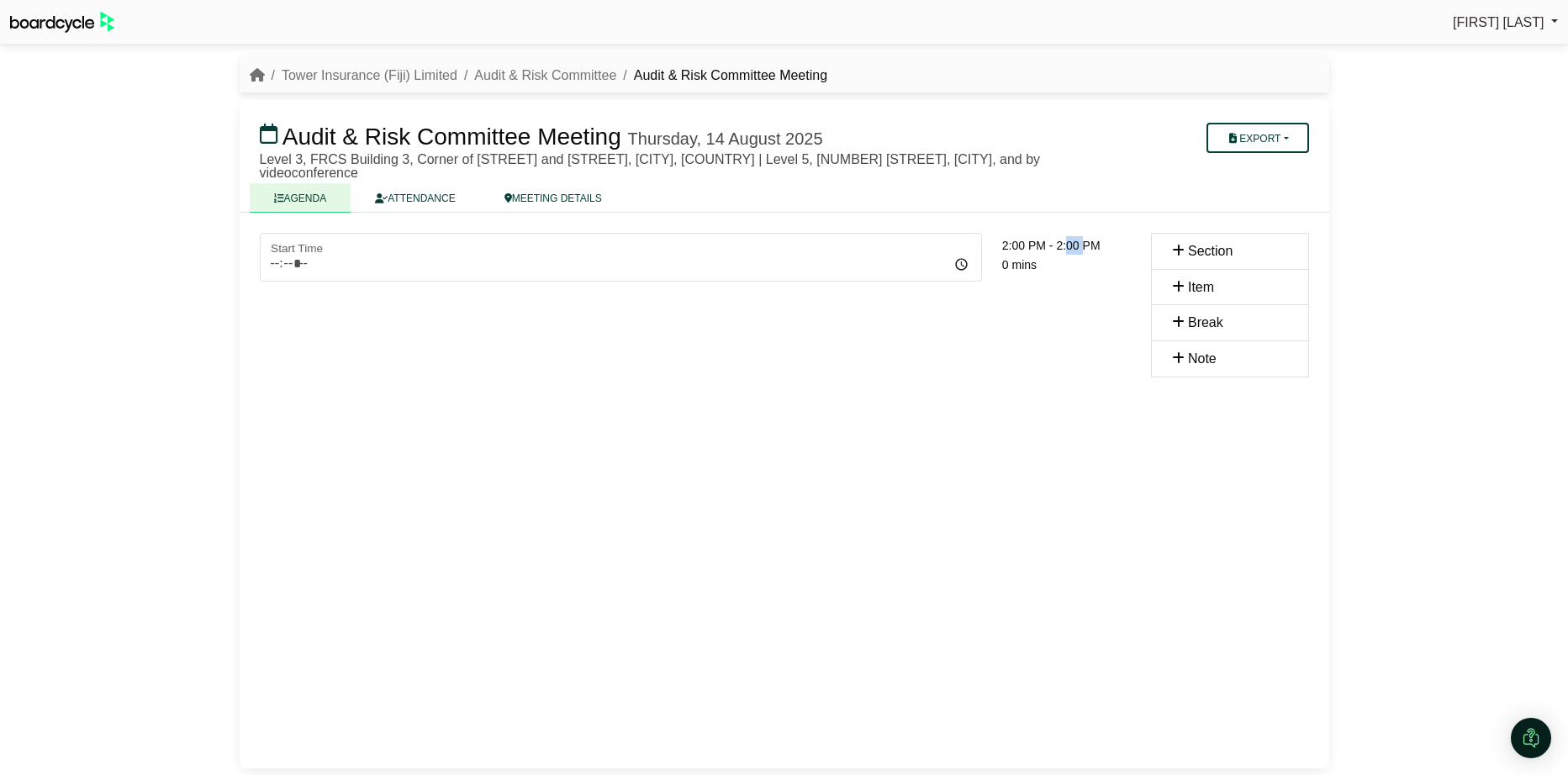 click on "2:00 PM - 2:00 PM" at bounding box center (1066, 245) 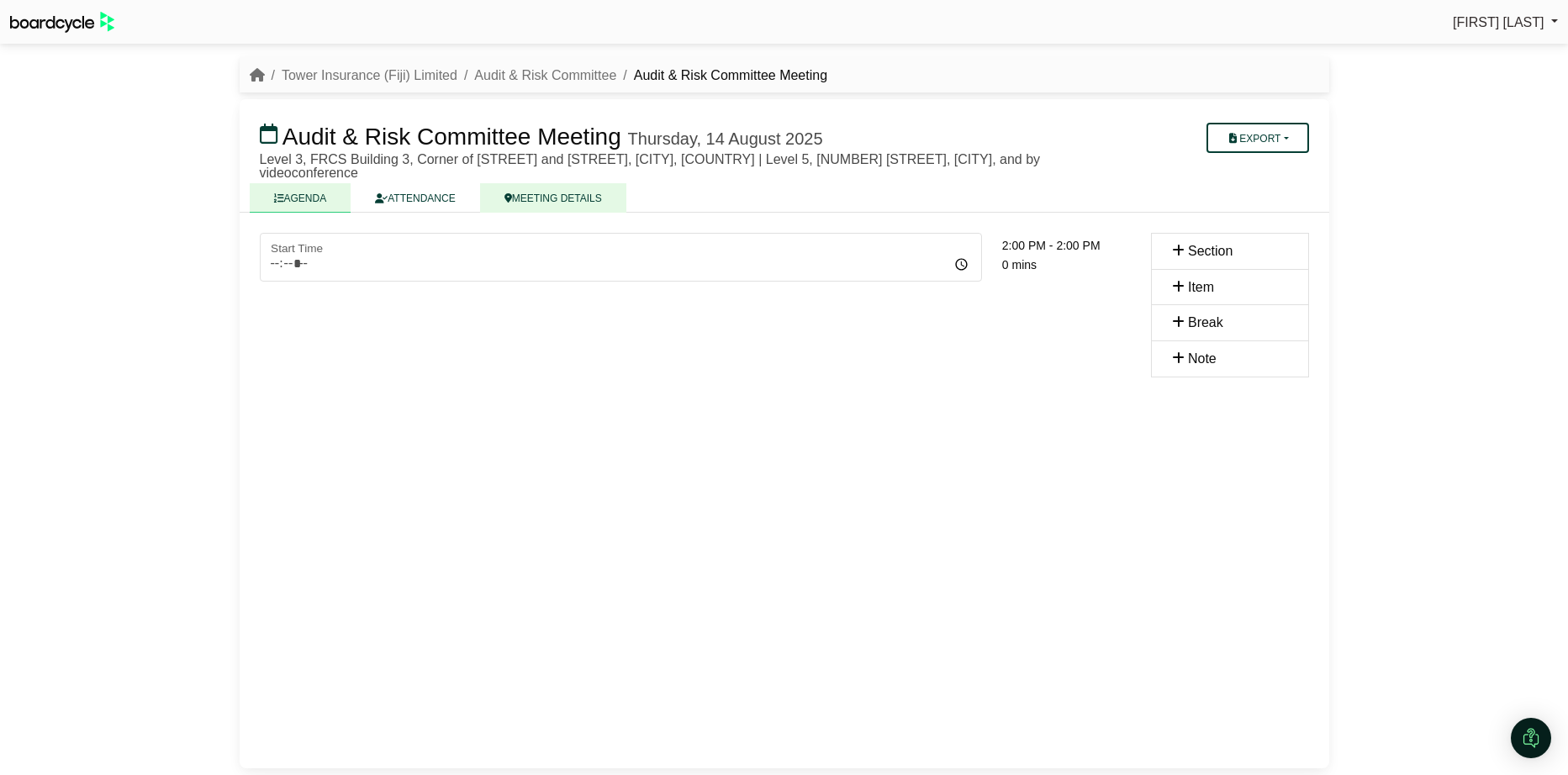 click on "MEETING DETAILS" at bounding box center (553, 198) 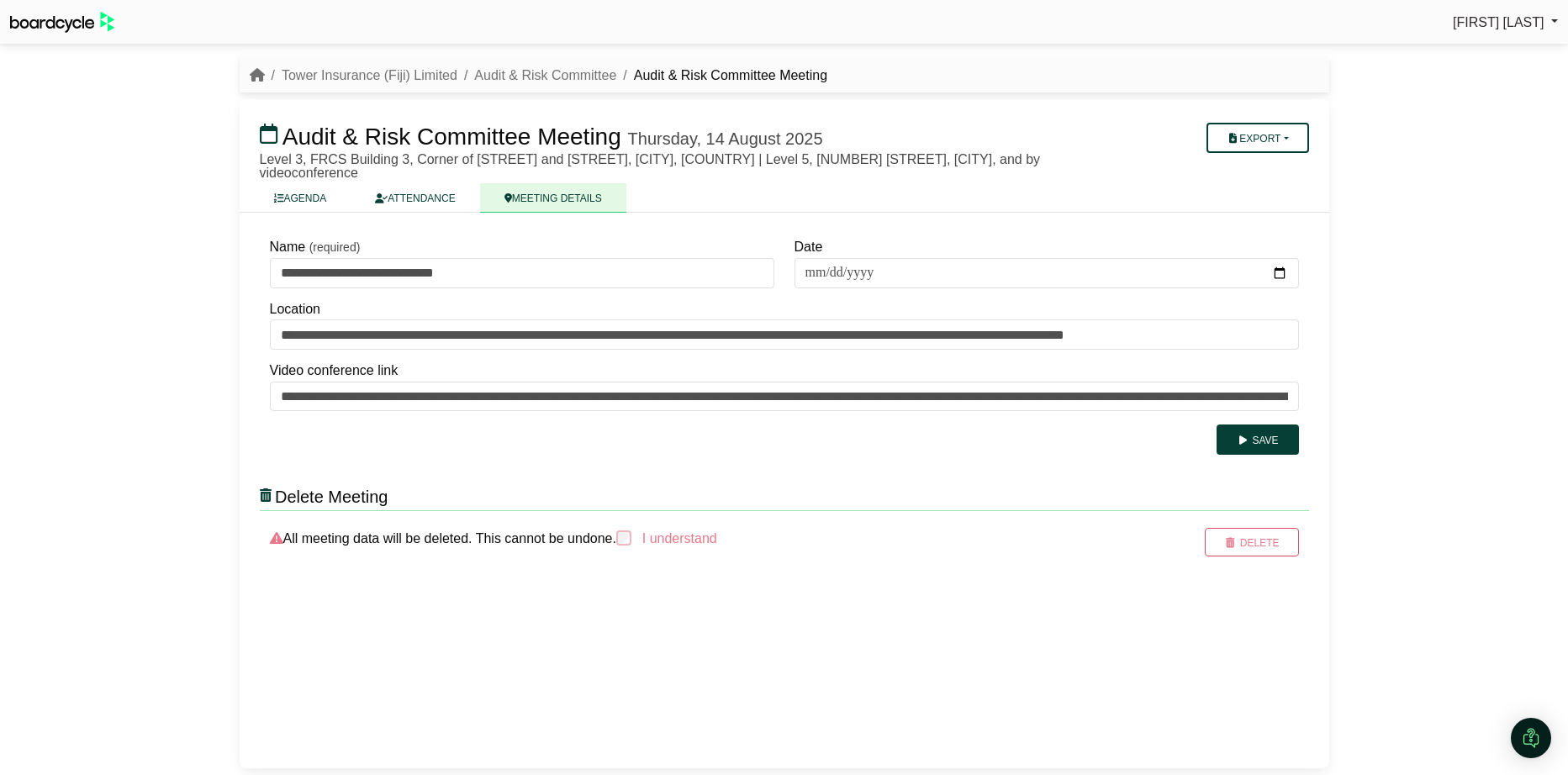 scroll, scrollTop: 0, scrollLeft: 0, axis: both 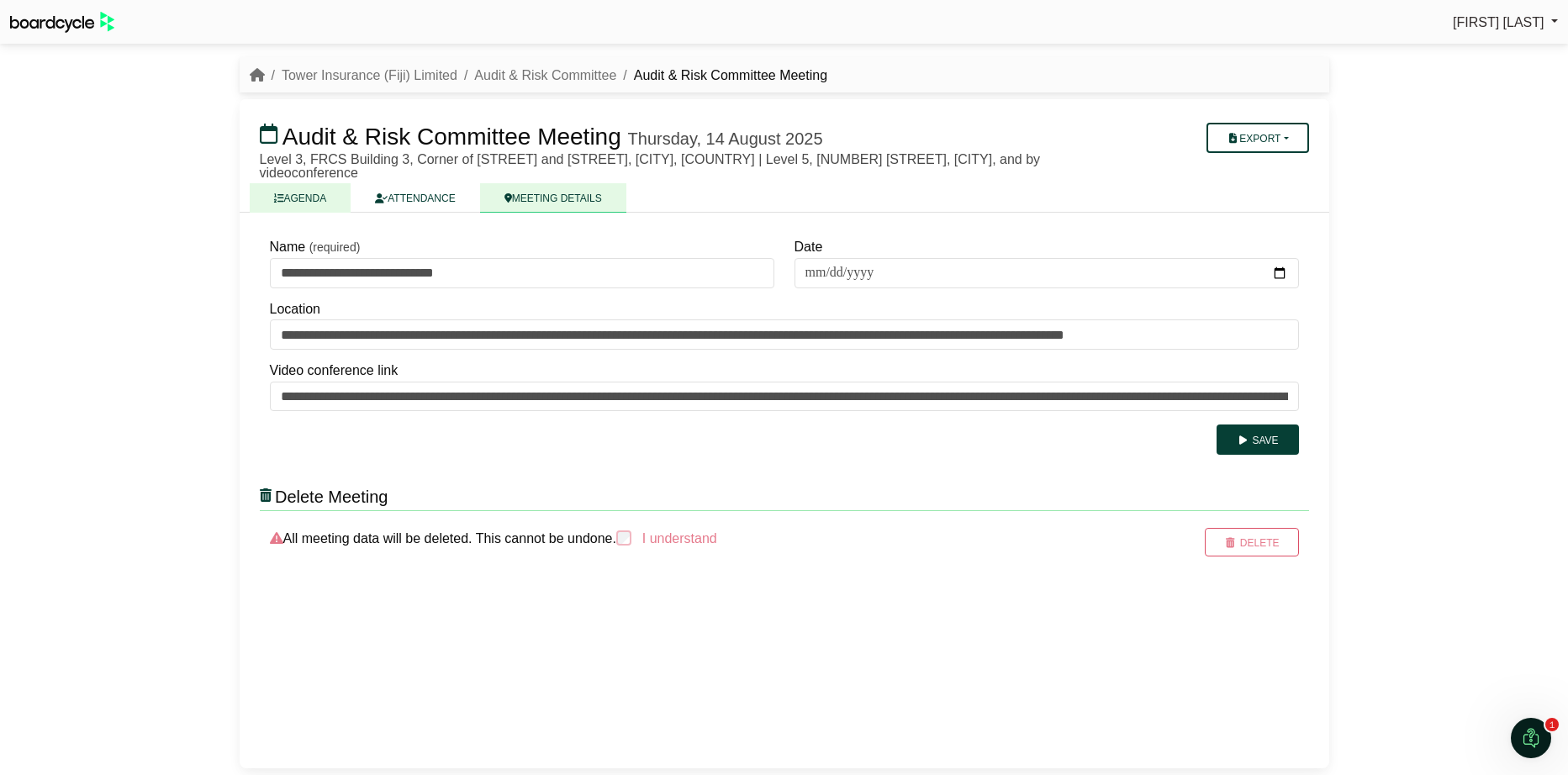 click on "AGENDA" at bounding box center [300, 198] 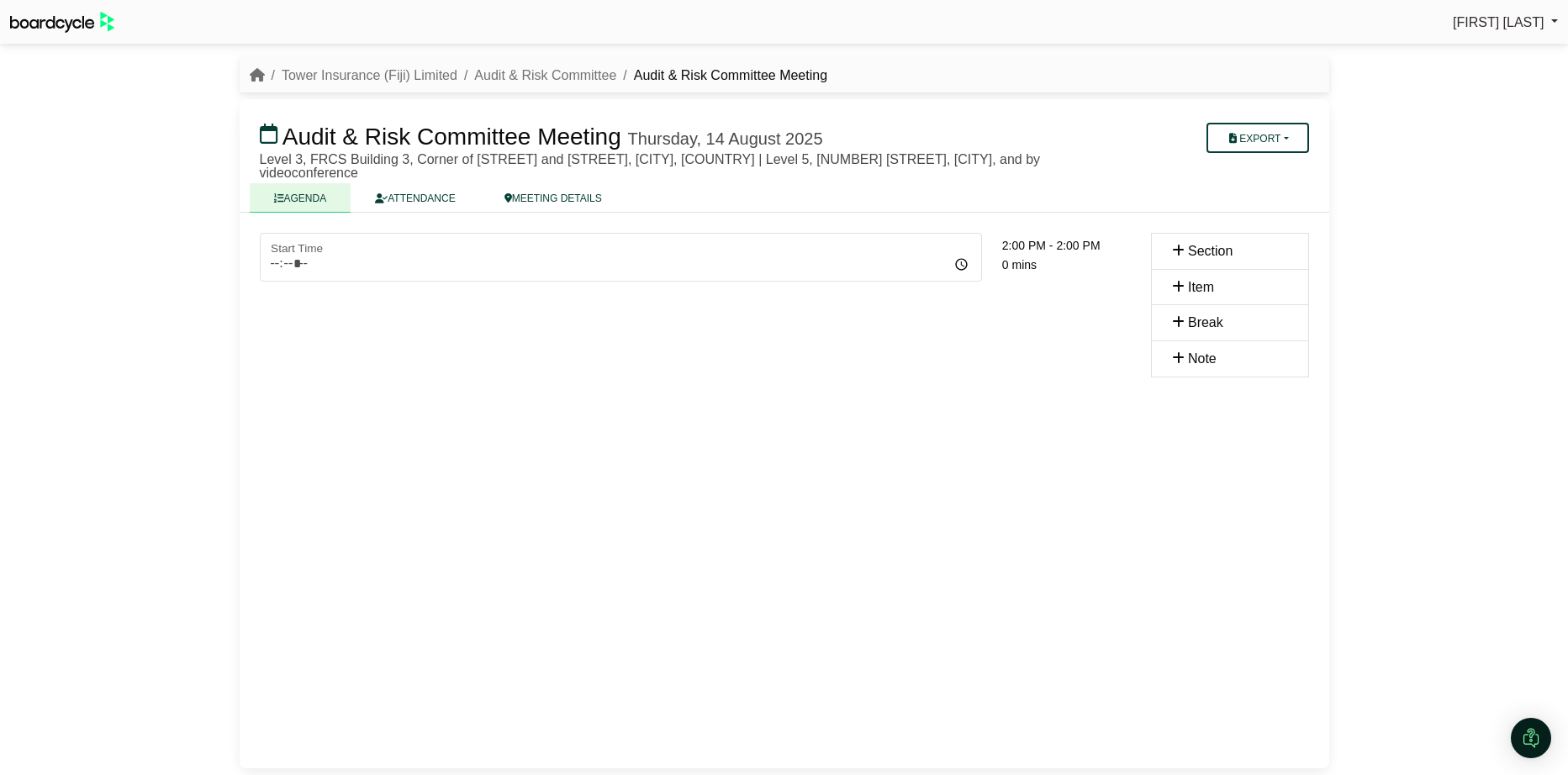 scroll, scrollTop: 0, scrollLeft: 0, axis: both 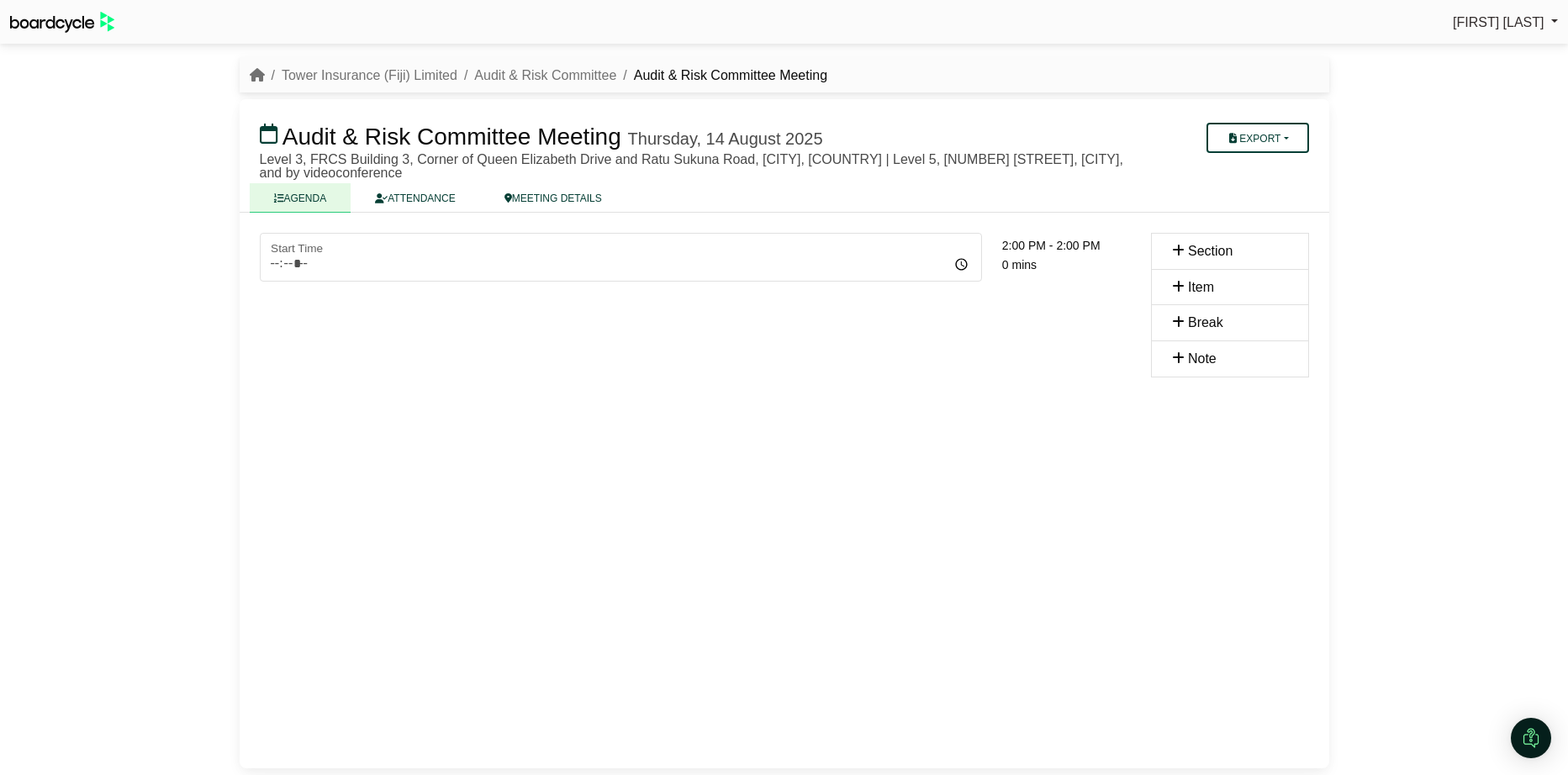 click on "Section" at bounding box center (1230, 251) 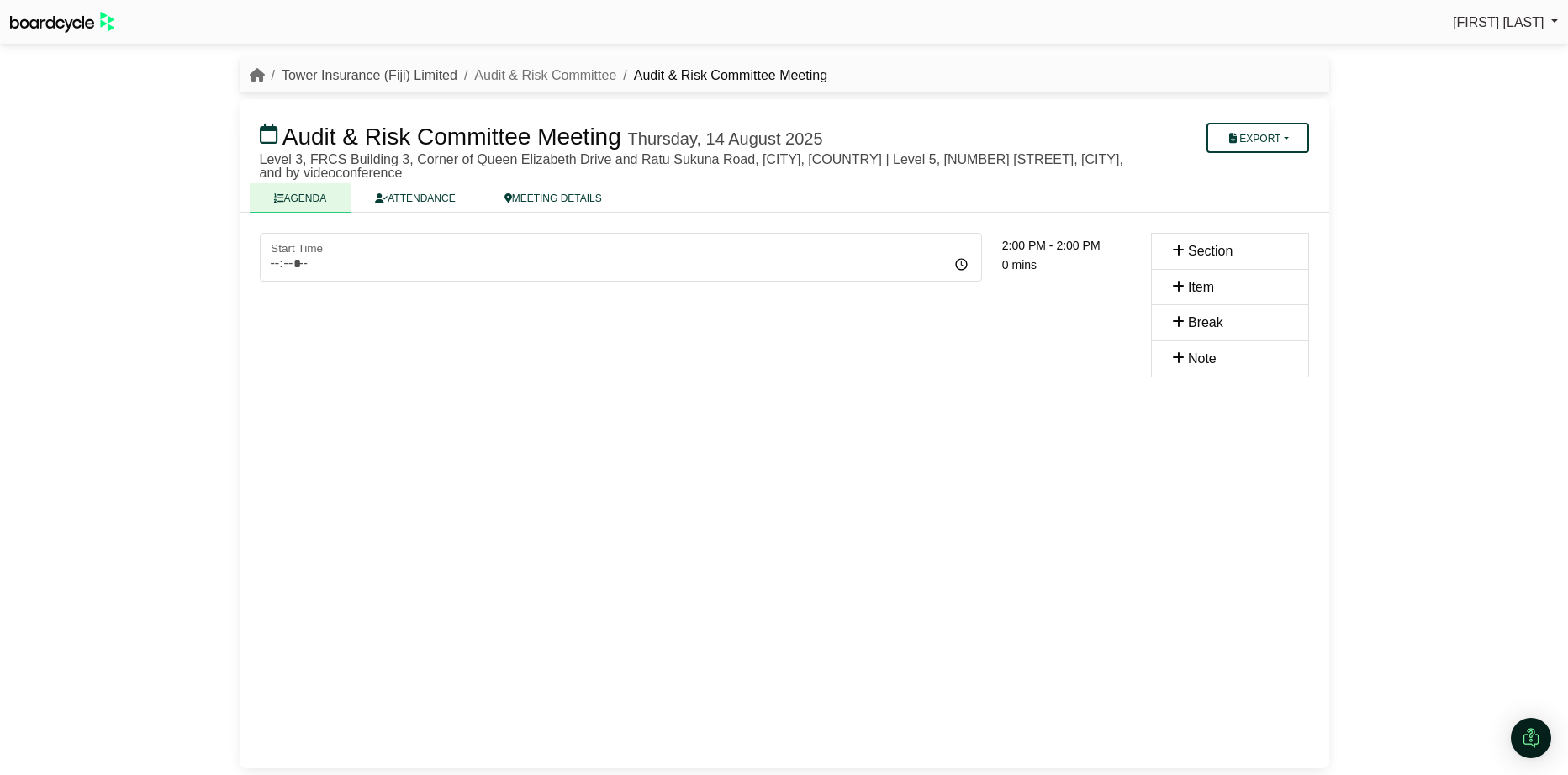 click on "Tower Insurance (Fiji) Limited" at bounding box center (369, 75) 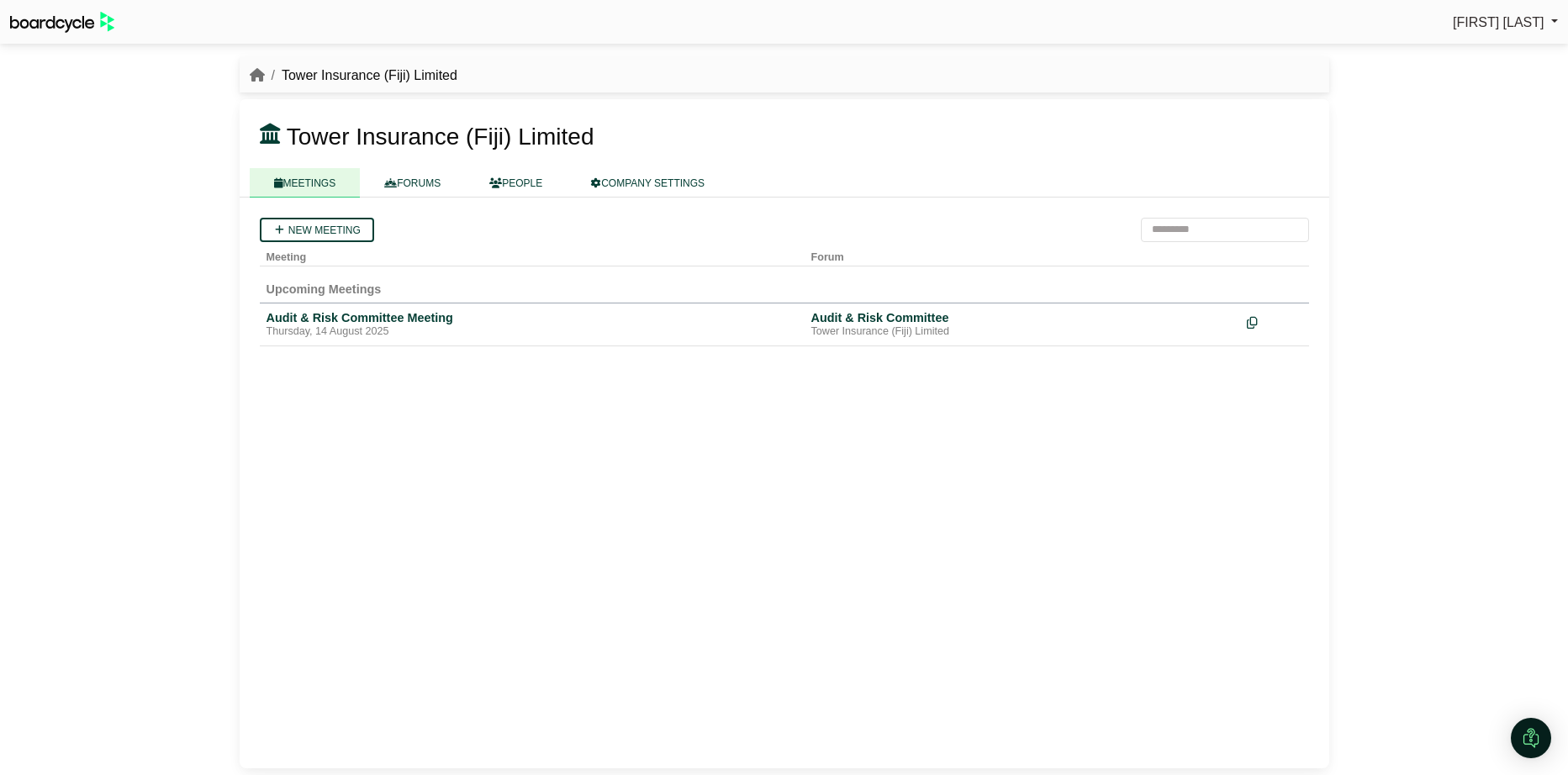 scroll, scrollTop: 0, scrollLeft: 0, axis: both 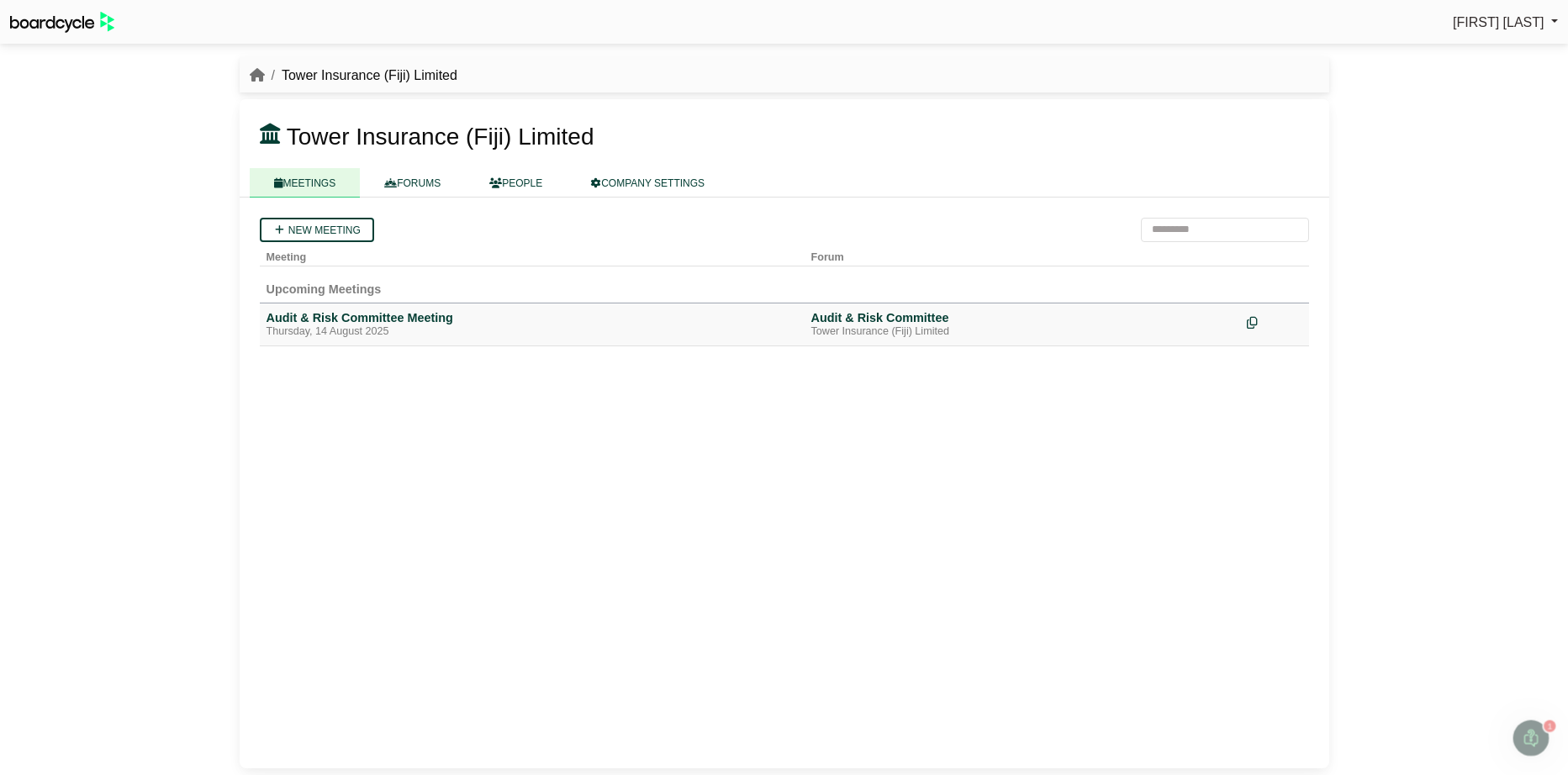 click on "Audit & Risk Committee Meeting" at bounding box center (532, 318) 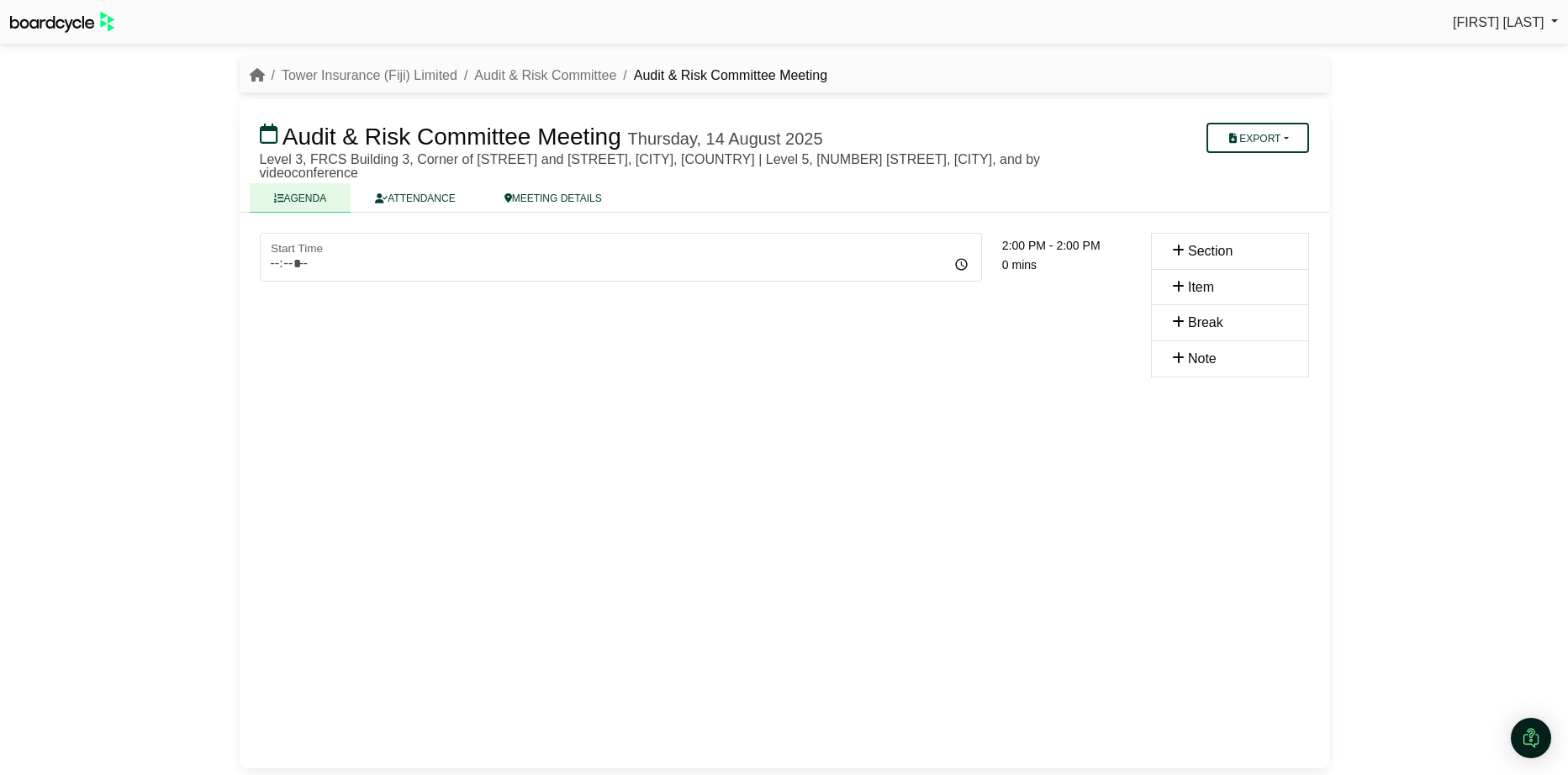 scroll, scrollTop: 0, scrollLeft: 0, axis: both 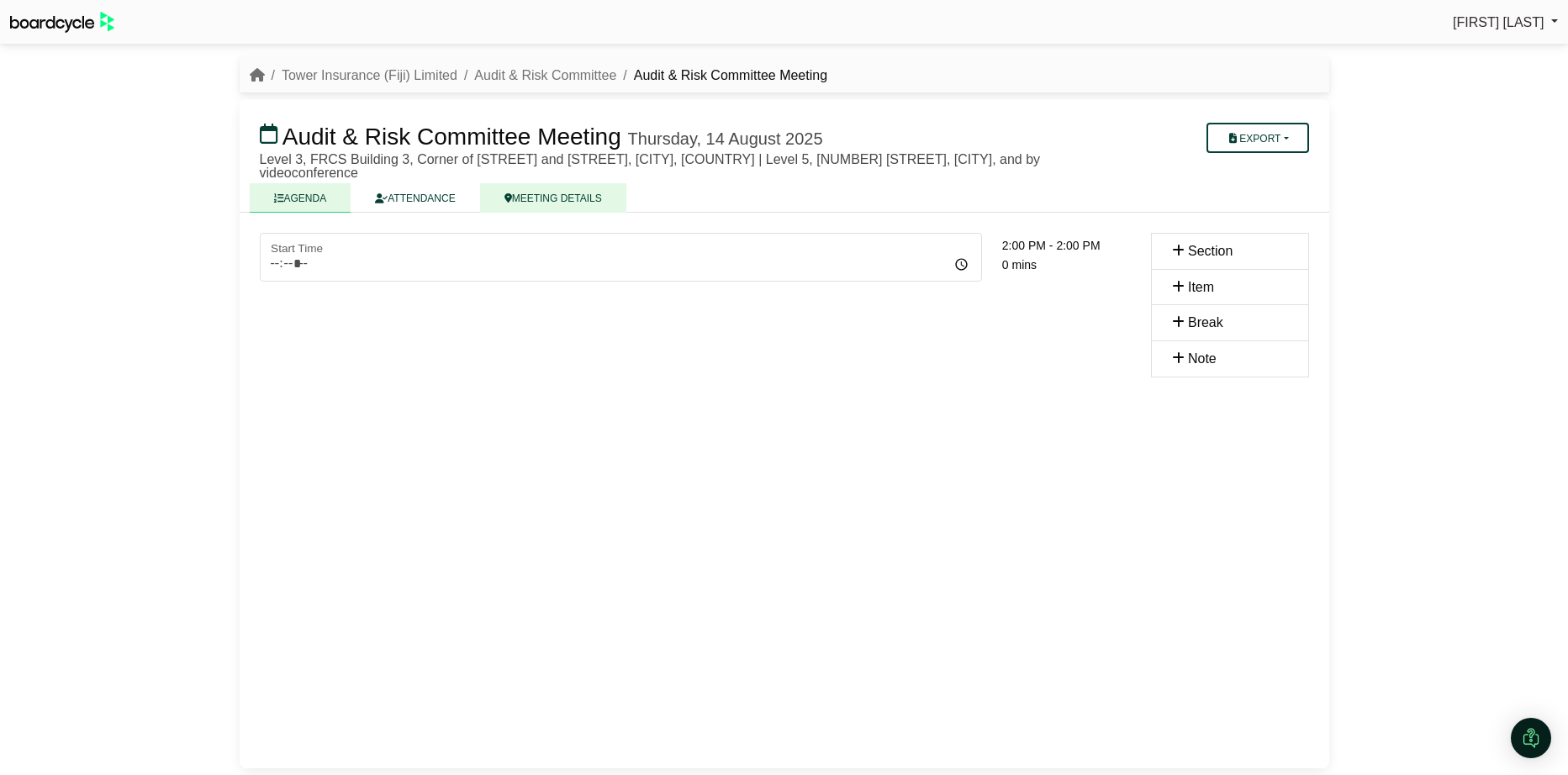 click on "MEETING DETAILS" at bounding box center [553, 198] 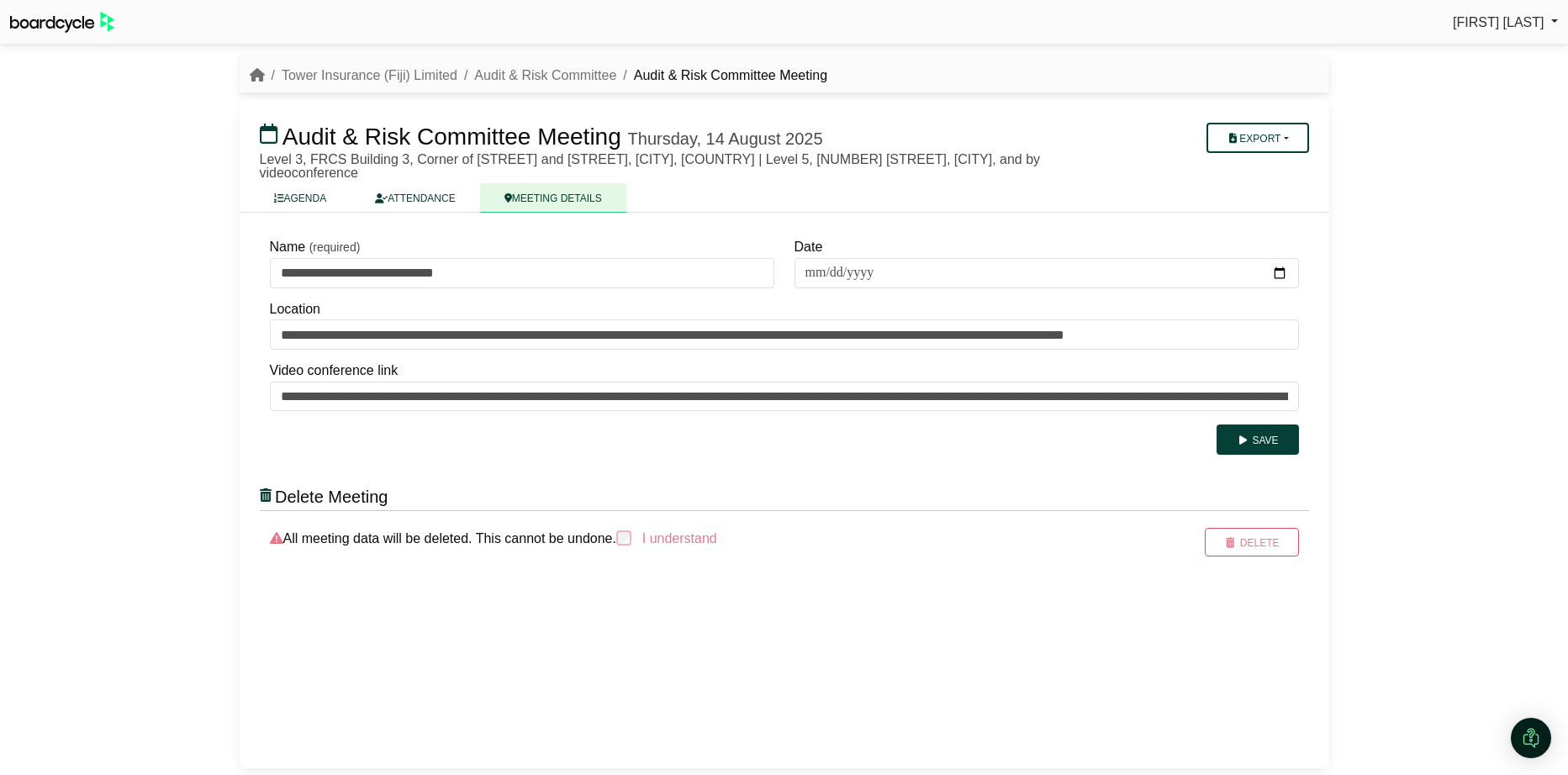 scroll, scrollTop: 0, scrollLeft: 0, axis: both 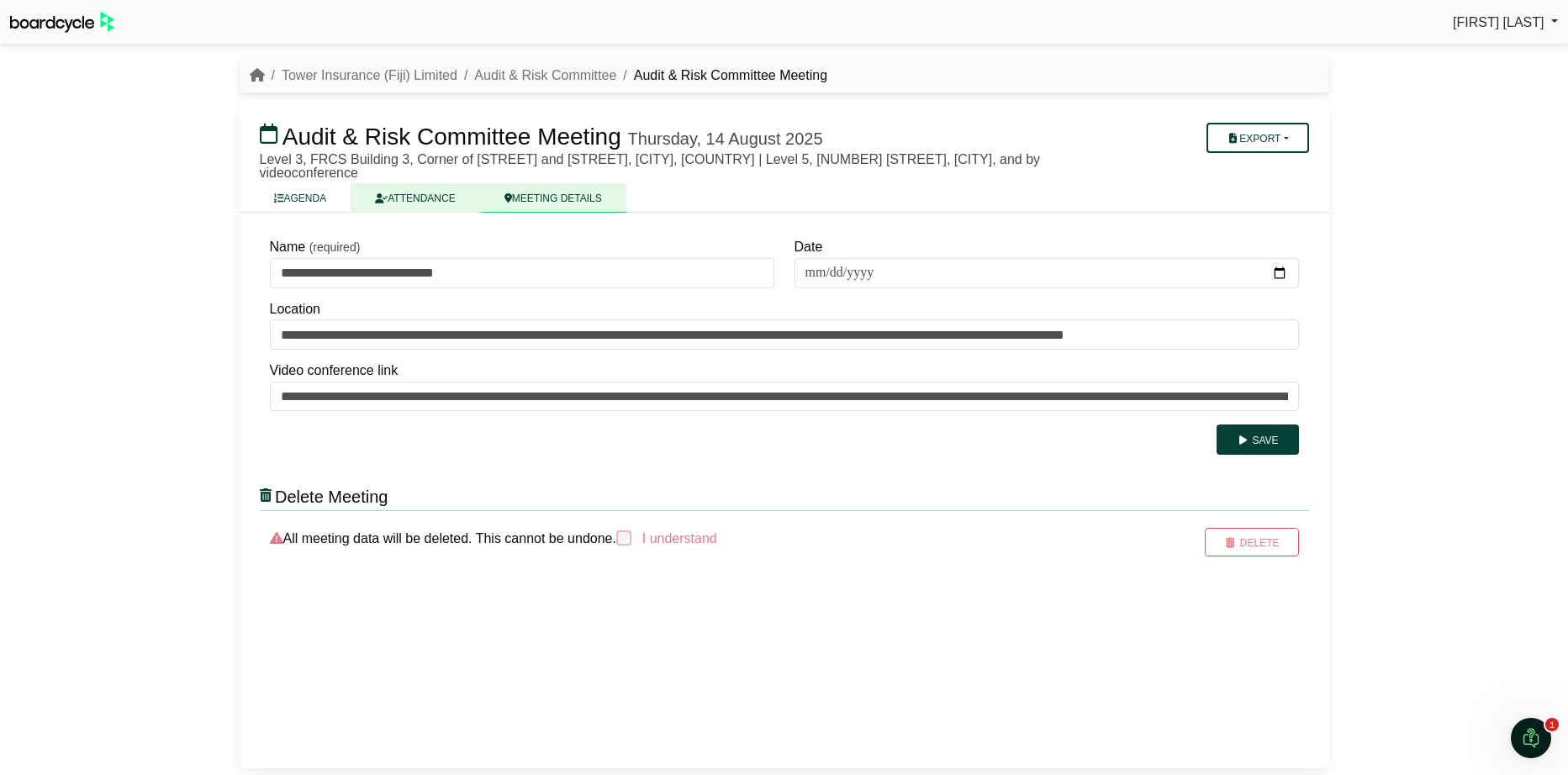 click on "ATTENDANCE" at bounding box center [414, 198] 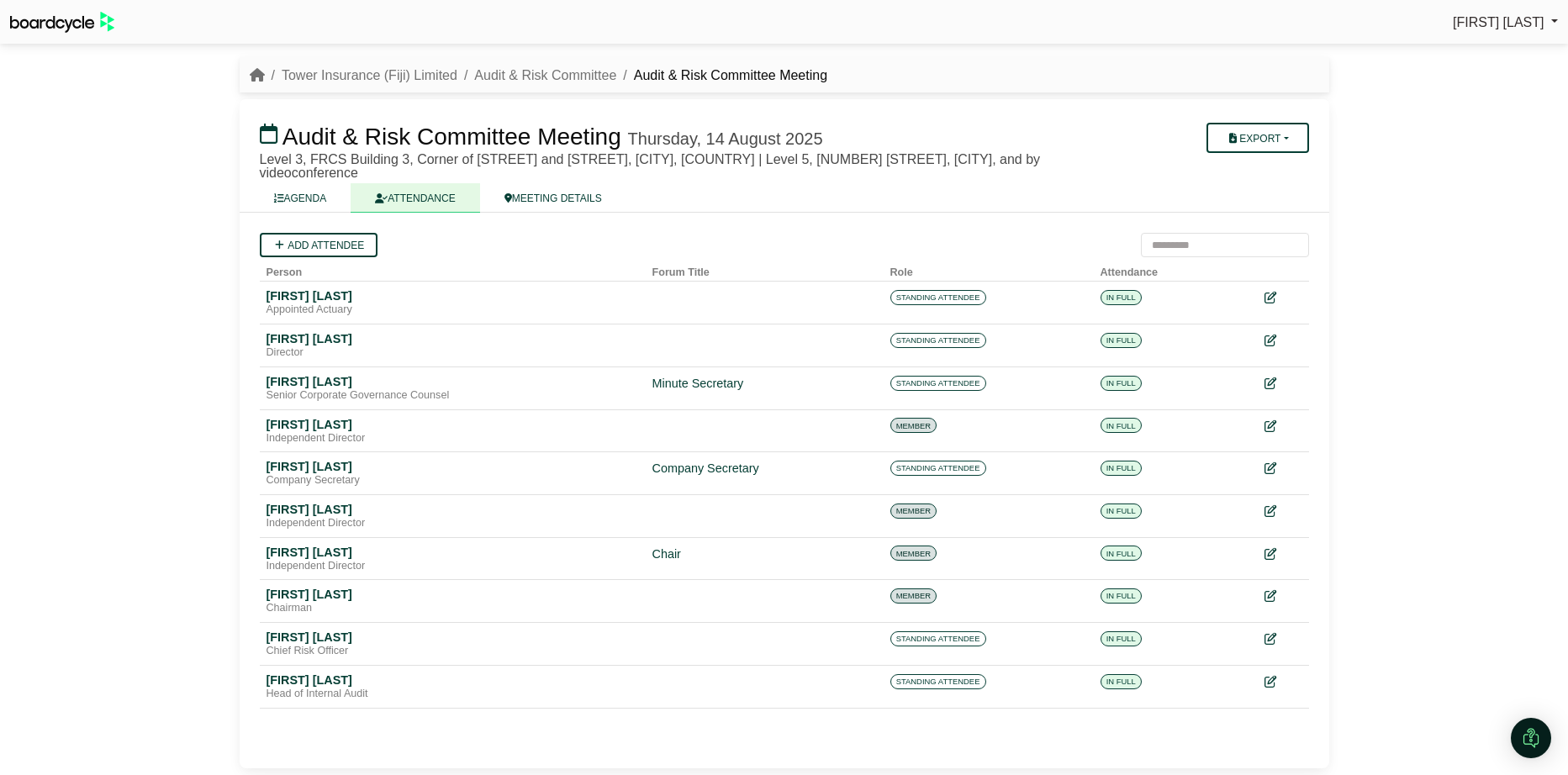 scroll, scrollTop: 0, scrollLeft: 0, axis: both 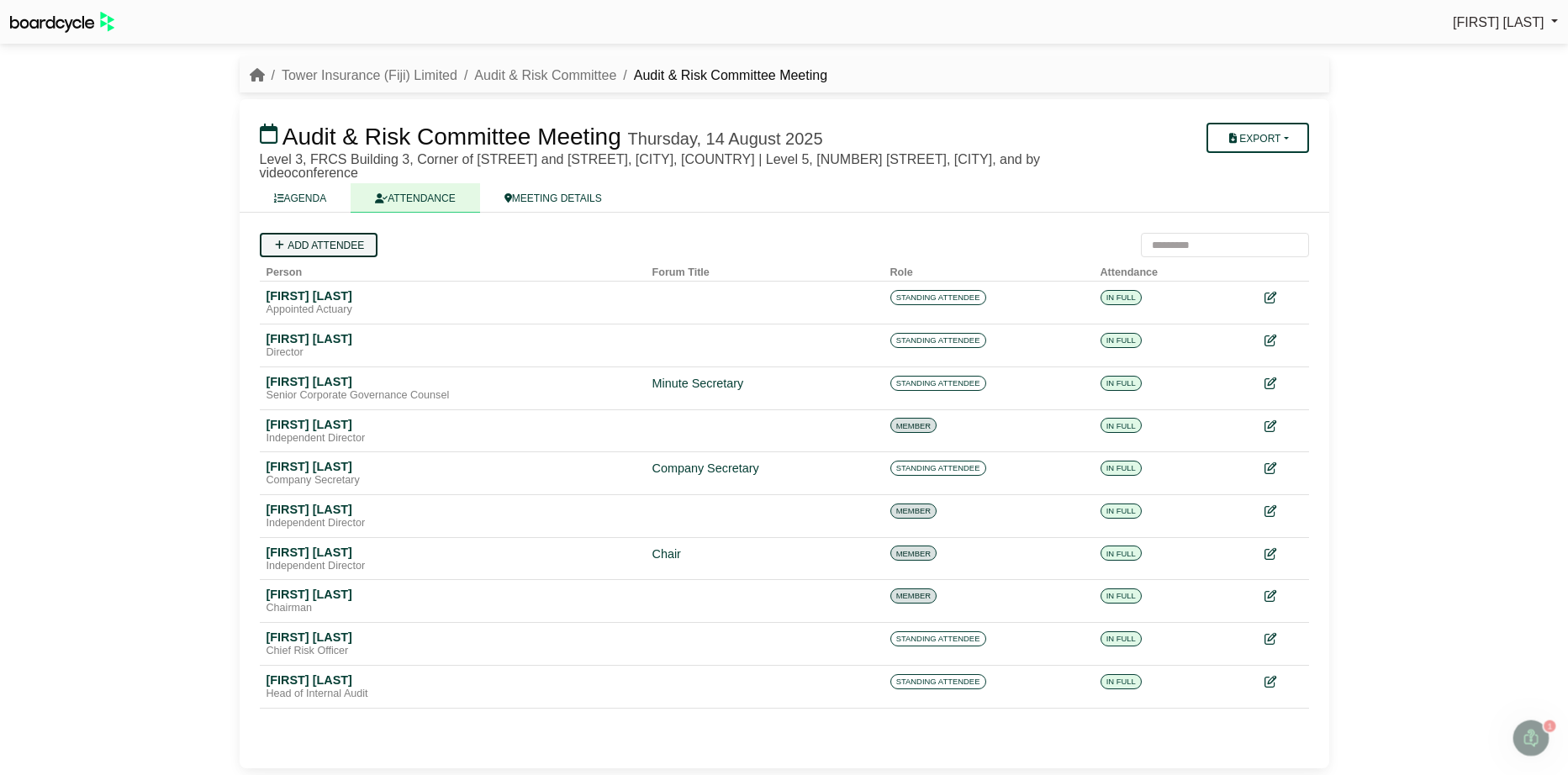 click on "Add attendee" at bounding box center (319, 245) 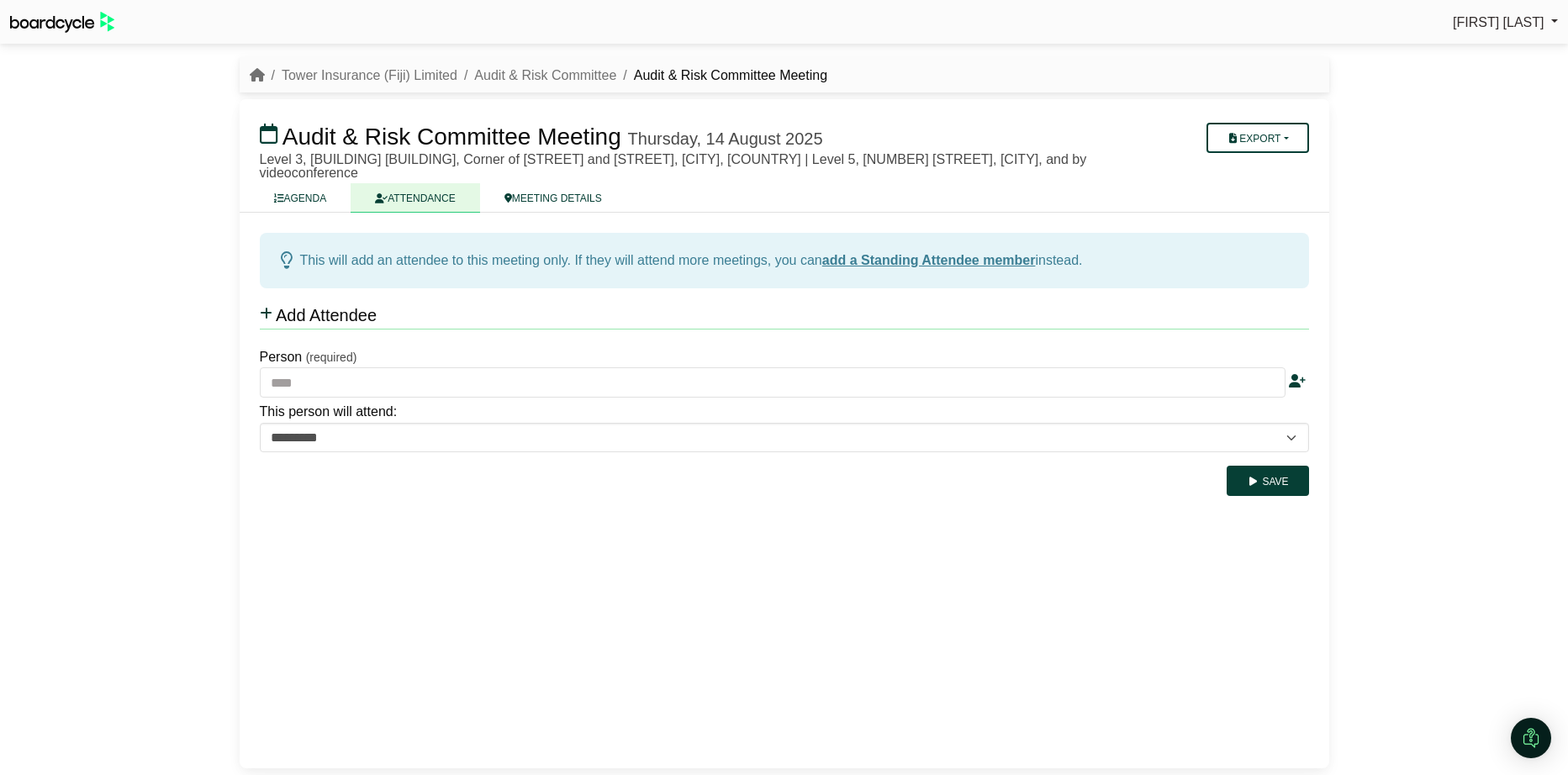 scroll, scrollTop: 0, scrollLeft: 0, axis: both 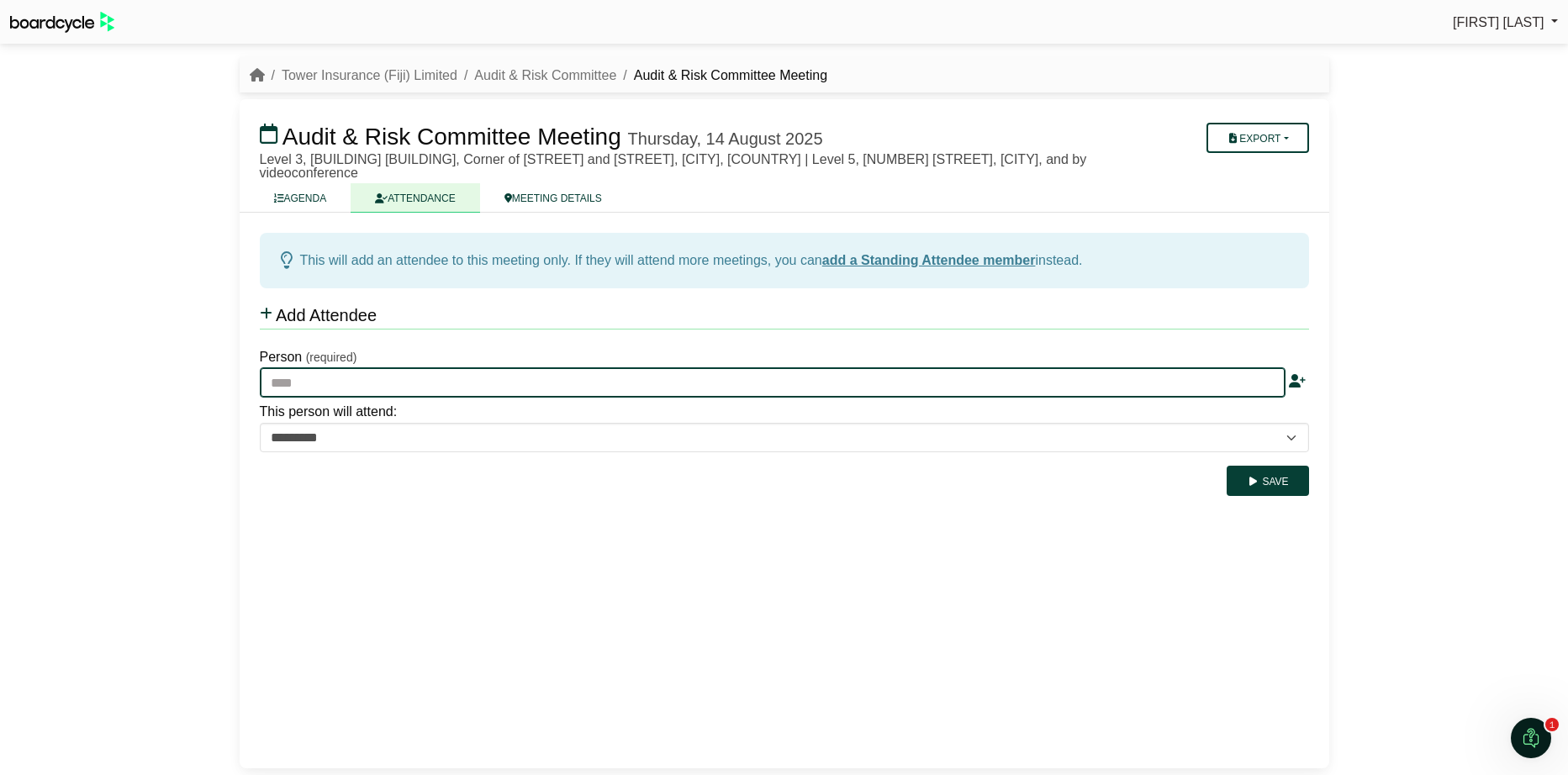 click at bounding box center [773, 382] 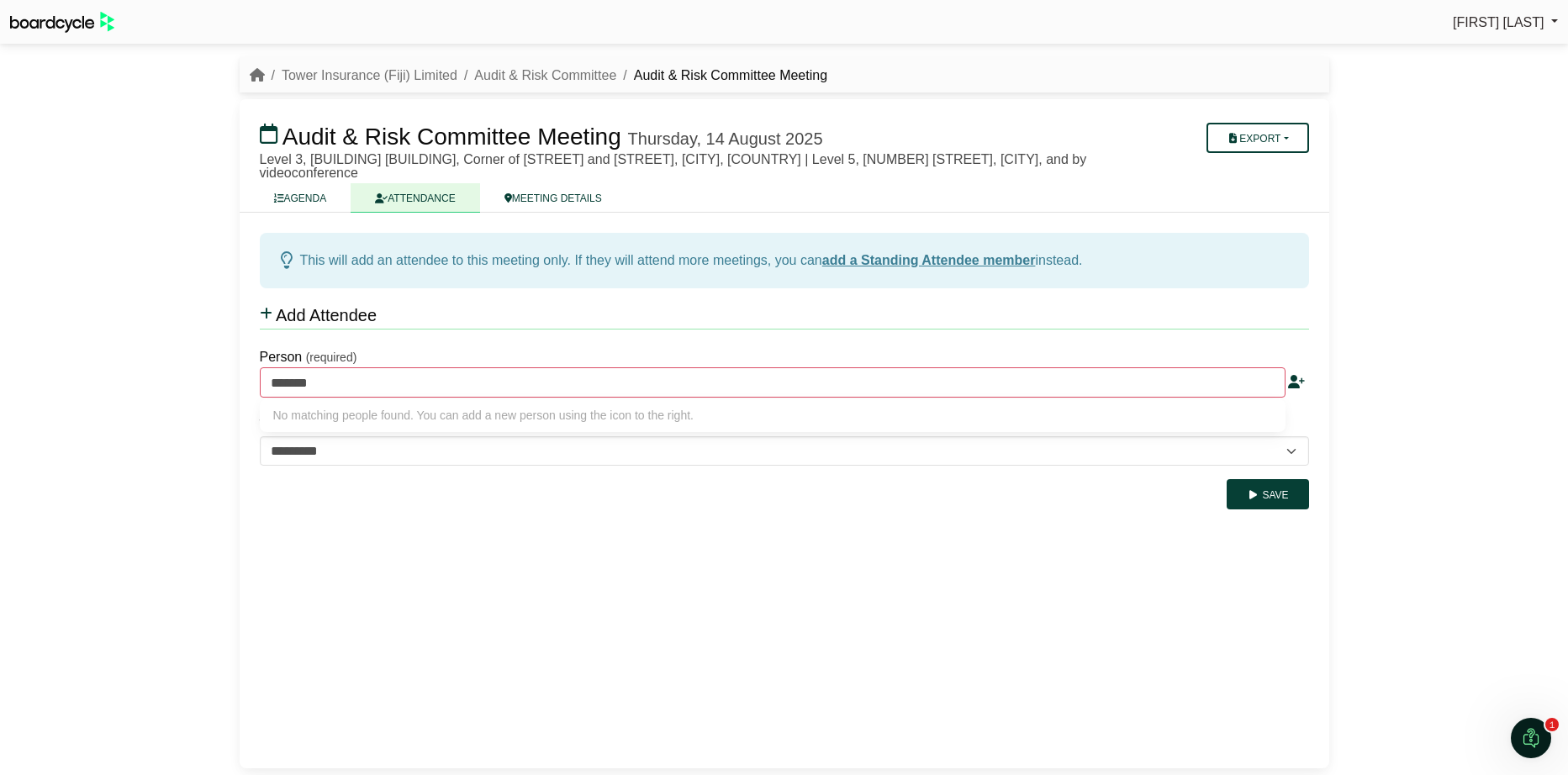 click at bounding box center (1296, 382) 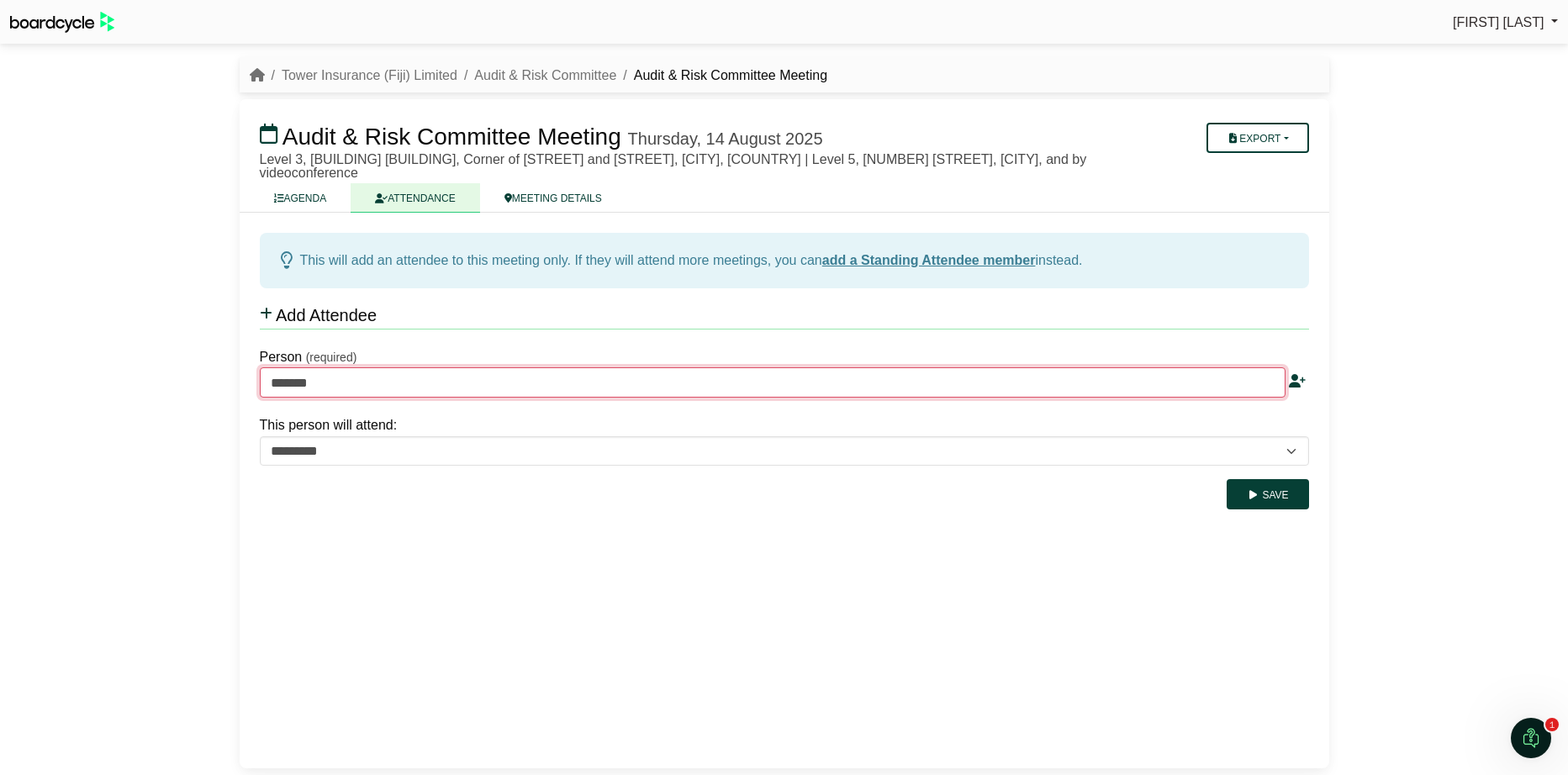 click on "*******" at bounding box center [773, 382] 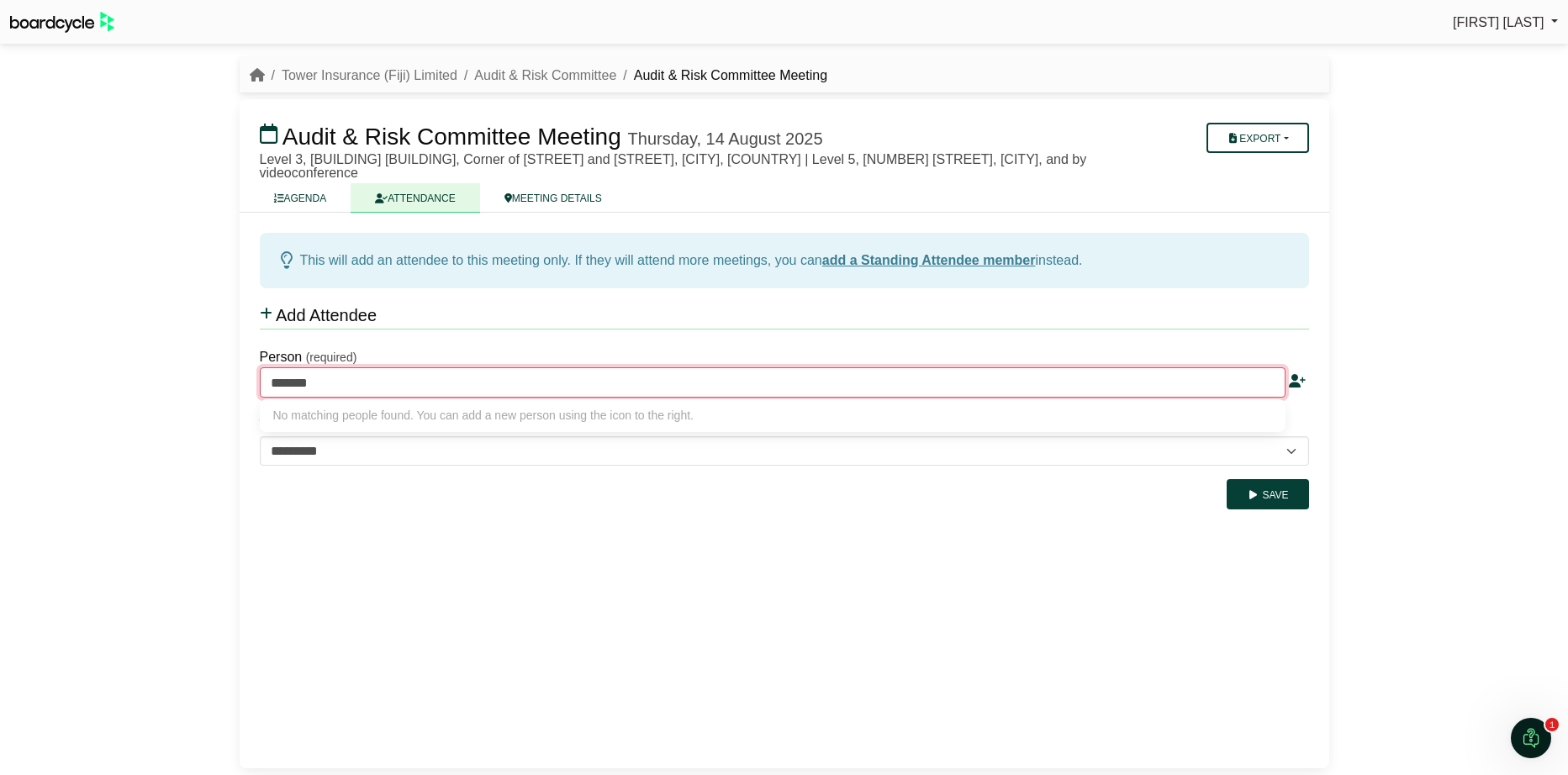 type on "********" 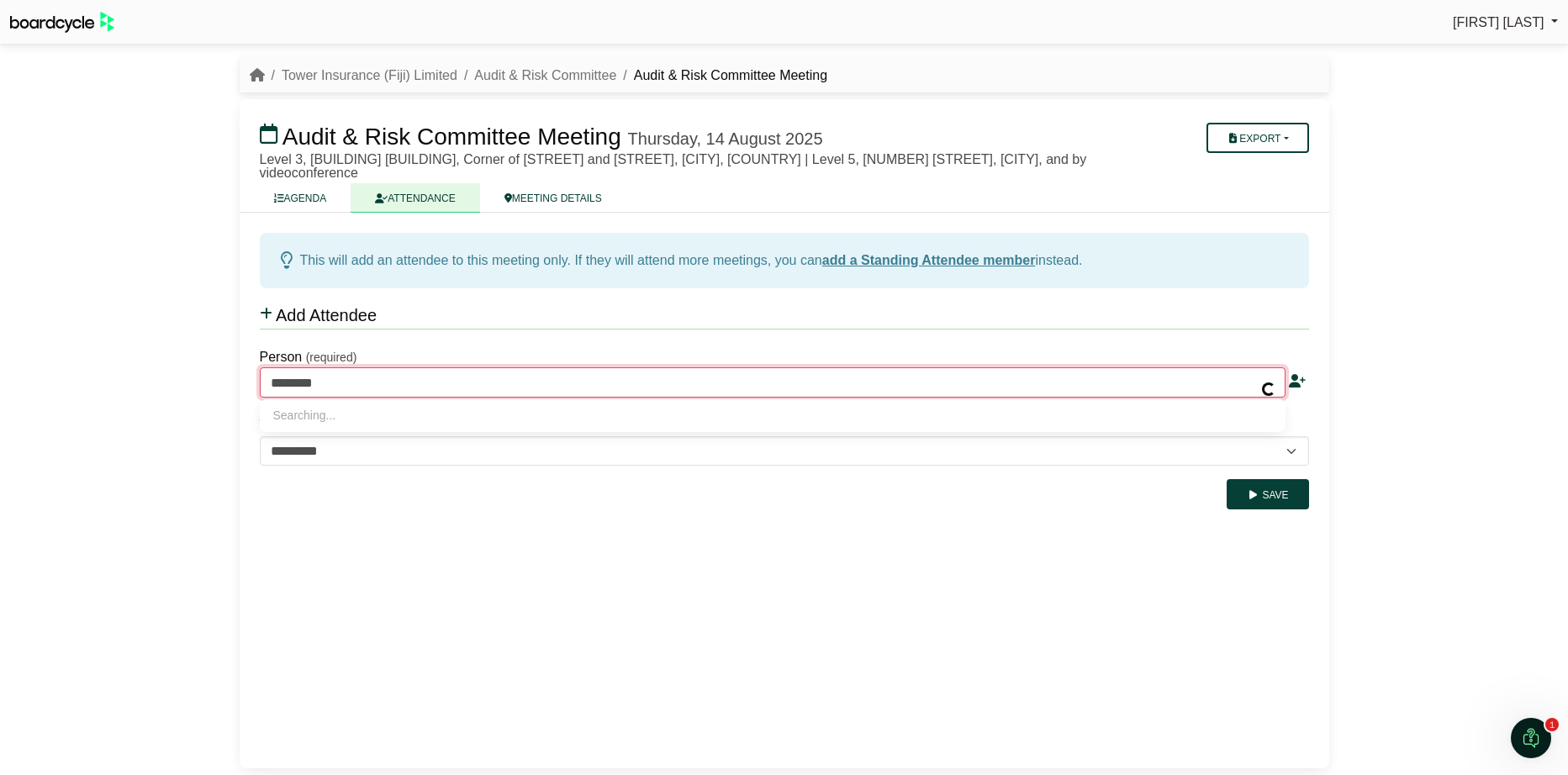 type on "**********" 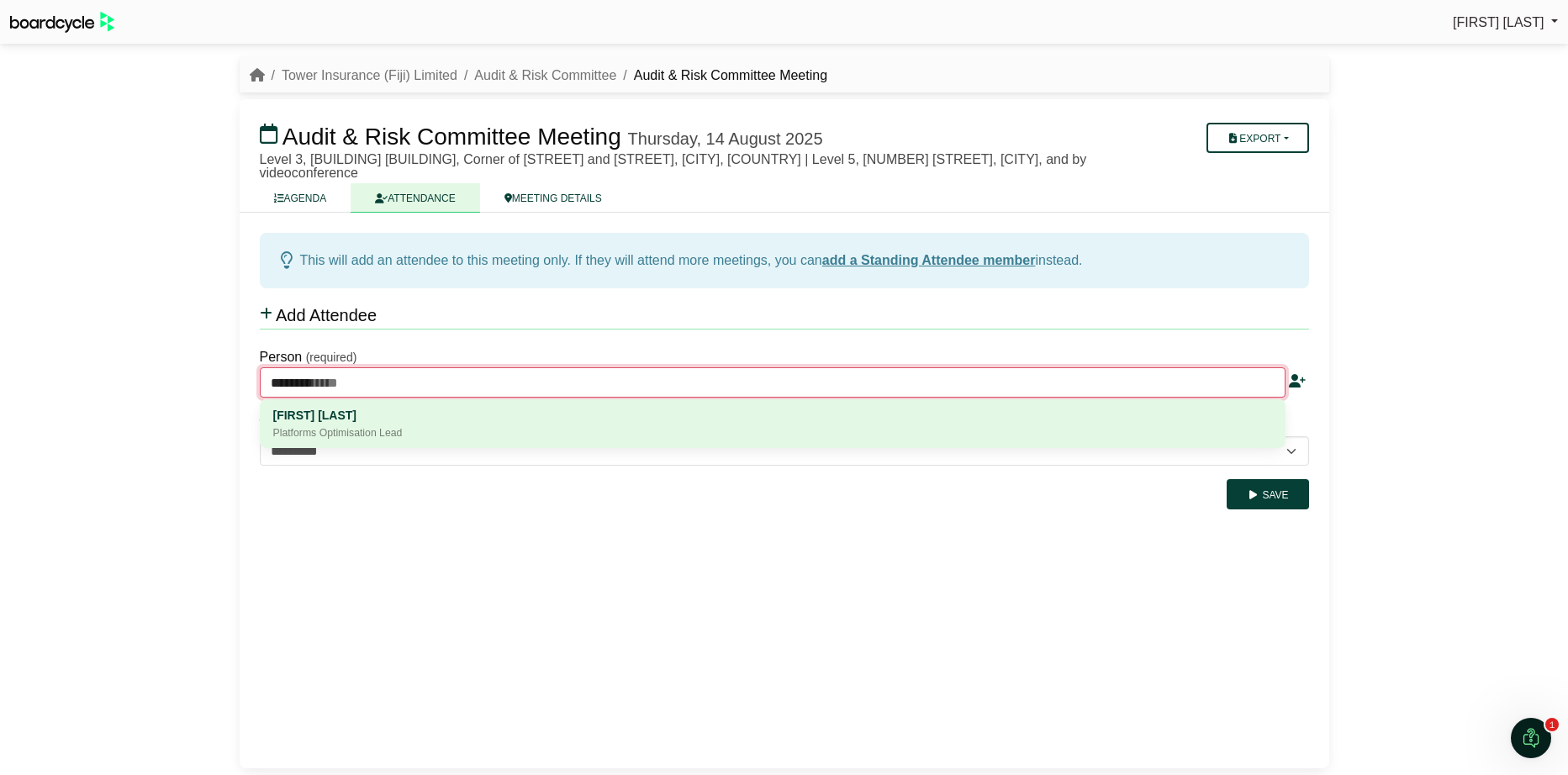 click on "Wolfgang Reig" at bounding box center [773, 415] 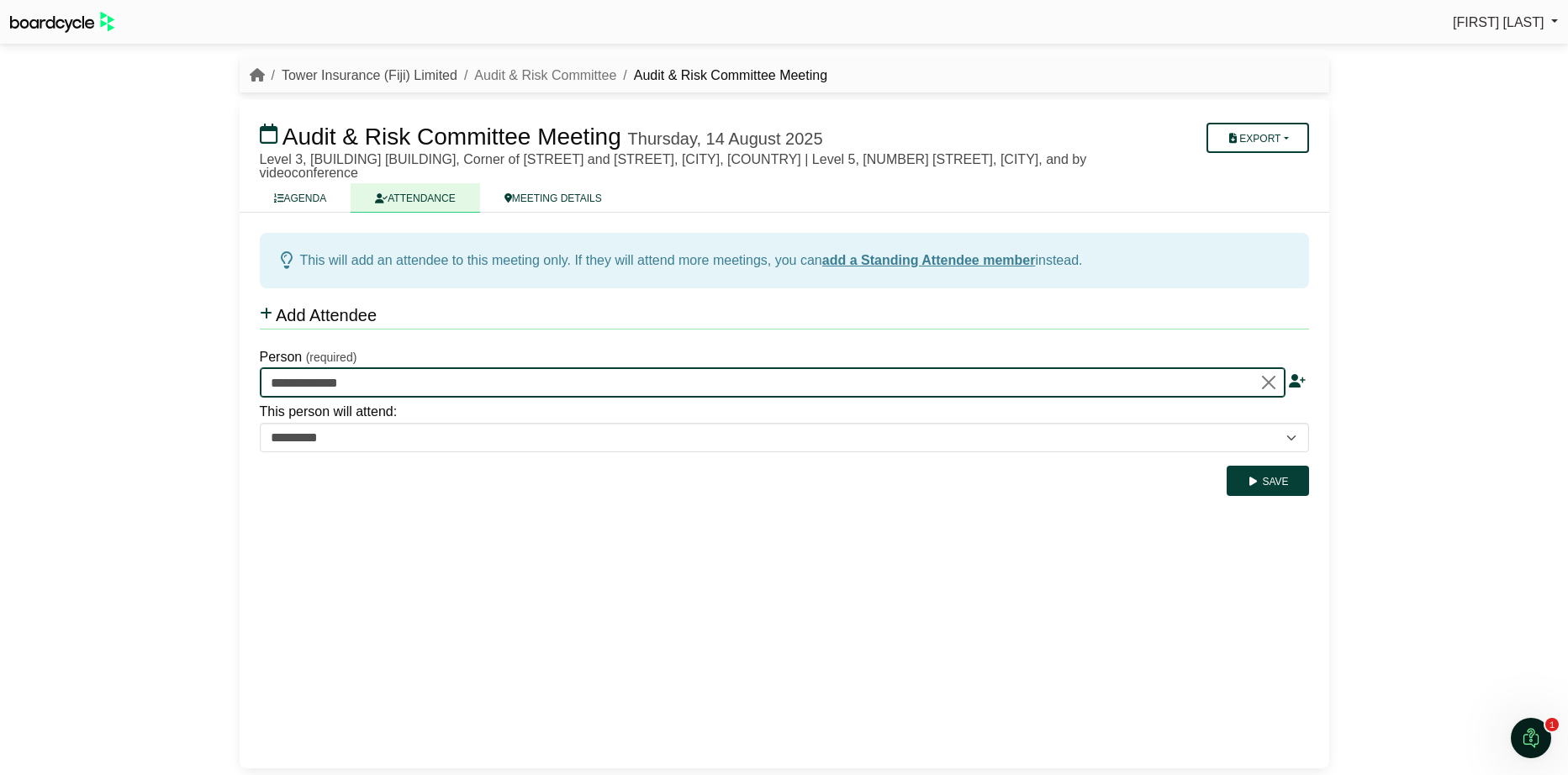 type on "**********" 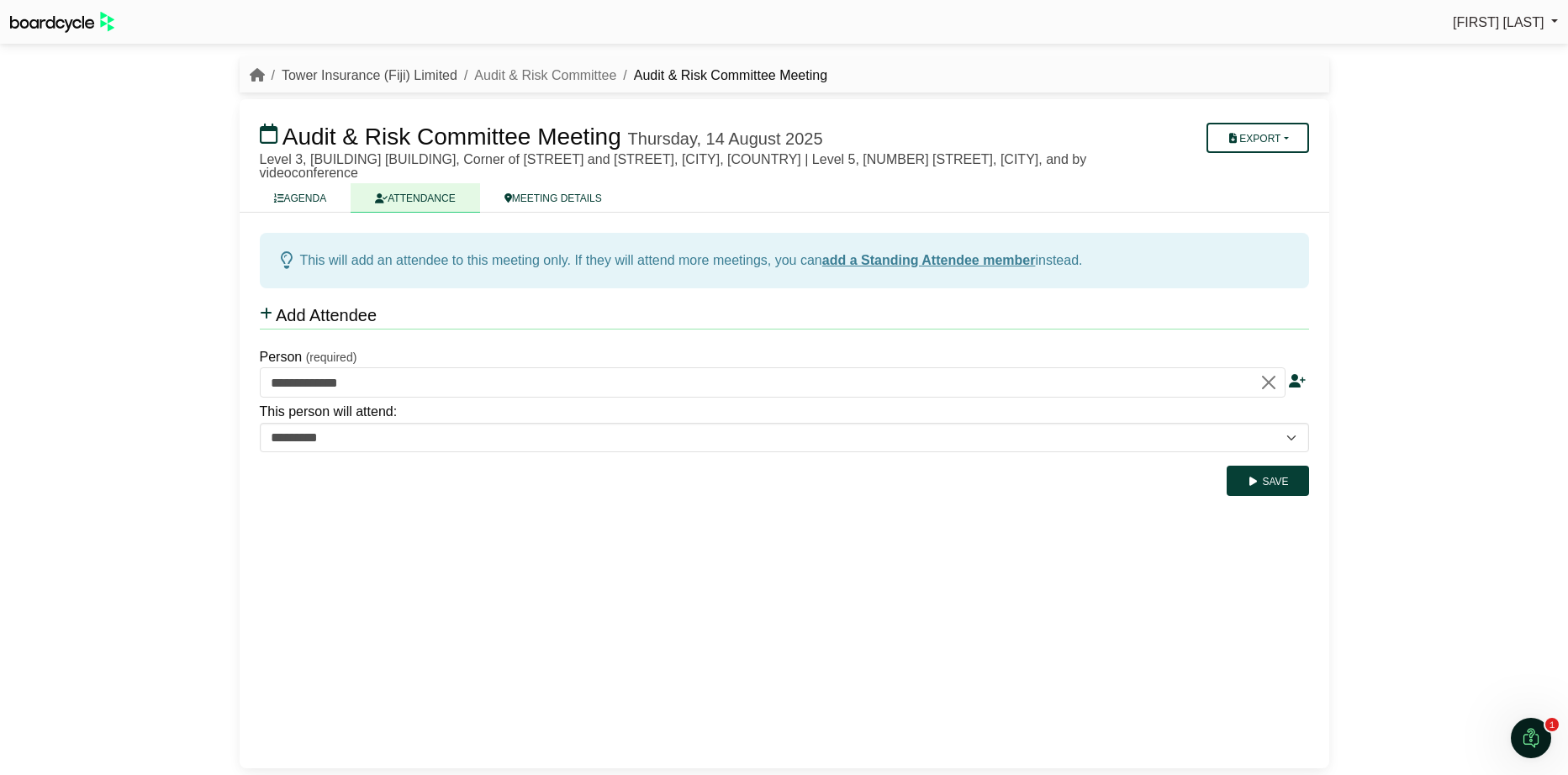 click on "Tower Insurance (Fiji) Limited" at bounding box center (369, 75) 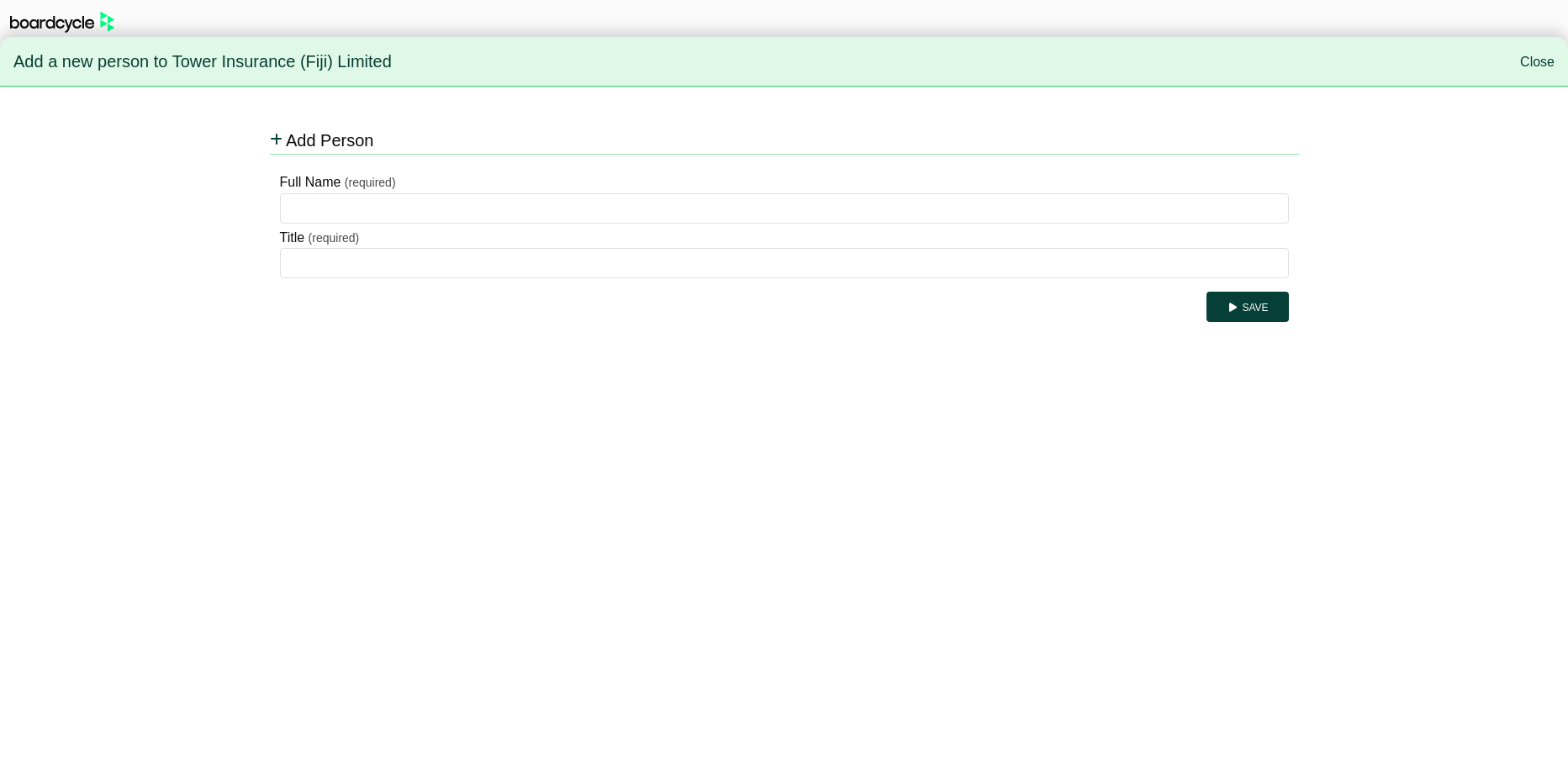 scroll, scrollTop: 0, scrollLeft: 0, axis: both 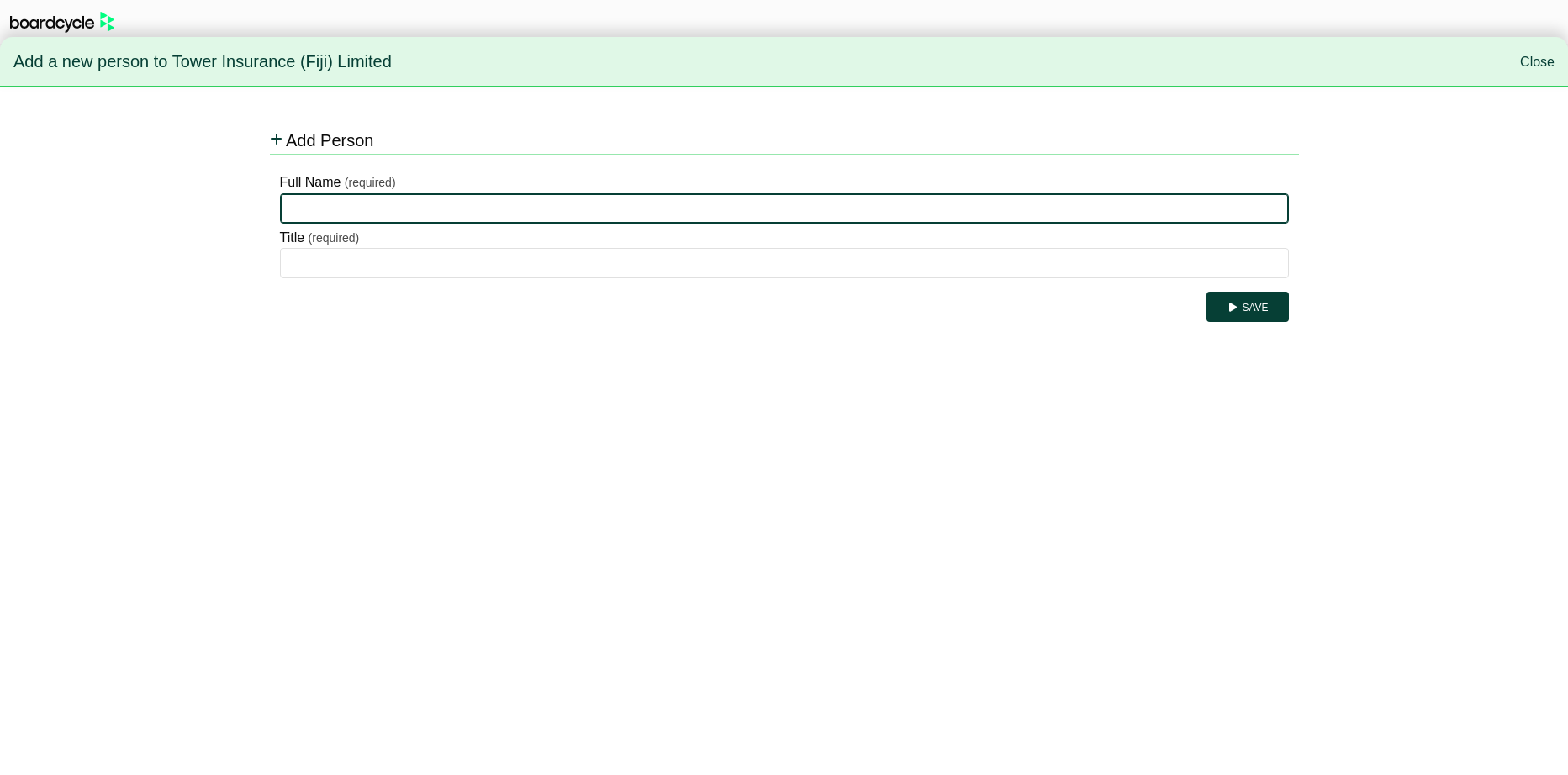 click on "Full Name" at bounding box center (784, 208) 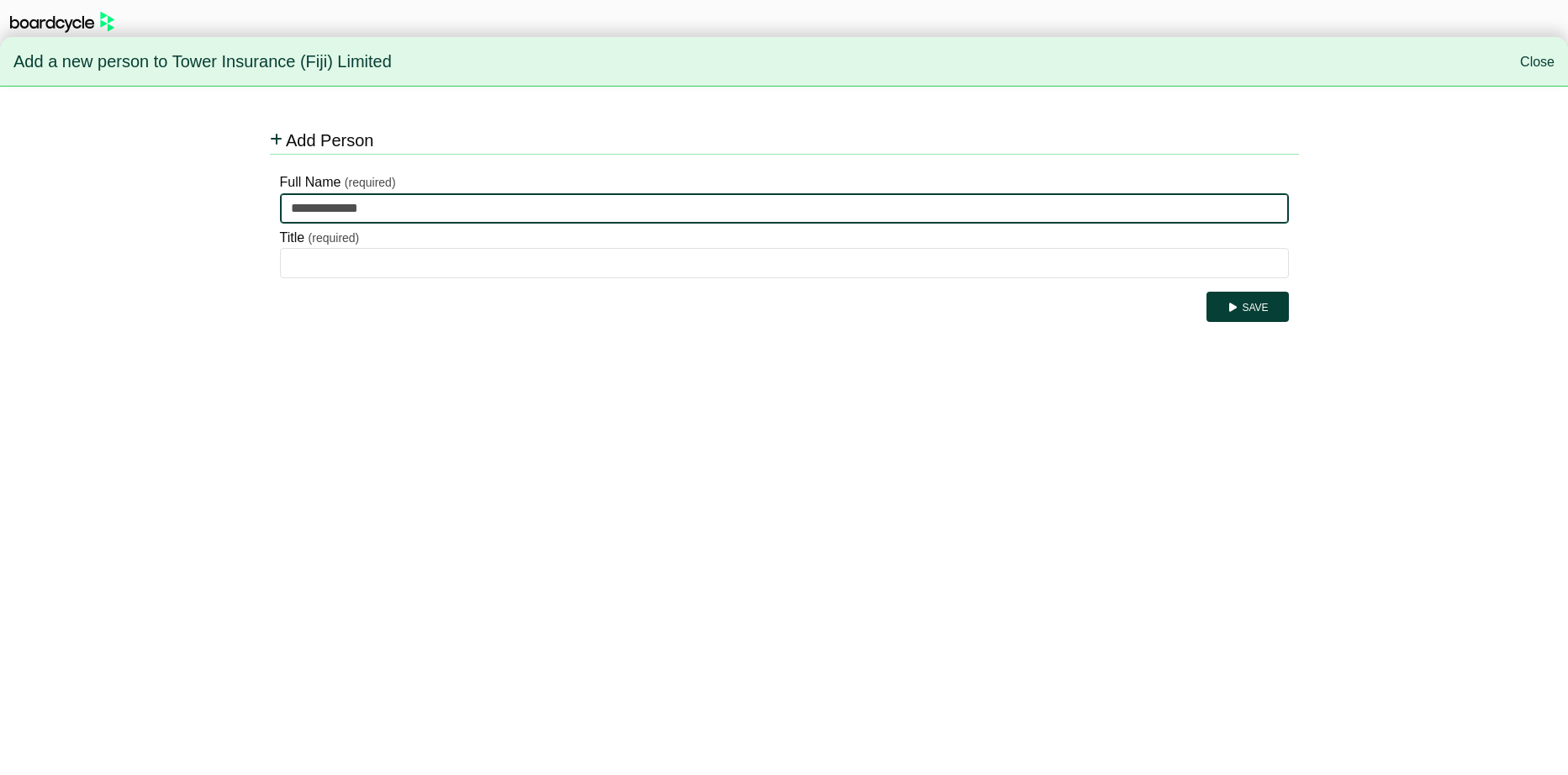 type on "**********" 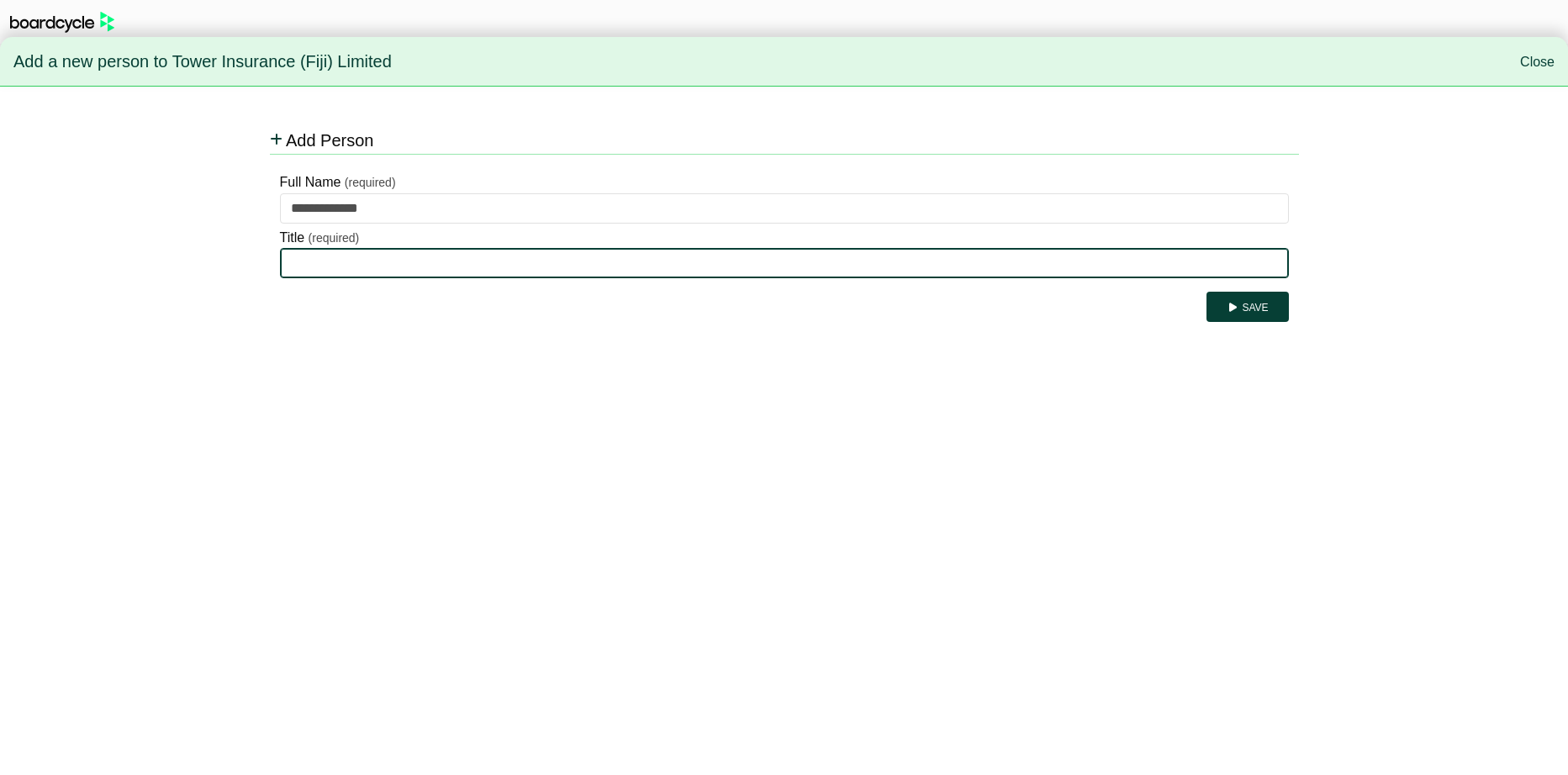 click on "Title" at bounding box center [784, 263] 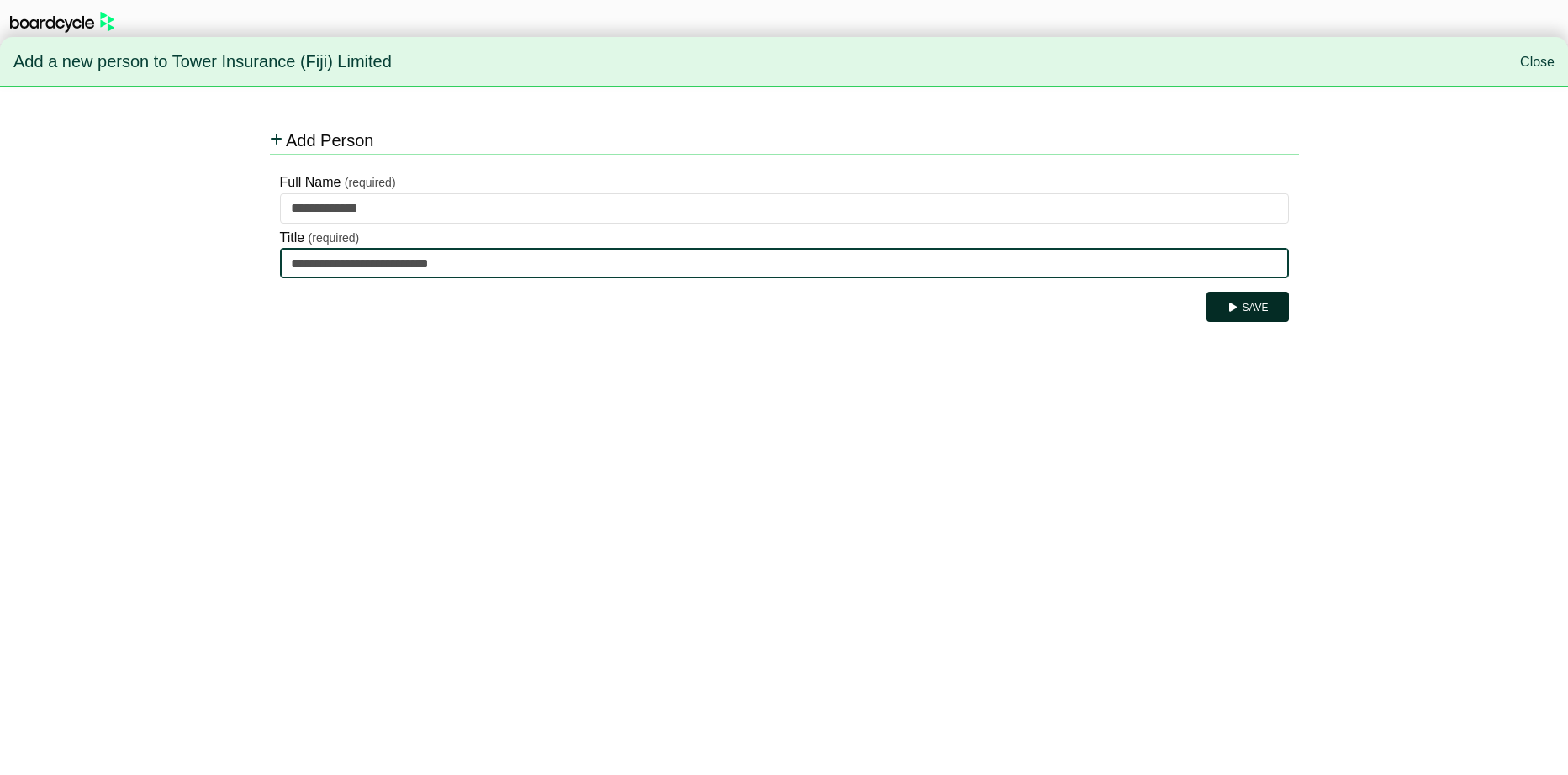 type on "**********" 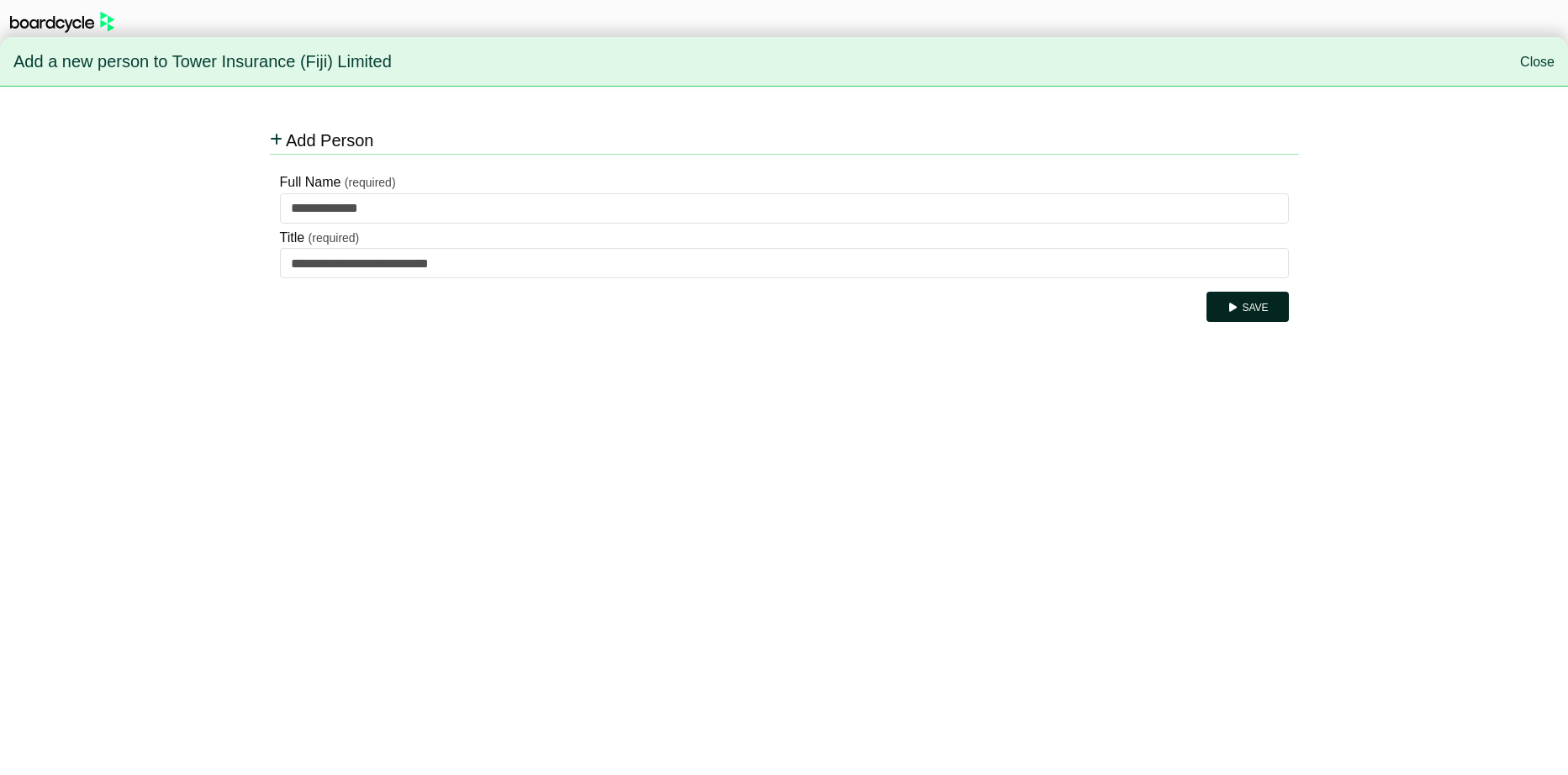click on "Save" at bounding box center [1247, 307] 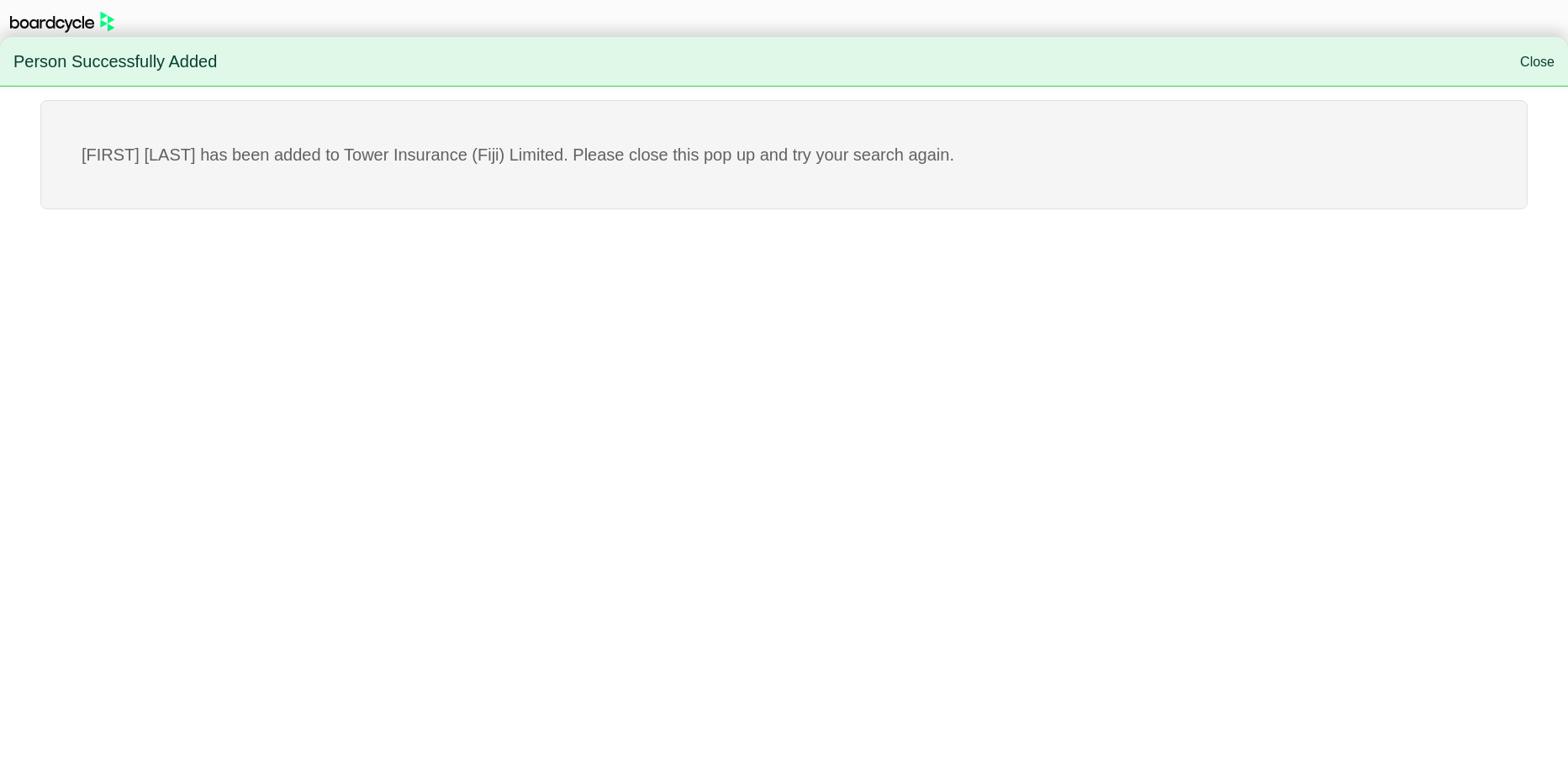 scroll, scrollTop: 0, scrollLeft: 0, axis: both 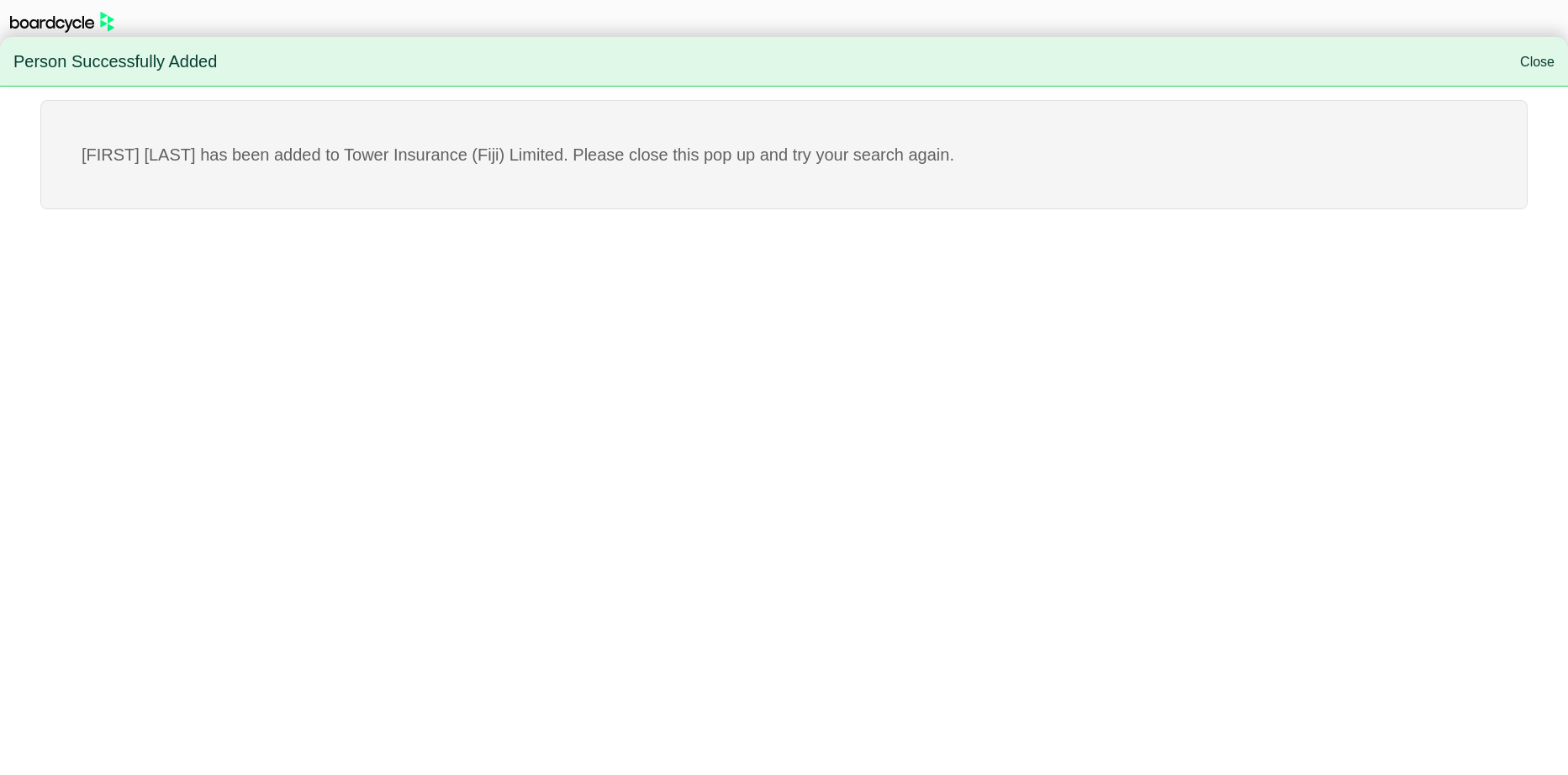 click on "Close" at bounding box center (1537, 61) 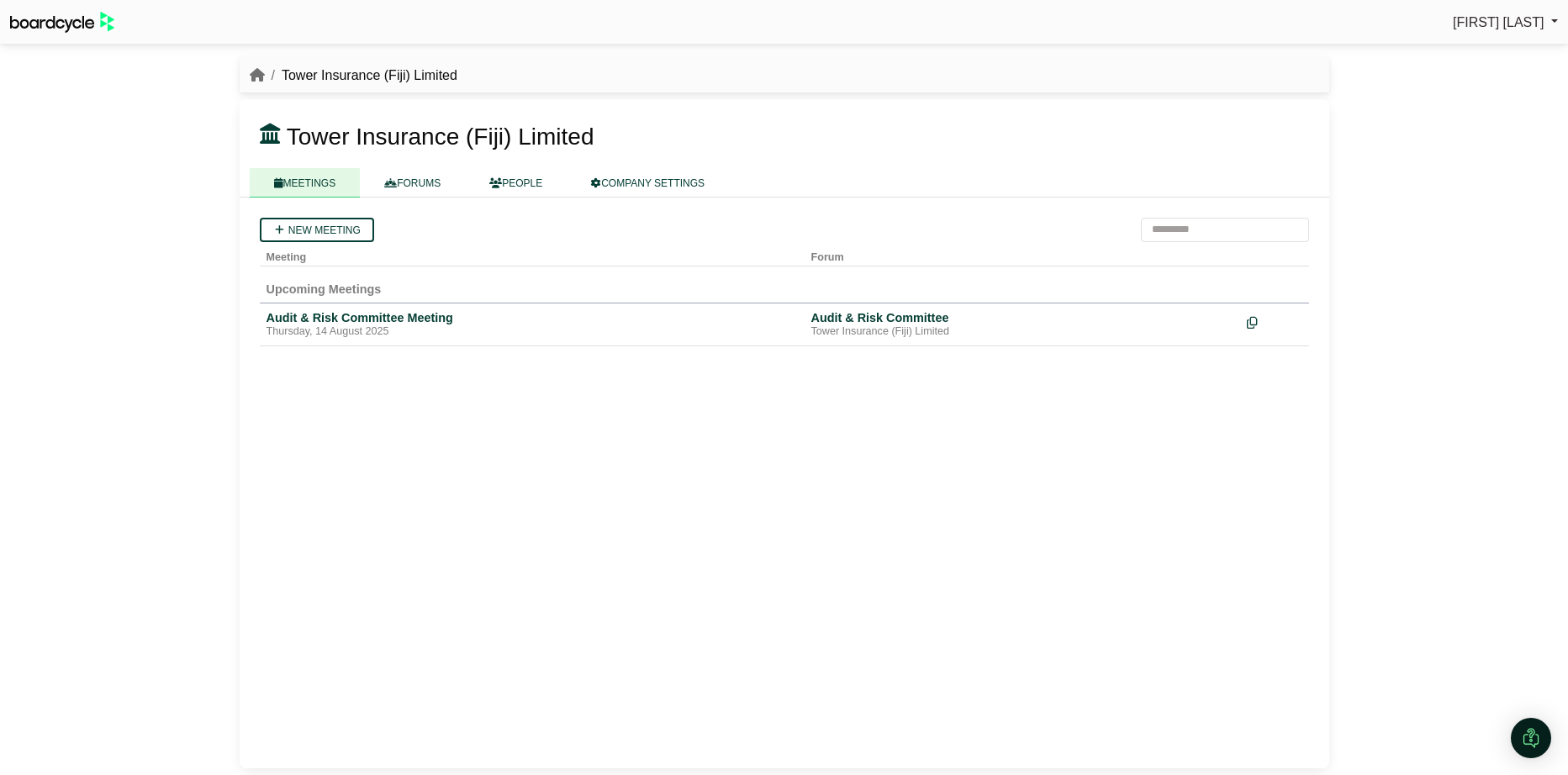 scroll, scrollTop: 0, scrollLeft: 0, axis: both 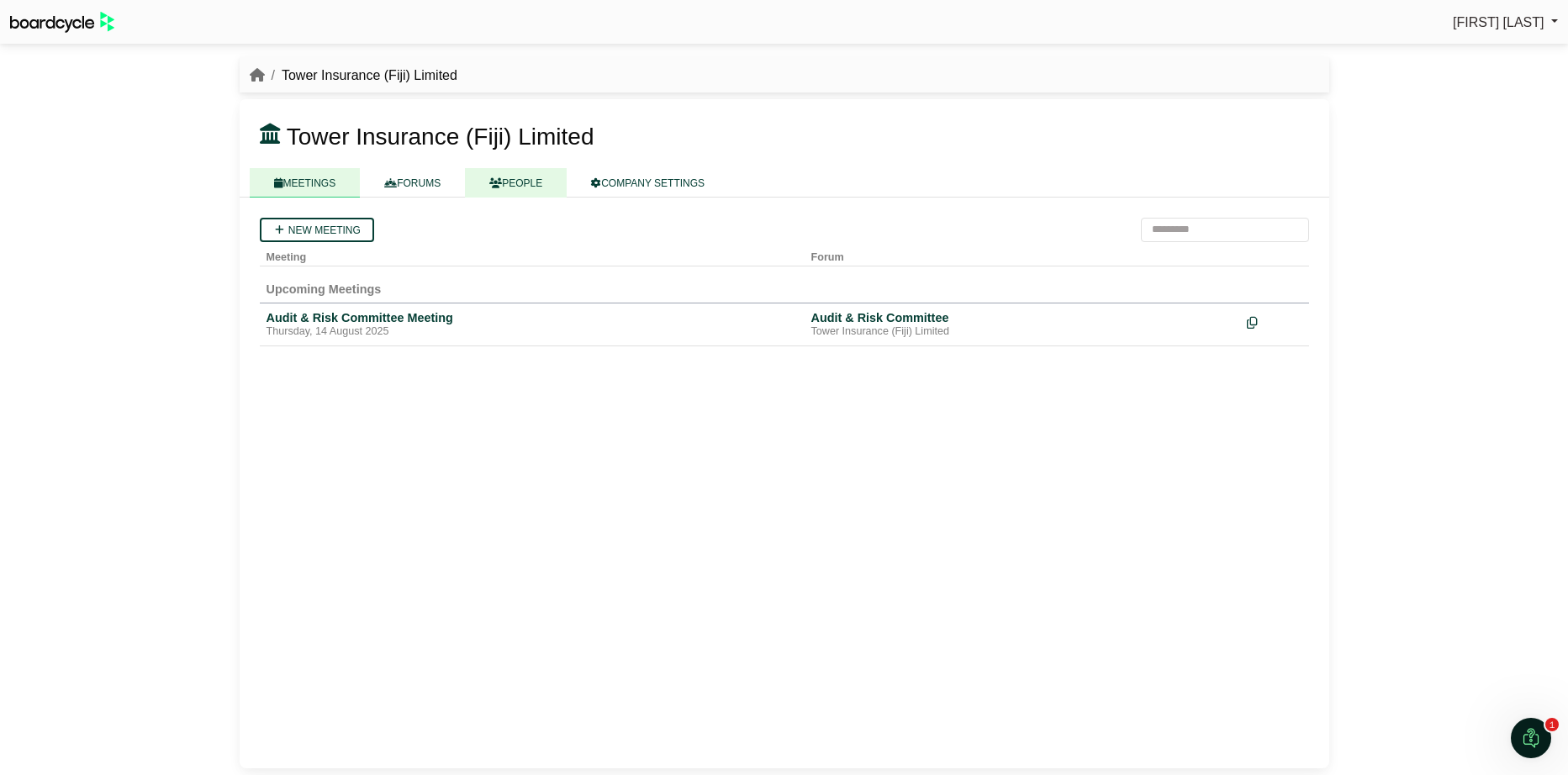 click on "PEOPLE" at bounding box center [515, 182] 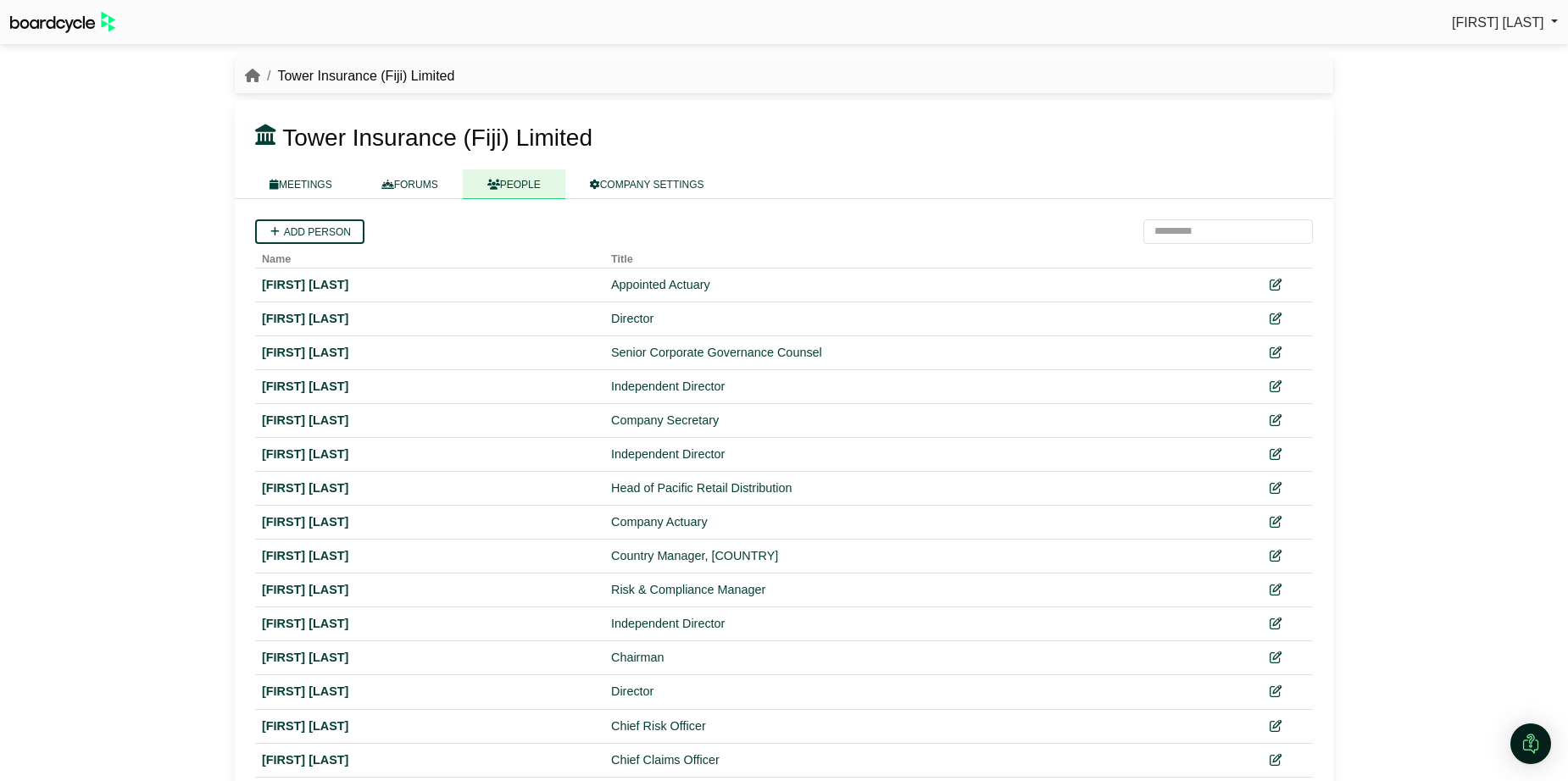 scroll, scrollTop: 0, scrollLeft: 0, axis: both 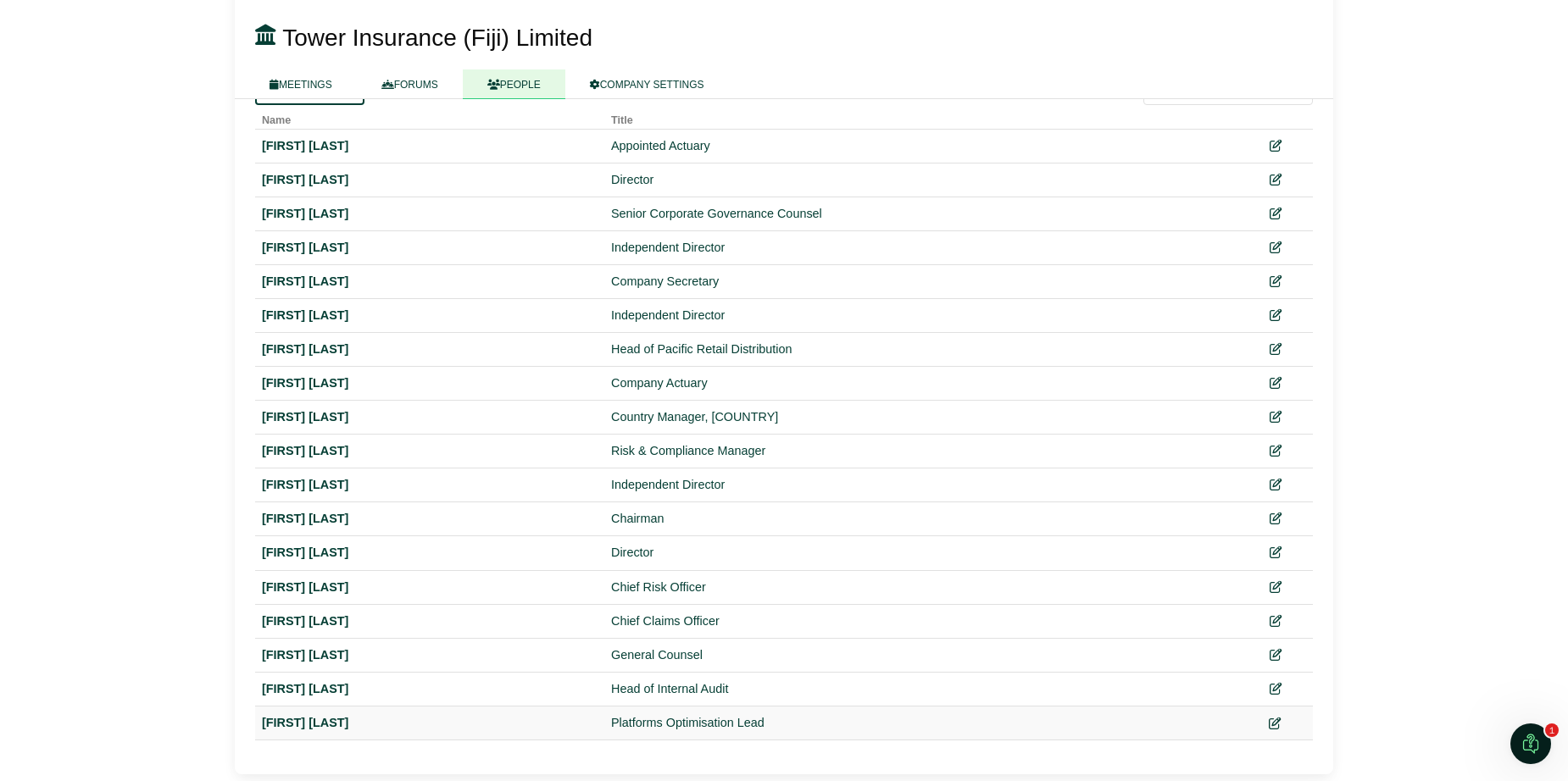 click at bounding box center (1276, 723) 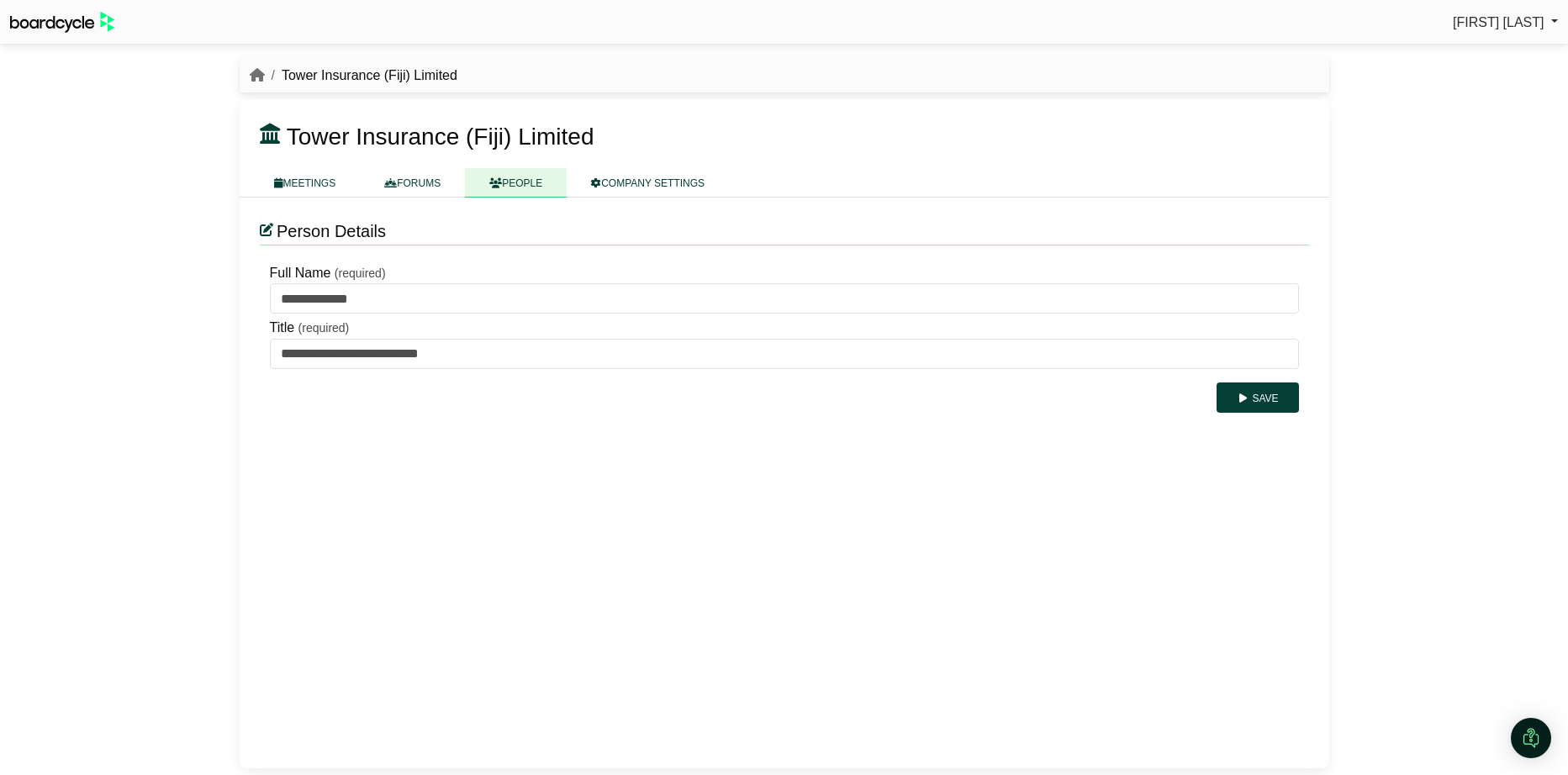 scroll, scrollTop: 0, scrollLeft: 0, axis: both 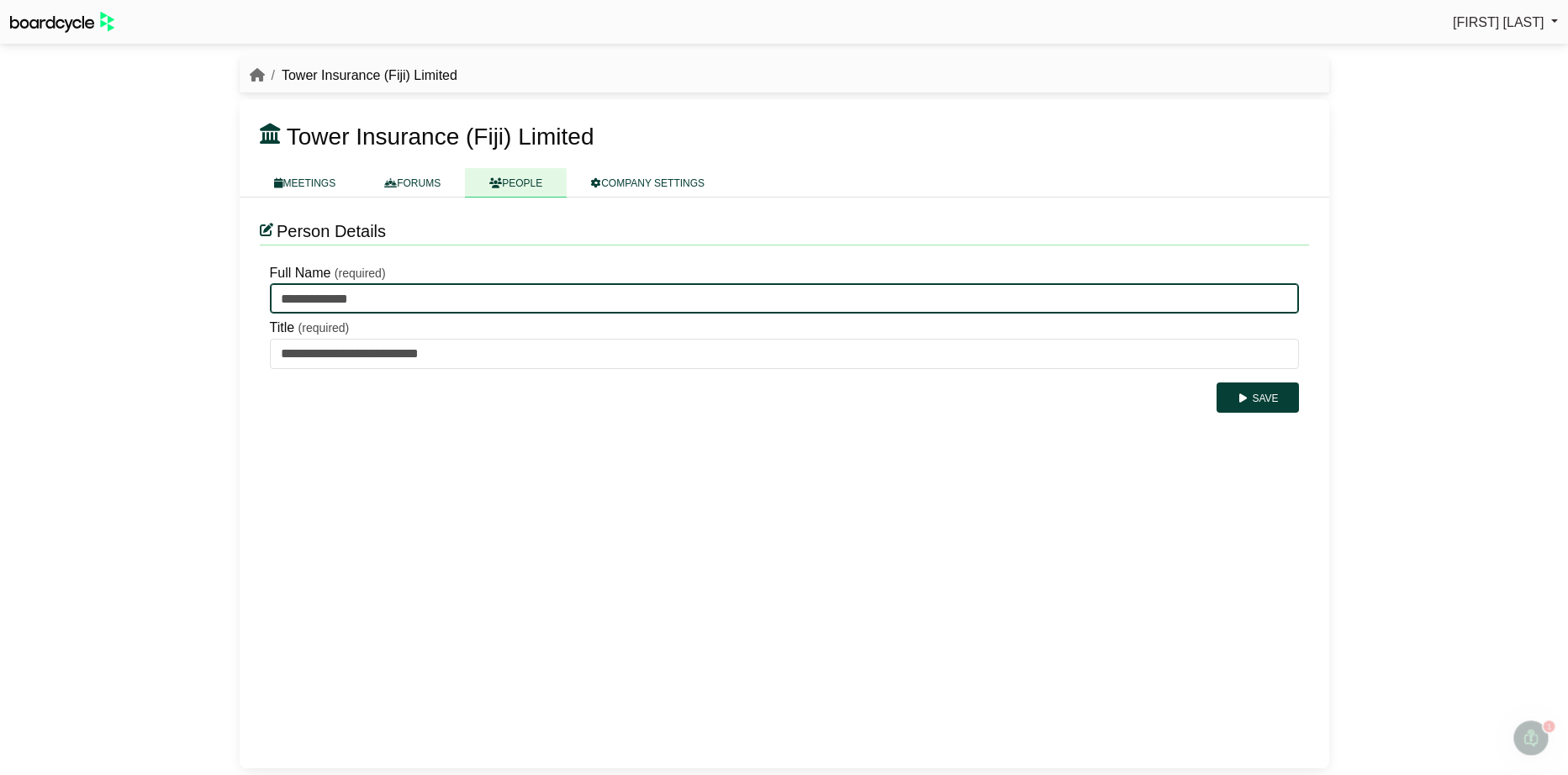 click on "**********" at bounding box center [784, 298] 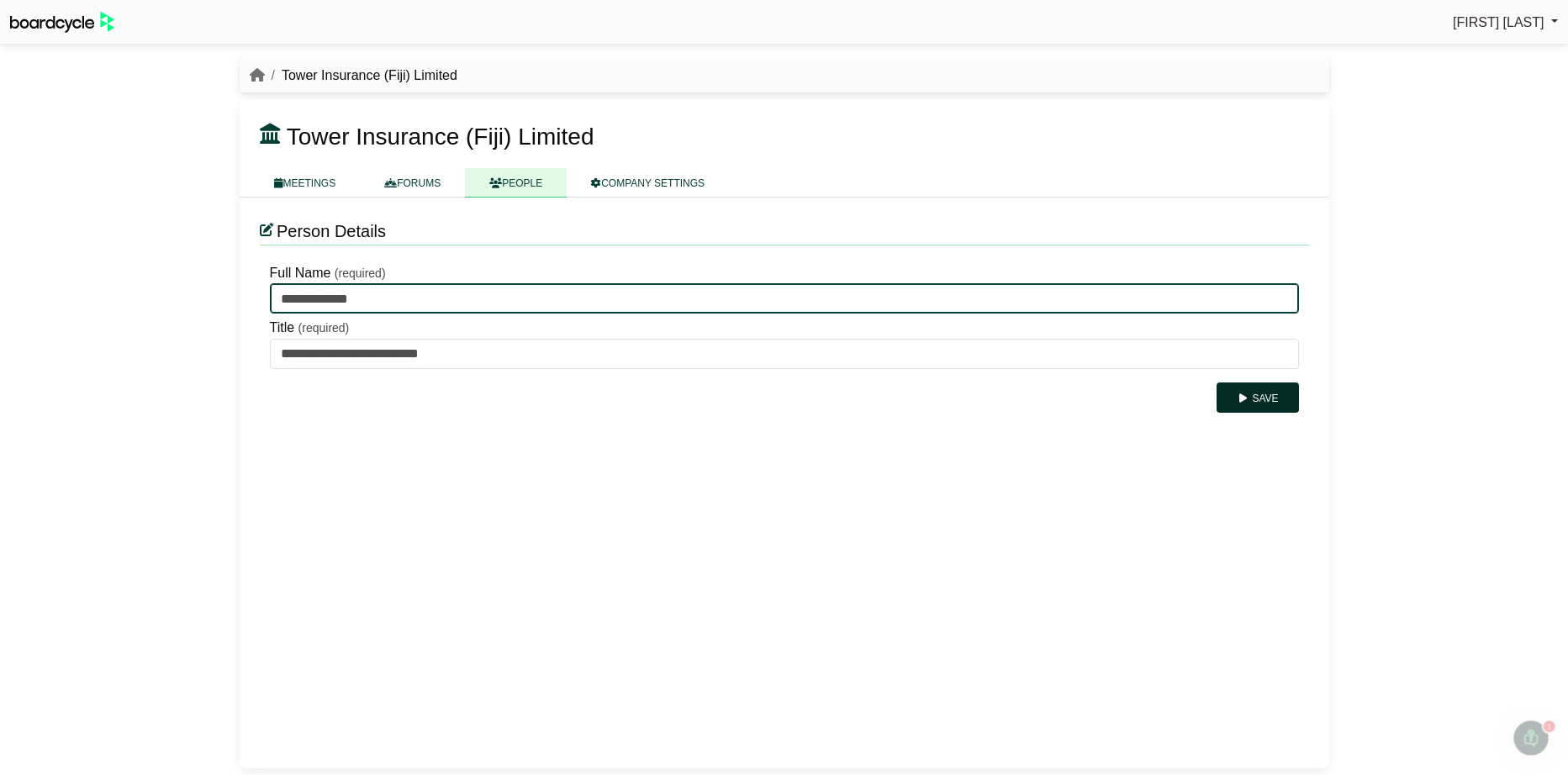 type on "**********" 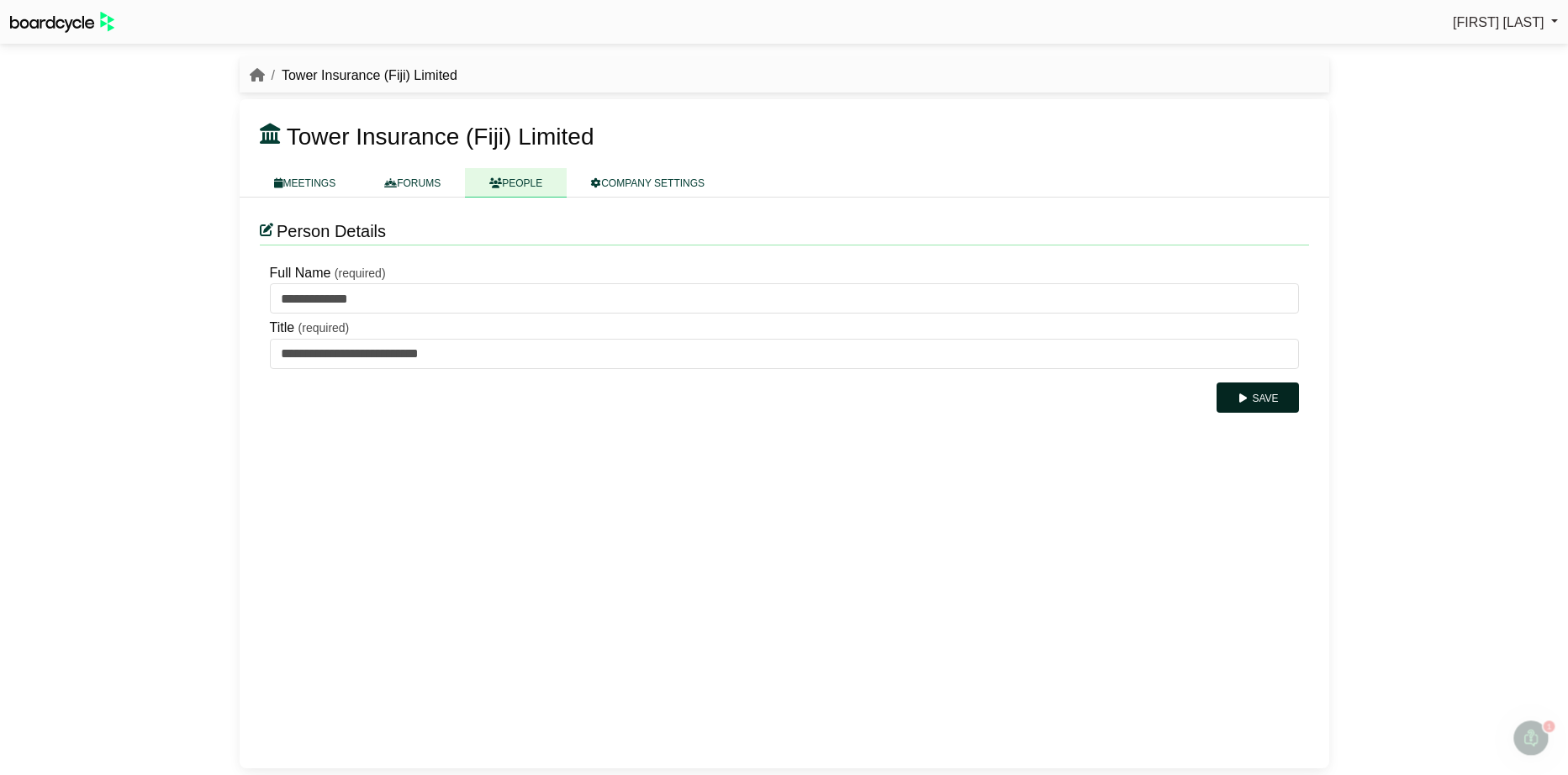 click on "Save" at bounding box center [1257, 398] 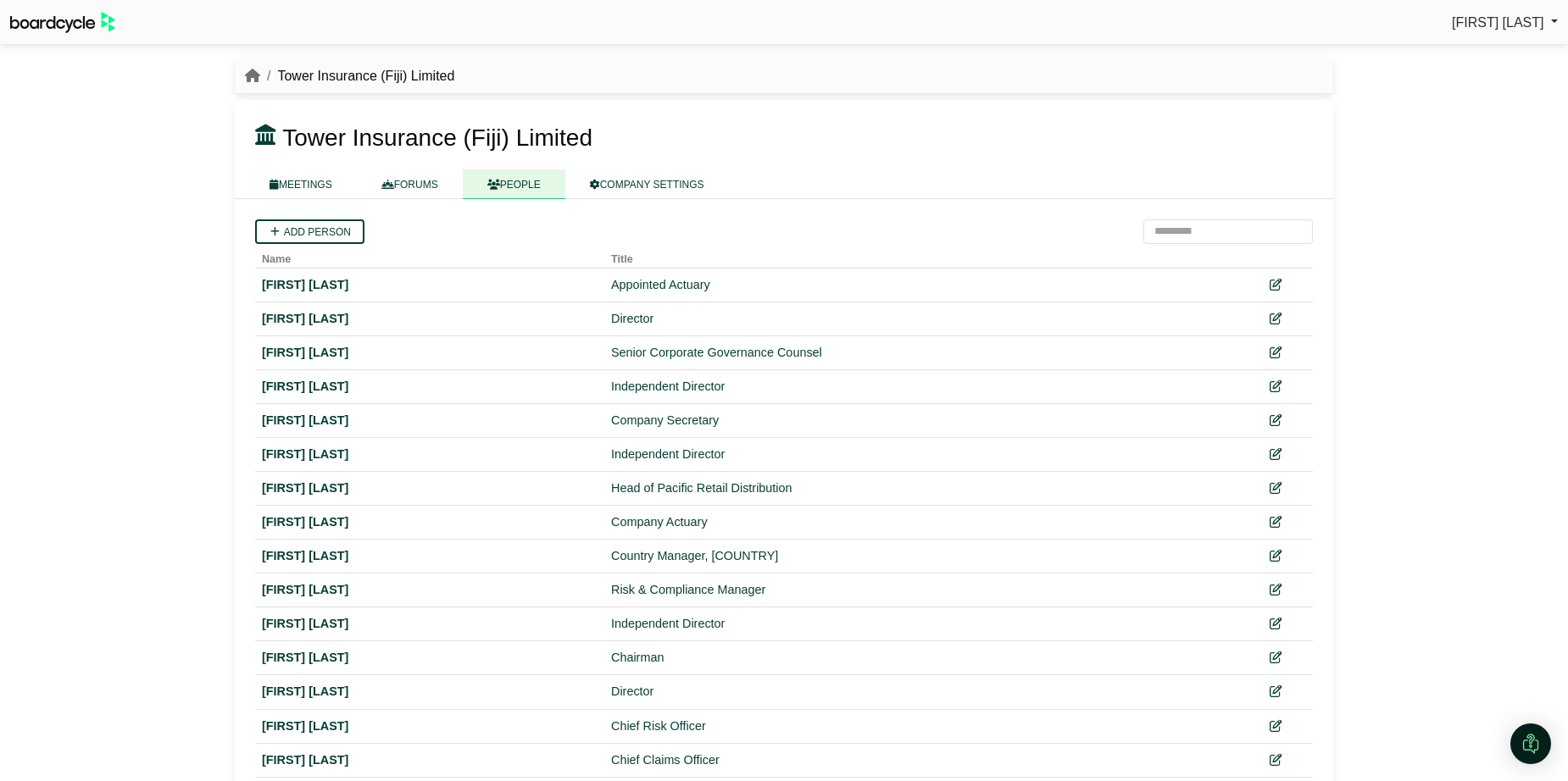 scroll, scrollTop: 0, scrollLeft: 0, axis: both 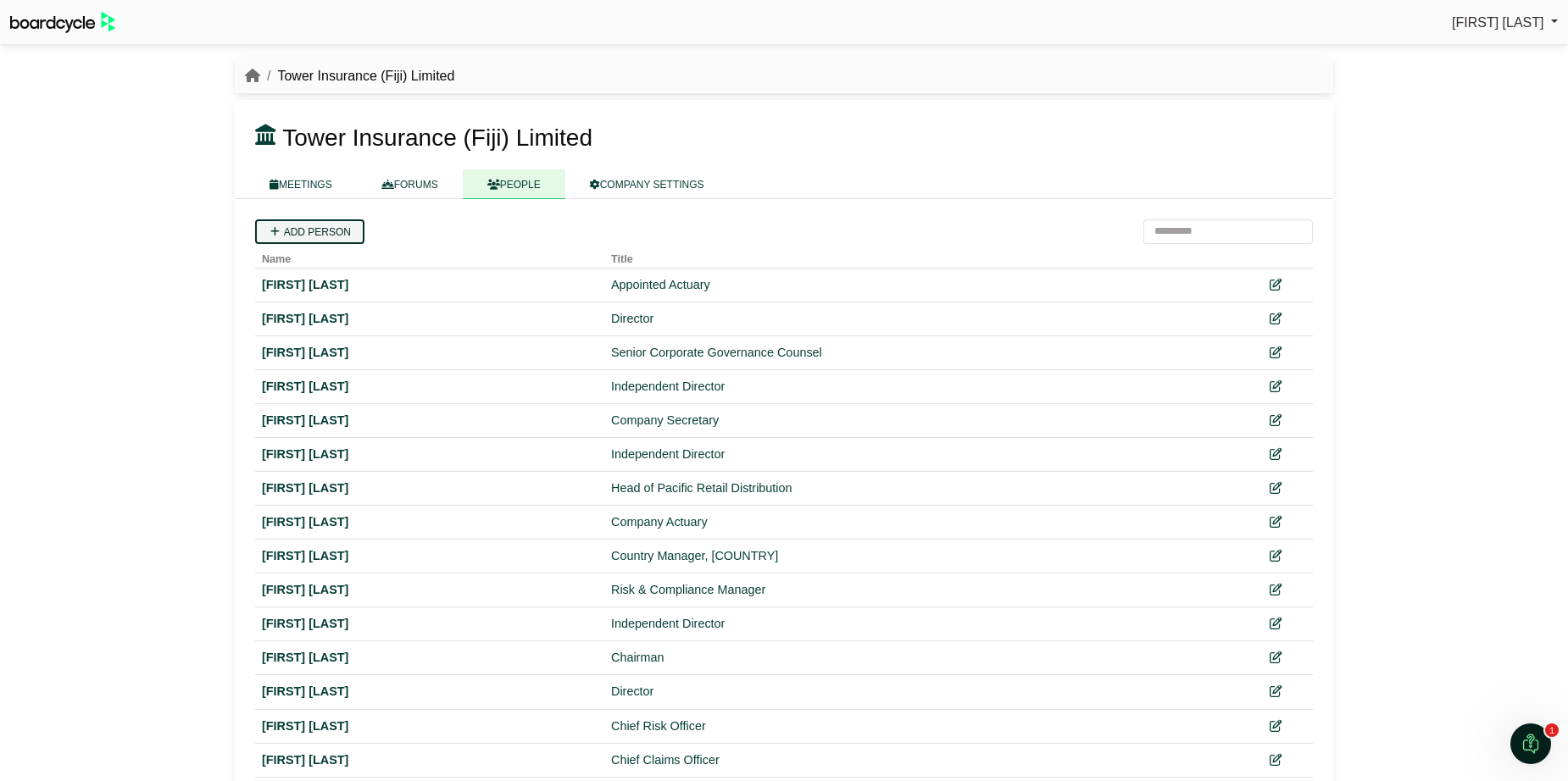 click on "Add person" at bounding box center [309, 231] 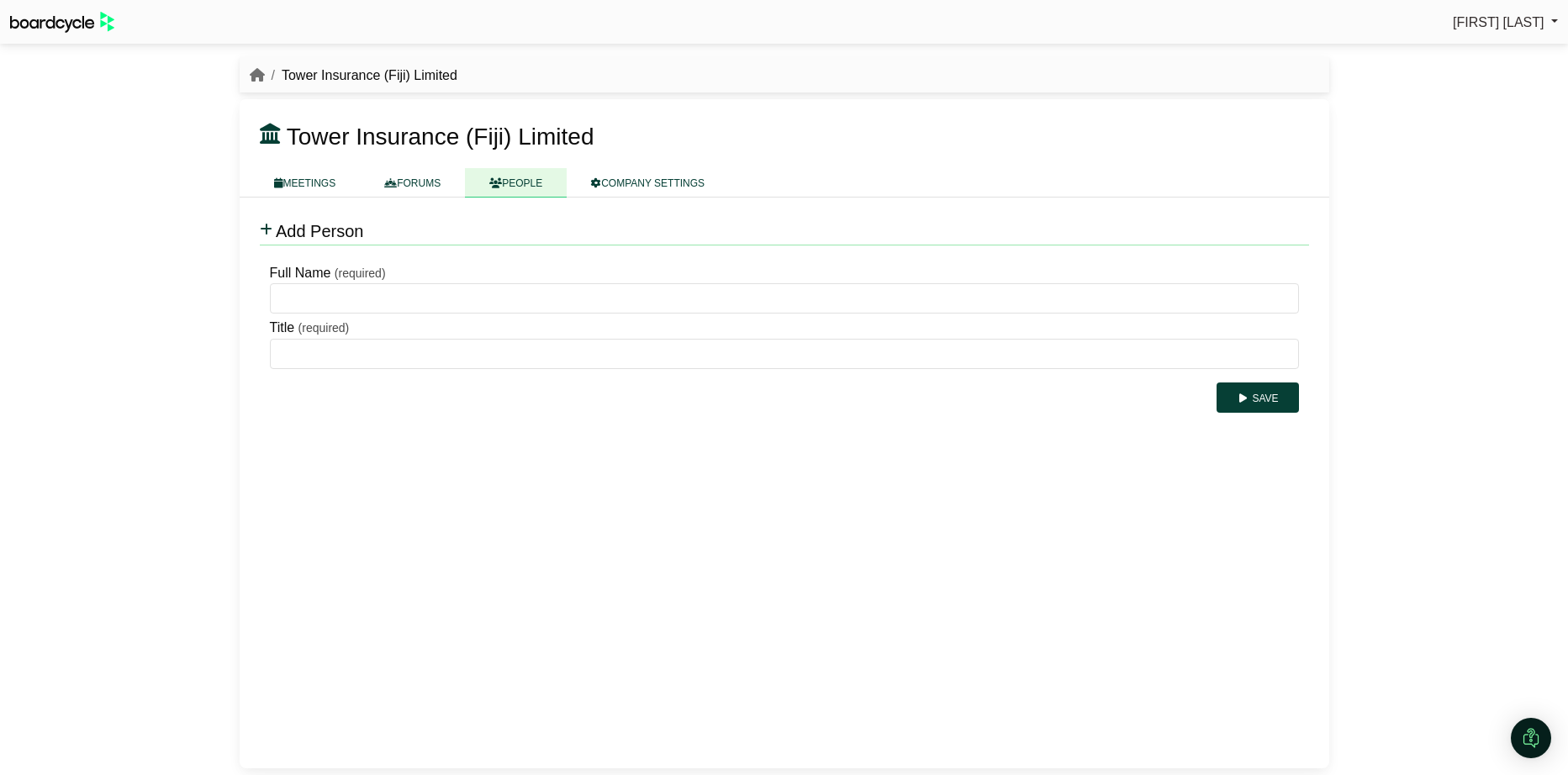 scroll, scrollTop: 0, scrollLeft: 0, axis: both 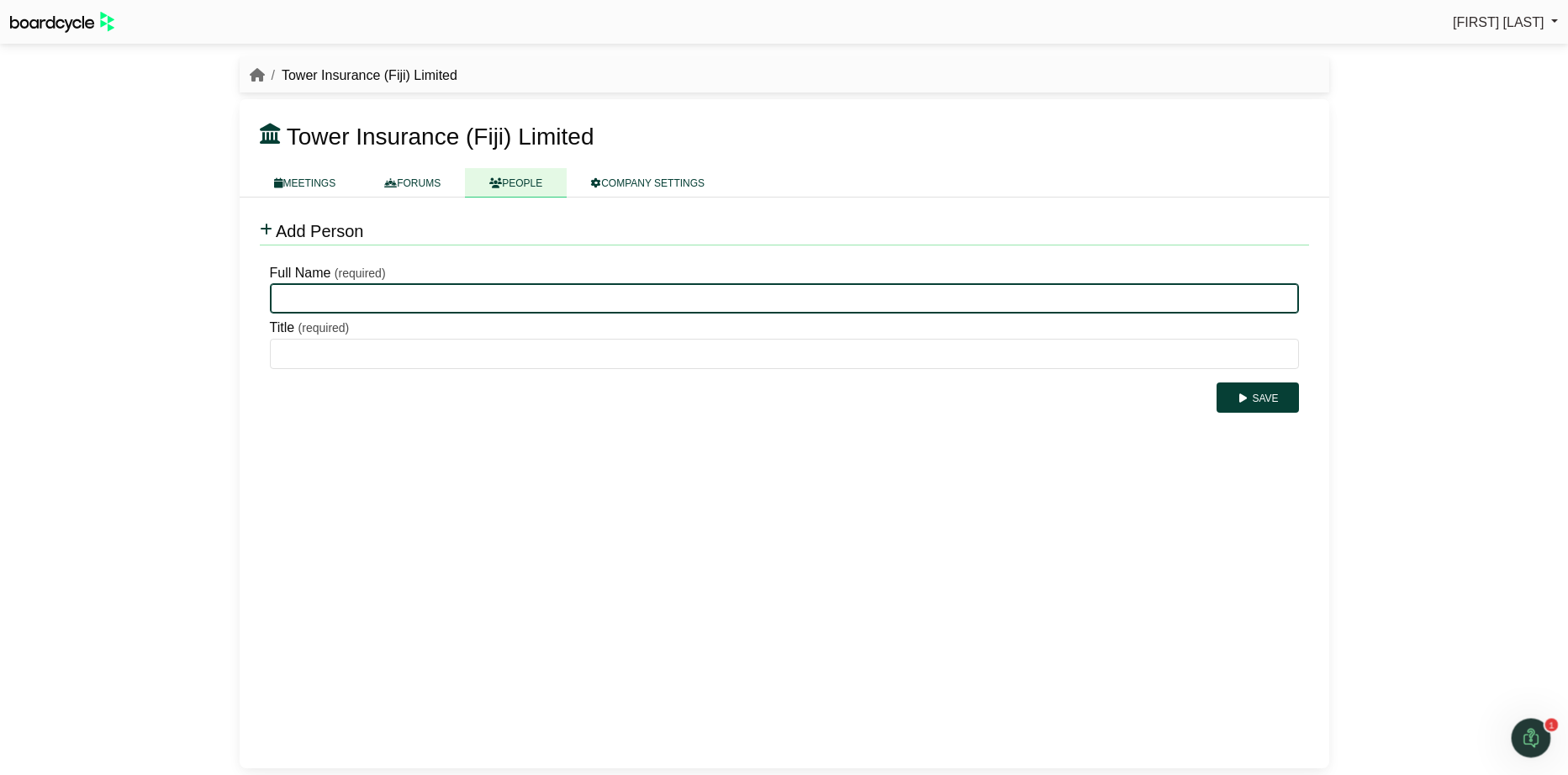 click on "Full Name" at bounding box center [784, 298] 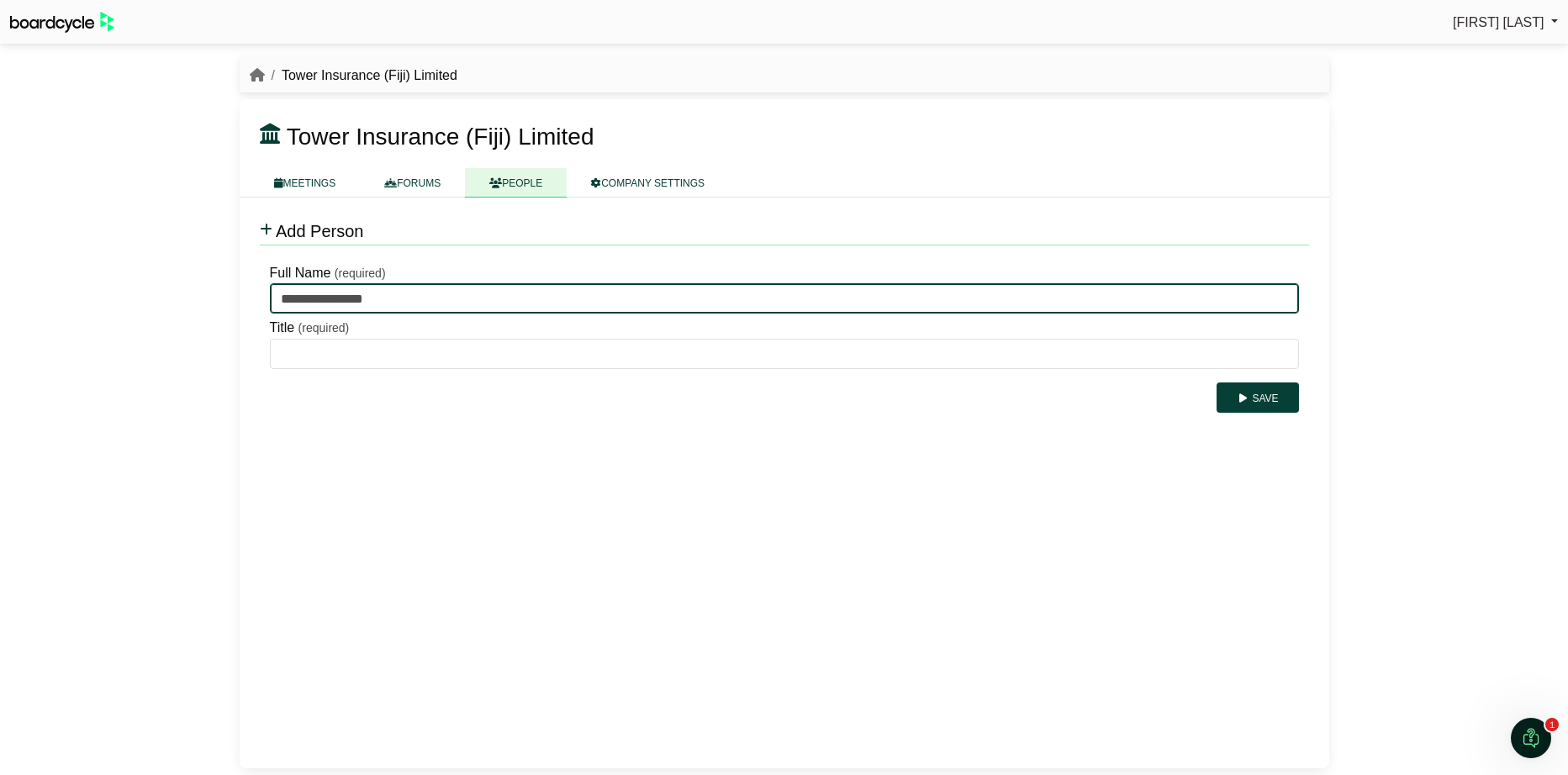 type on "**********" 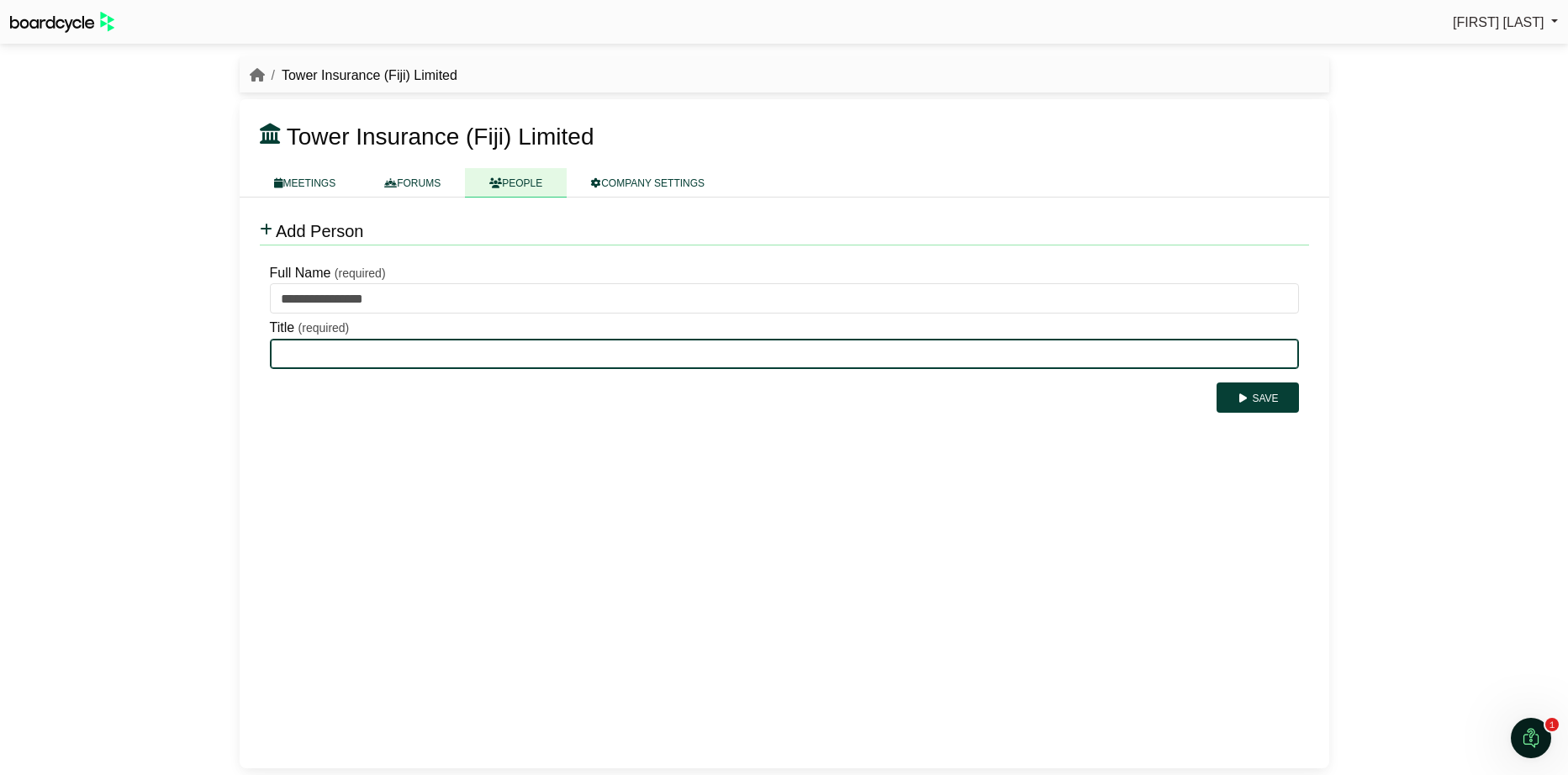 click on "Title" at bounding box center (784, 354) 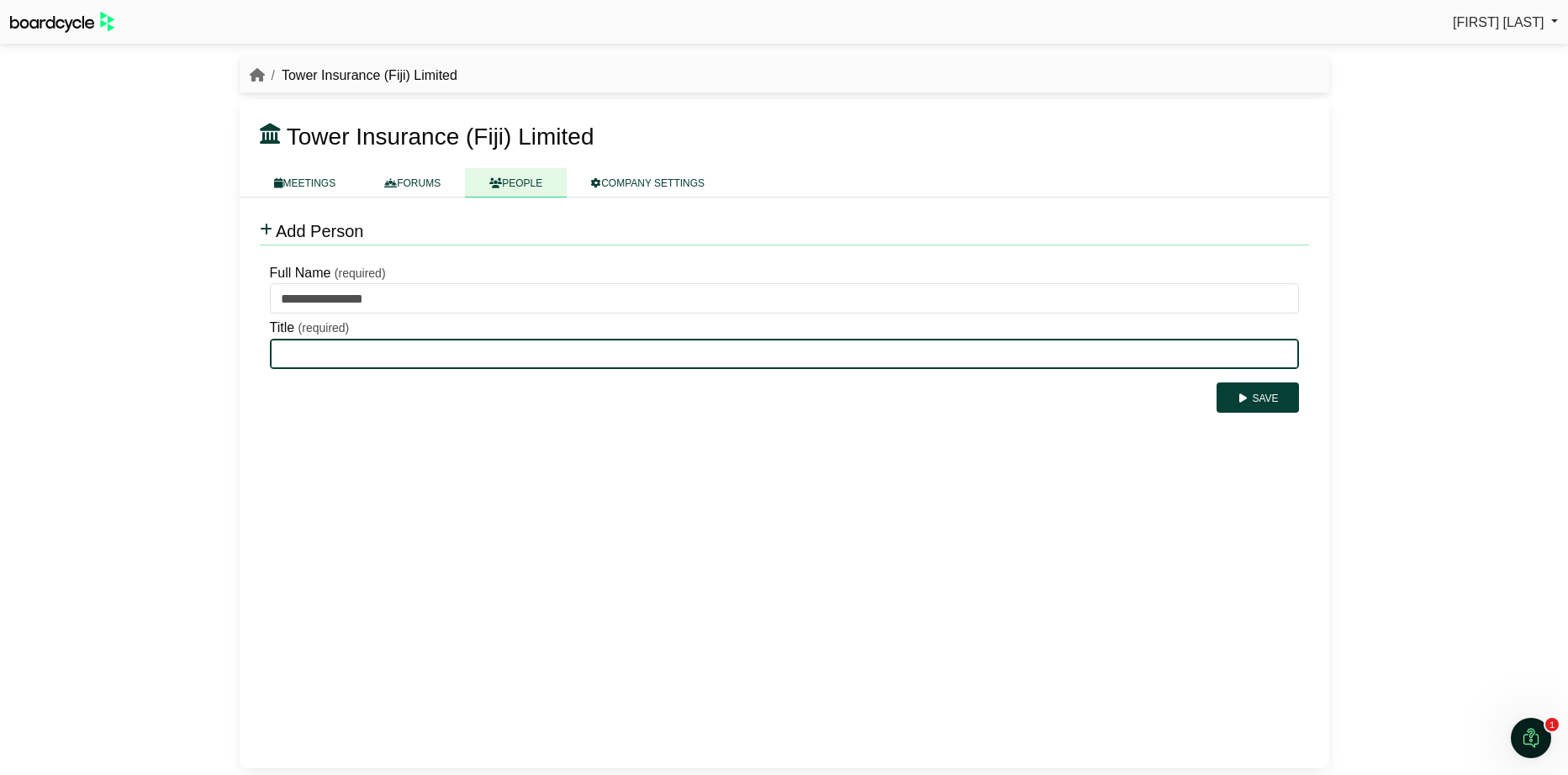 click on "Title" at bounding box center (784, 354) 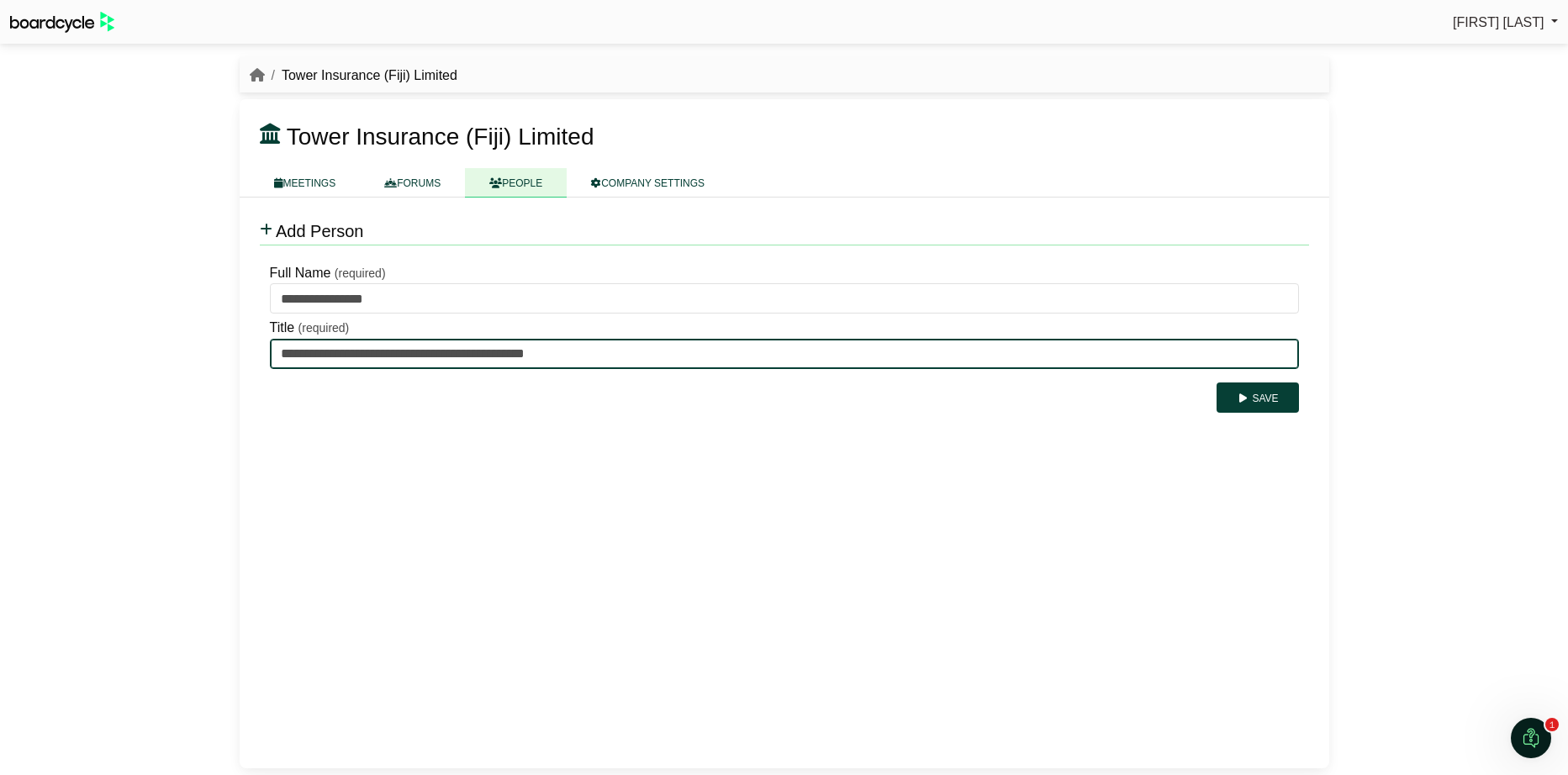 click on "**********" at bounding box center [784, 354] 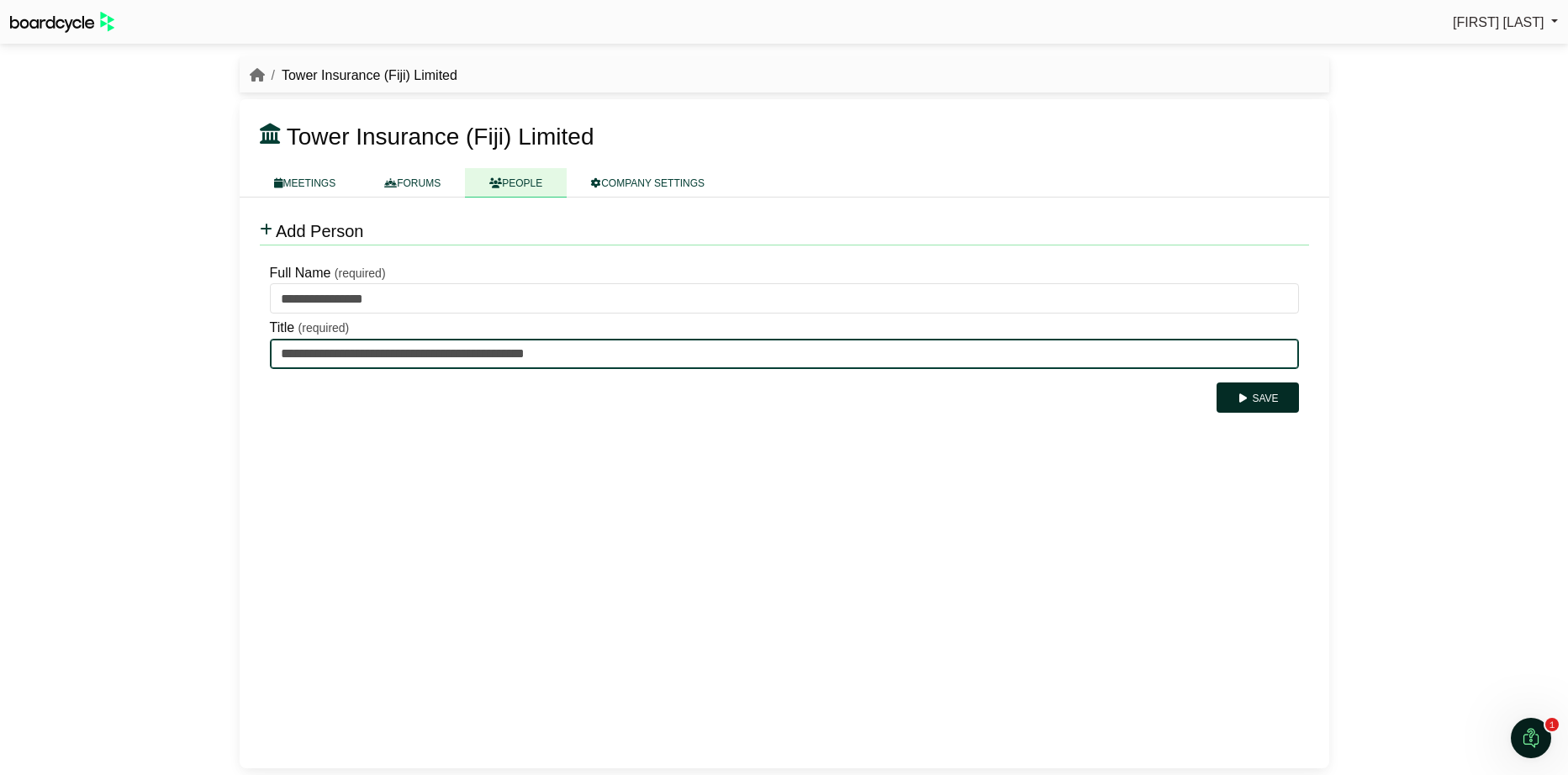 type on "**********" 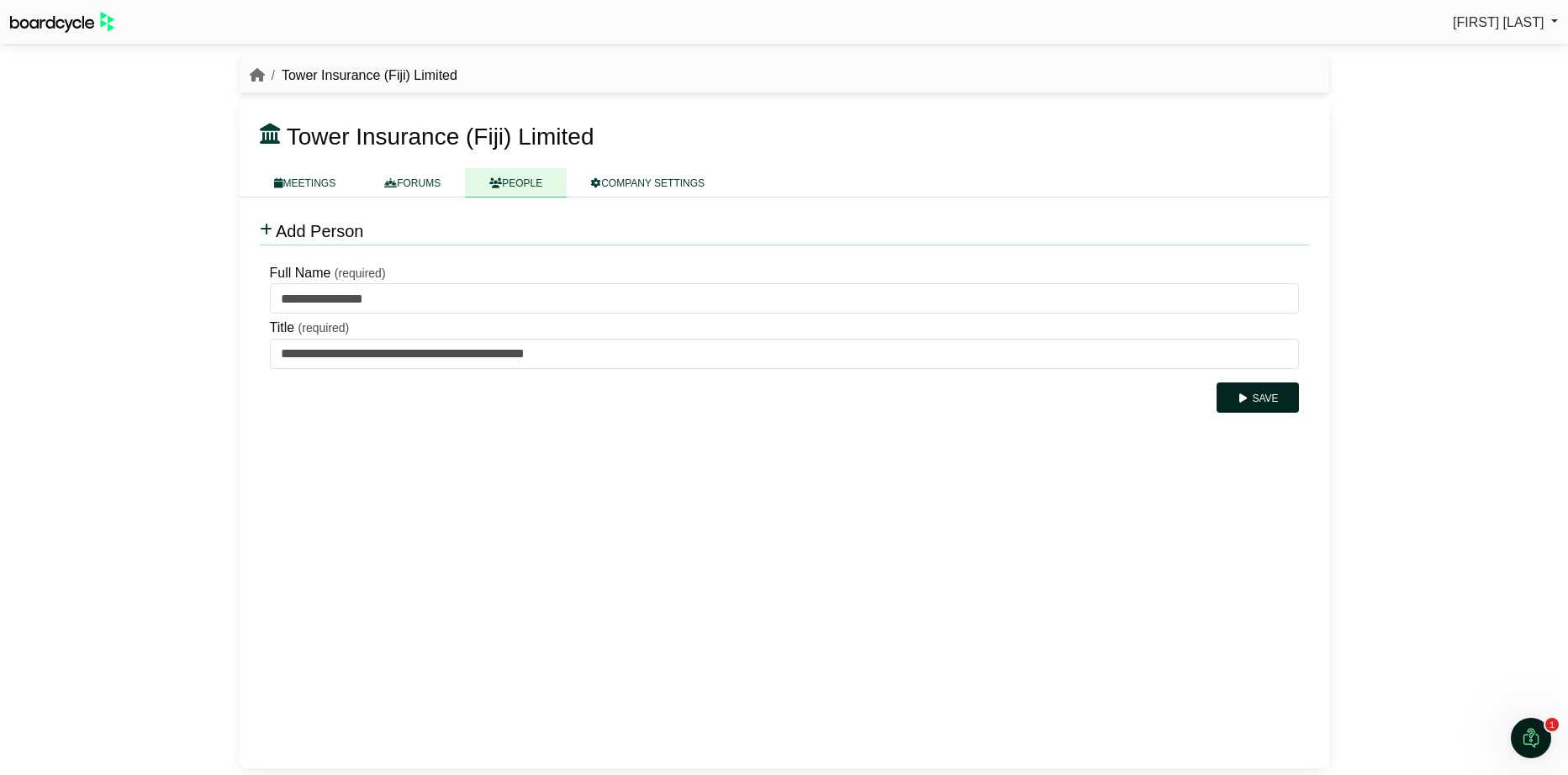 click at bounding box center (1243, 398) 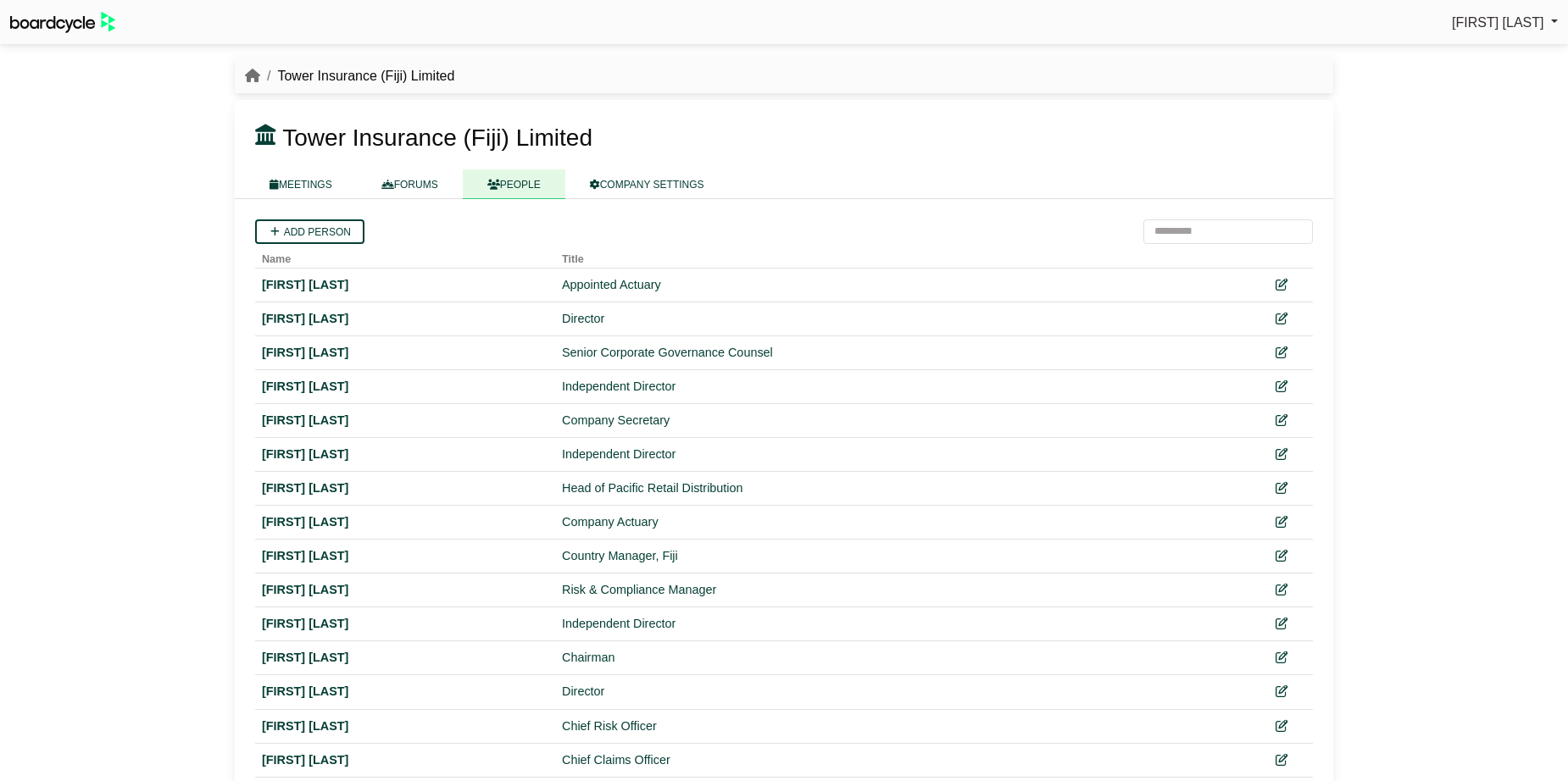 scroll, scrollTop: 0, scrollLeft: 0, axis: both 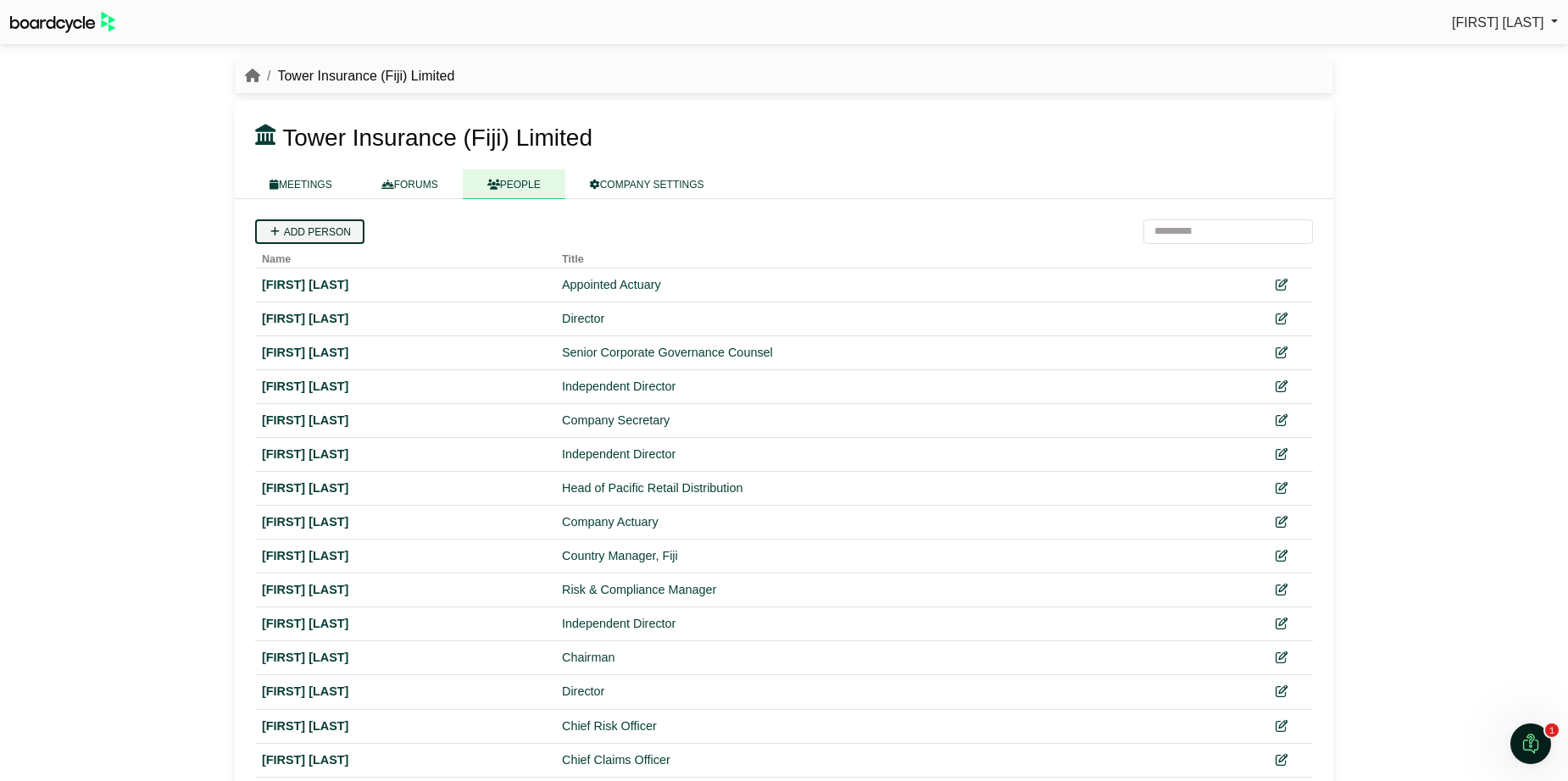 click on "Add person" at bounding box center [309, 231] 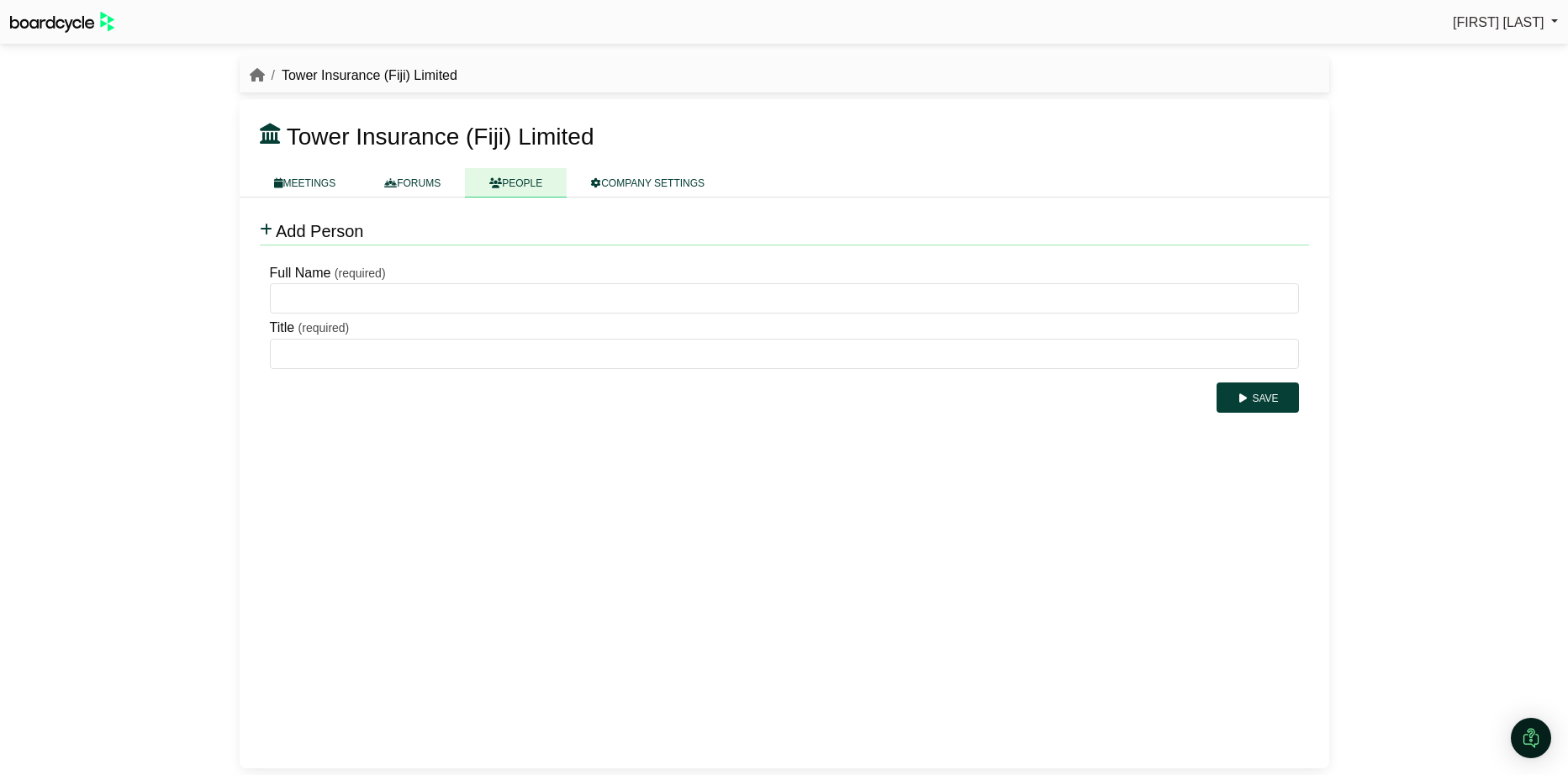 scroll, scrollTop: 0, scrollLeft: 0, axis: both 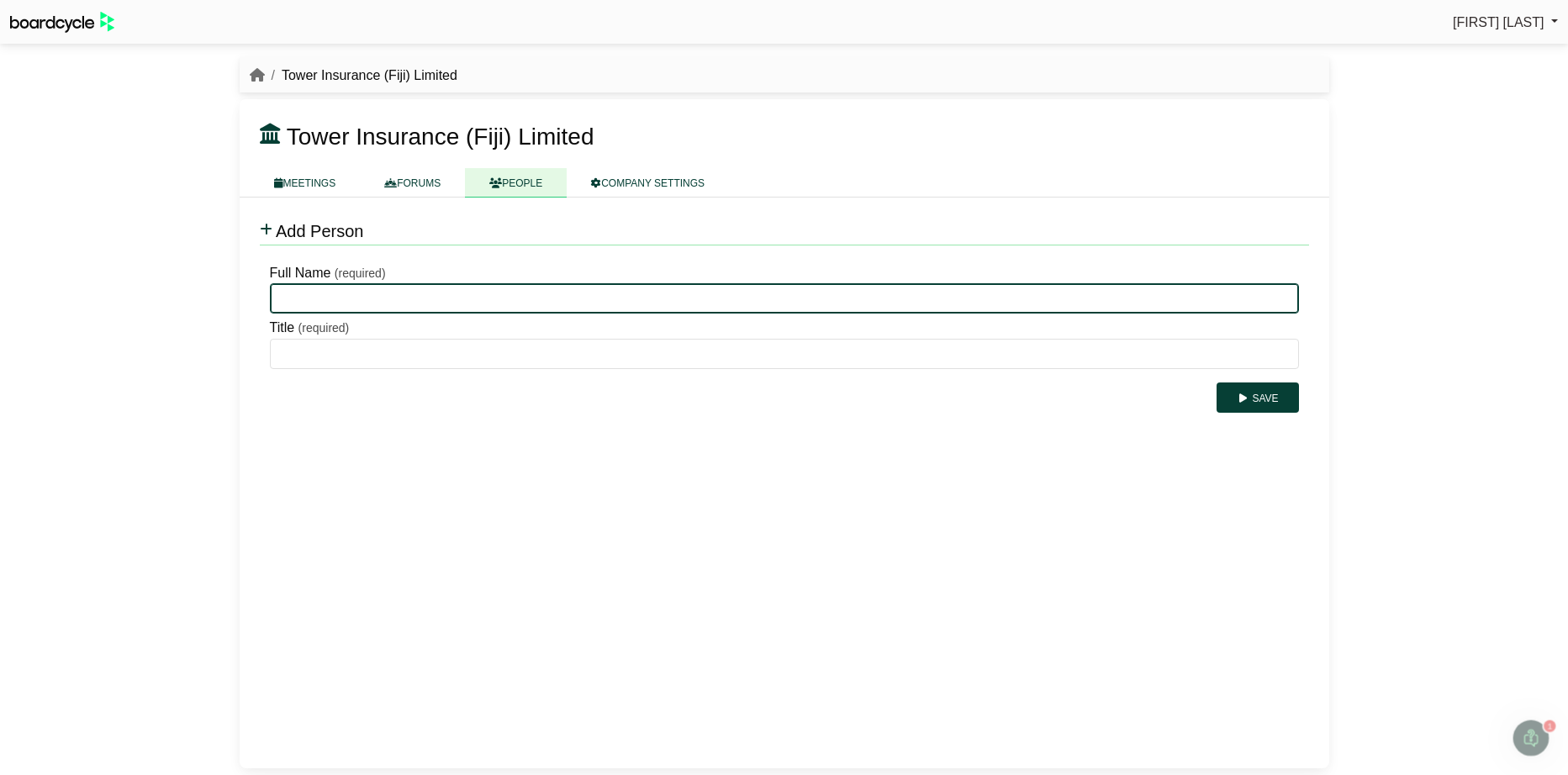 click on "Full Name" at bounding box center [784, 298] 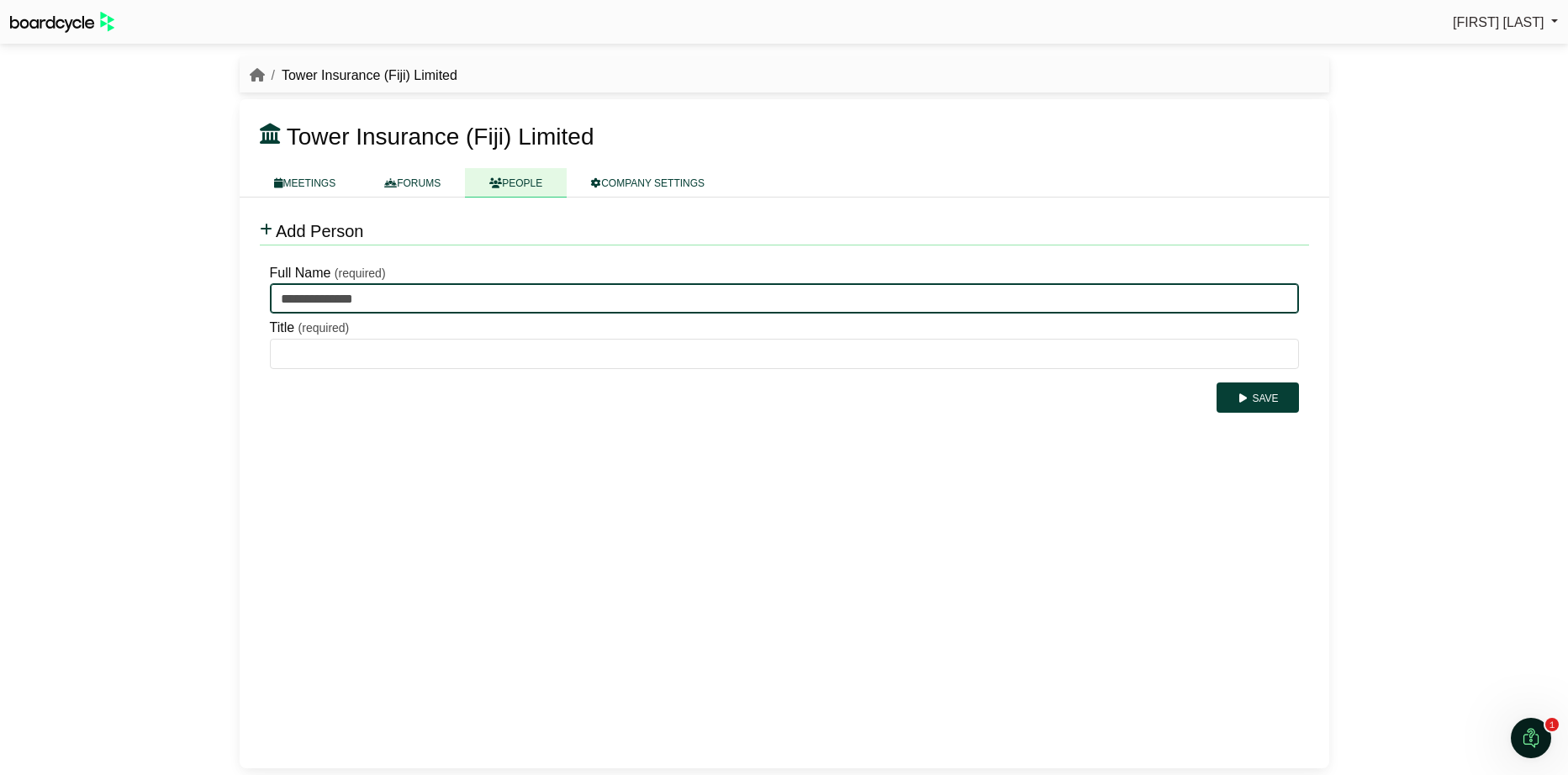 type on "**********" 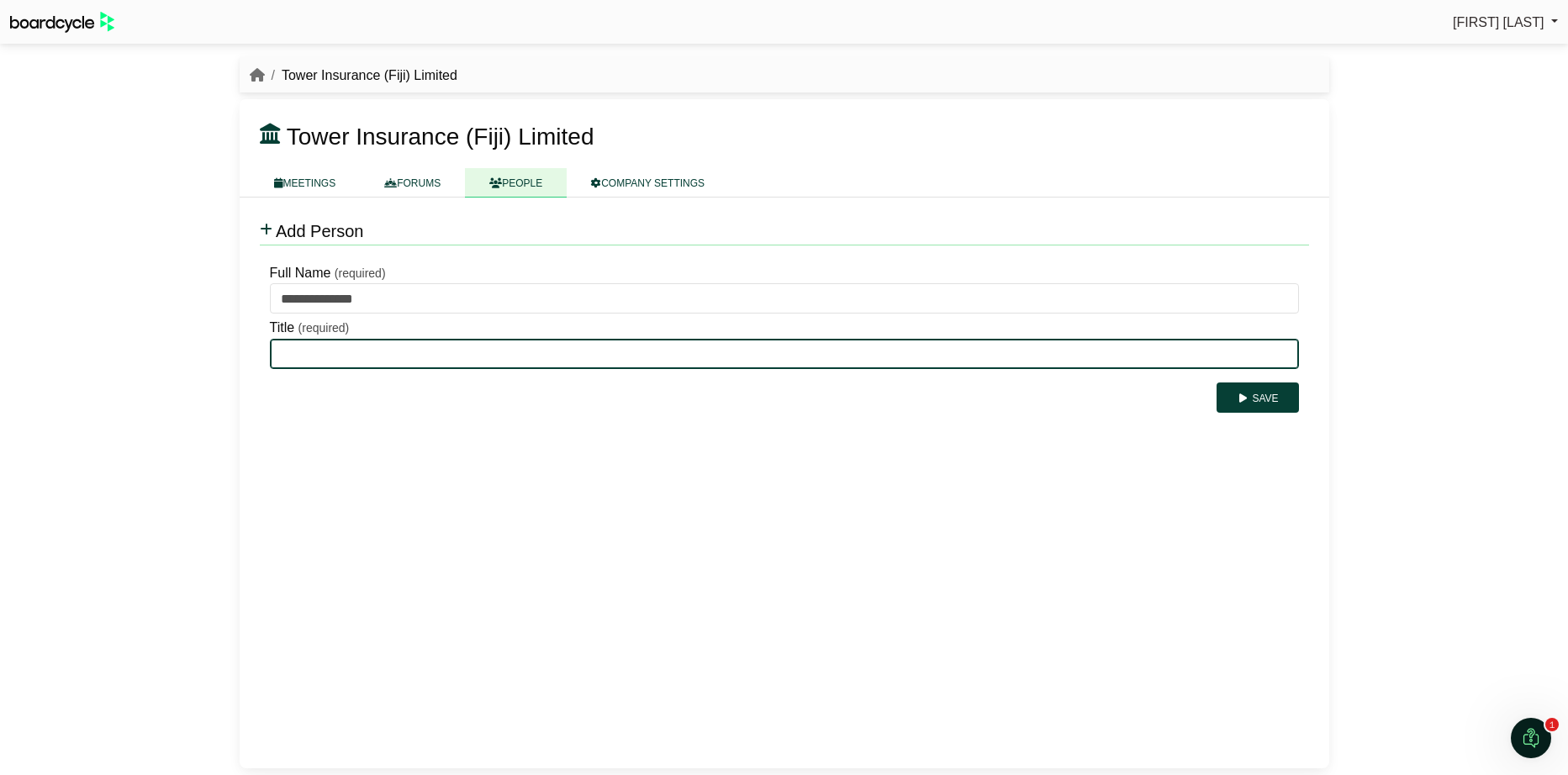 click on "Title" at bounding box center (784, 354) 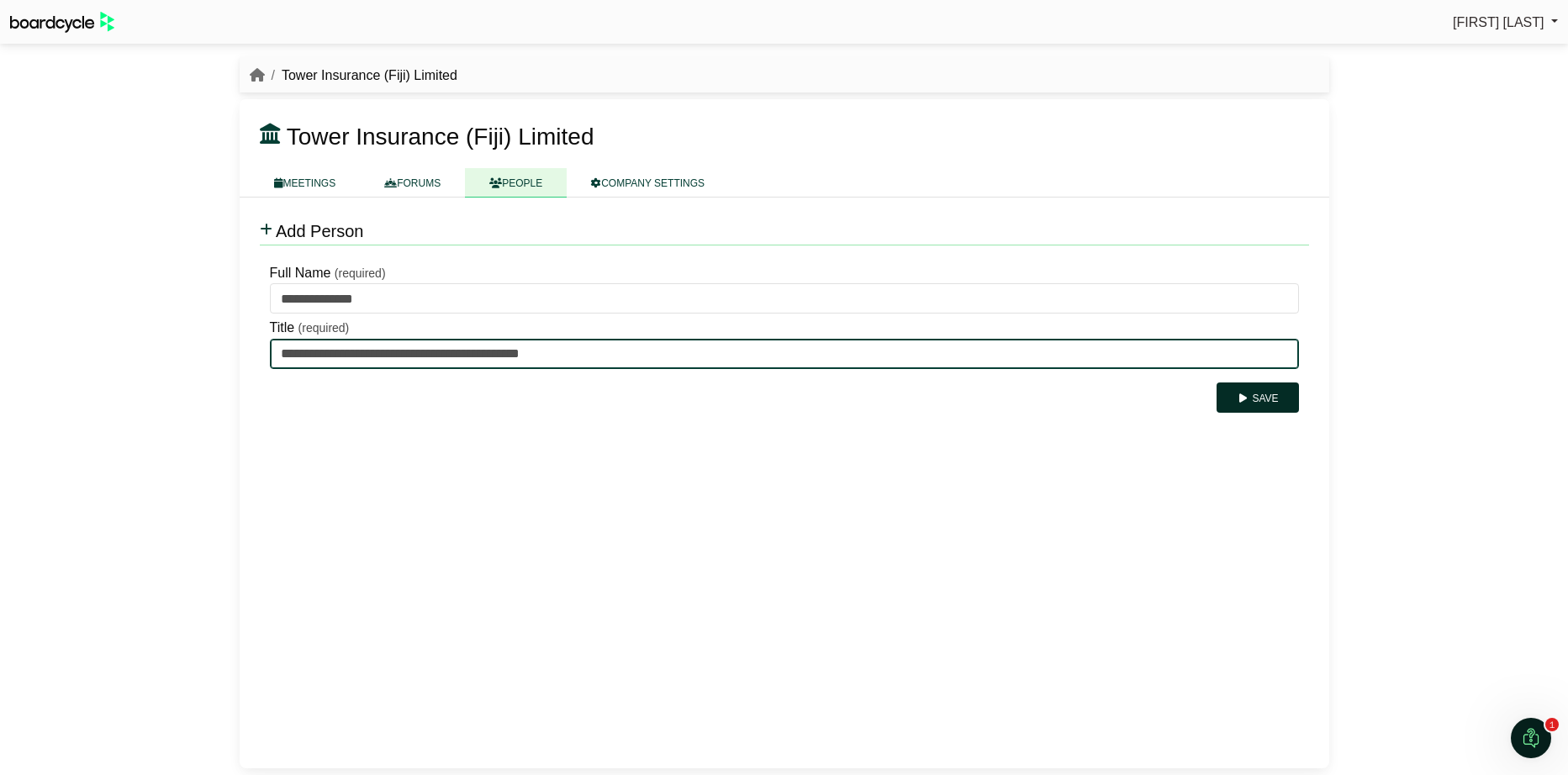 type on "**********" 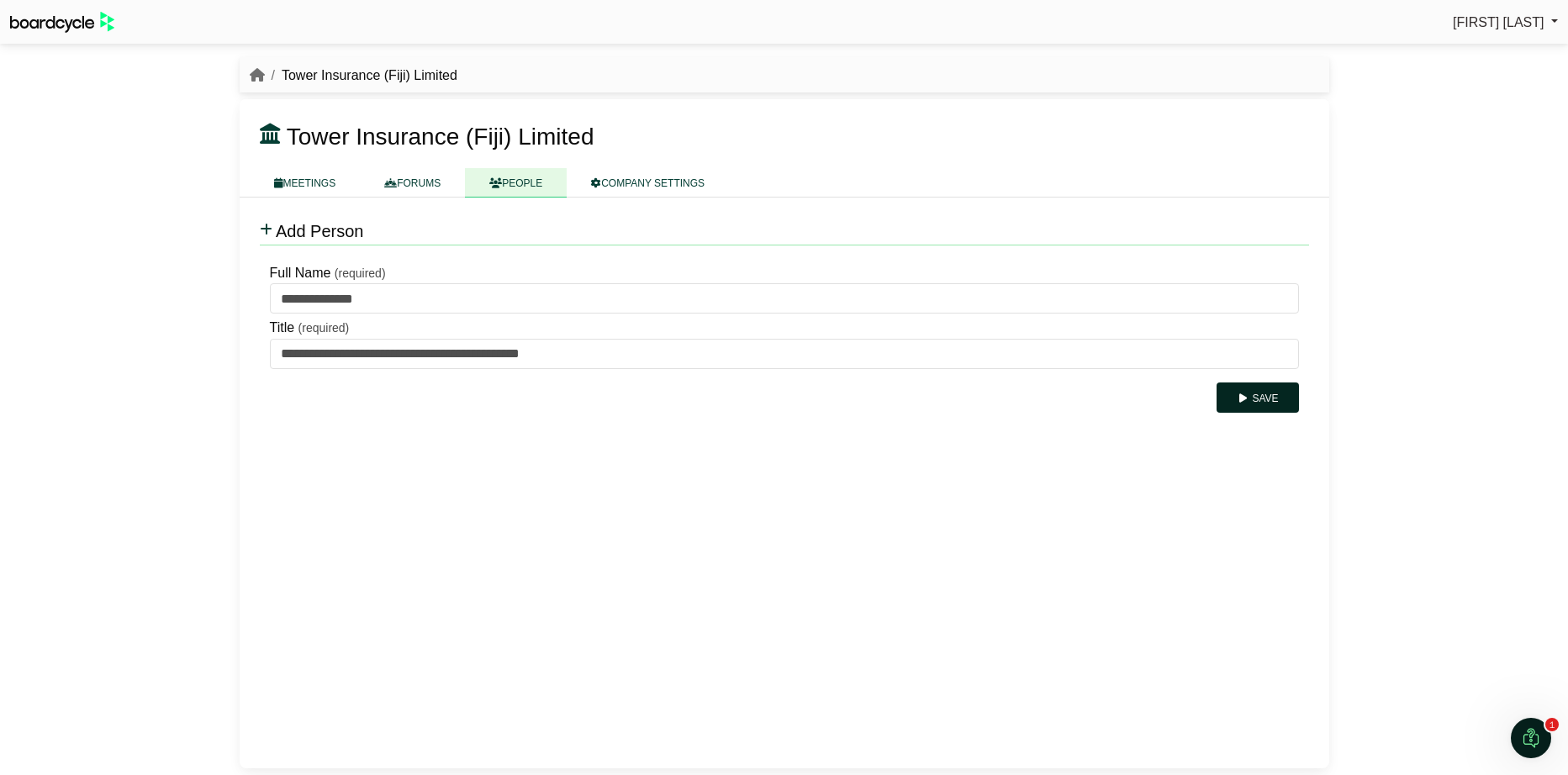 click on "Save" at bounding box center (1257, 398) 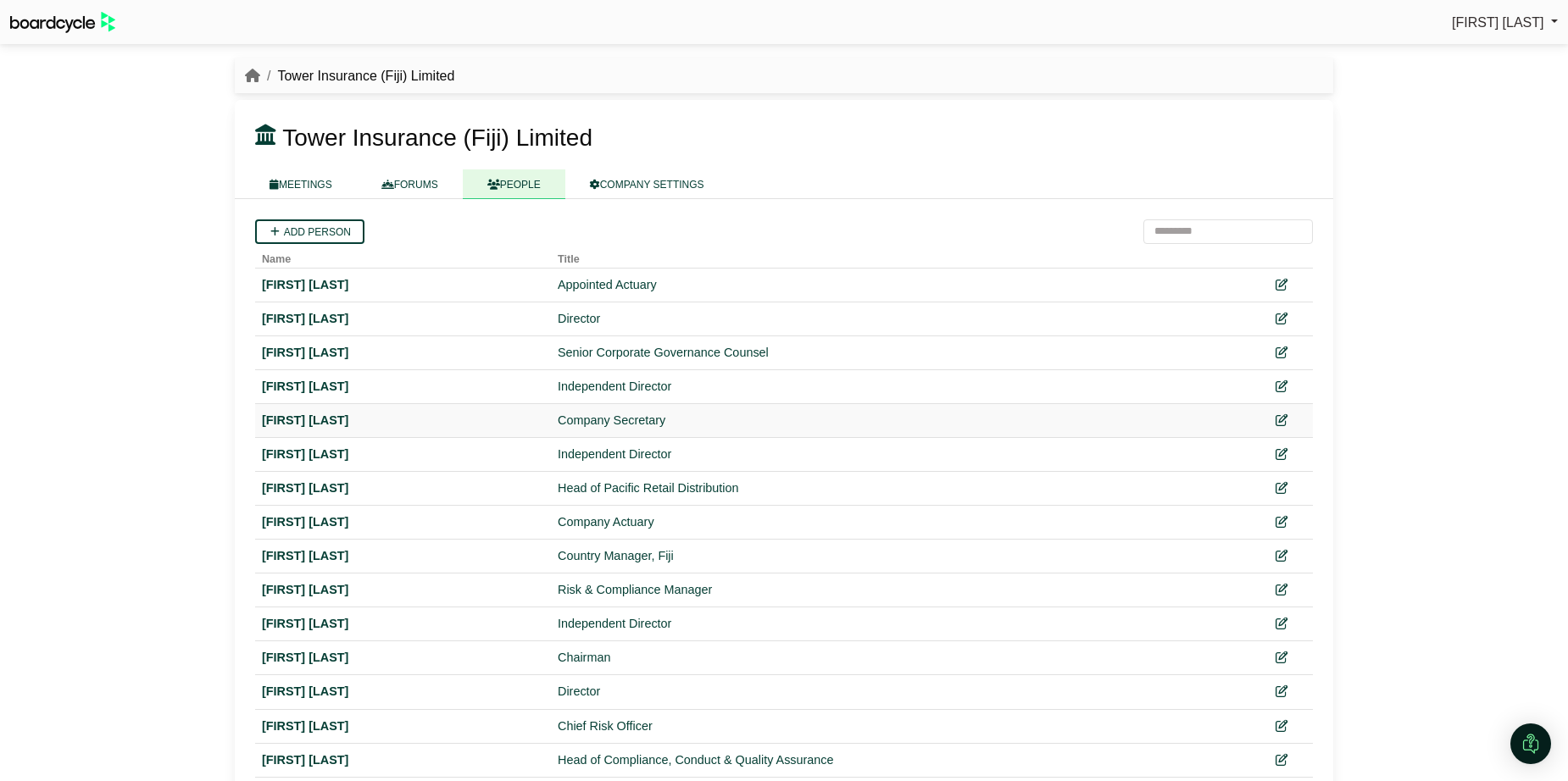 scroll, scrollTop: 0, scrollLeft: 0, axis: both 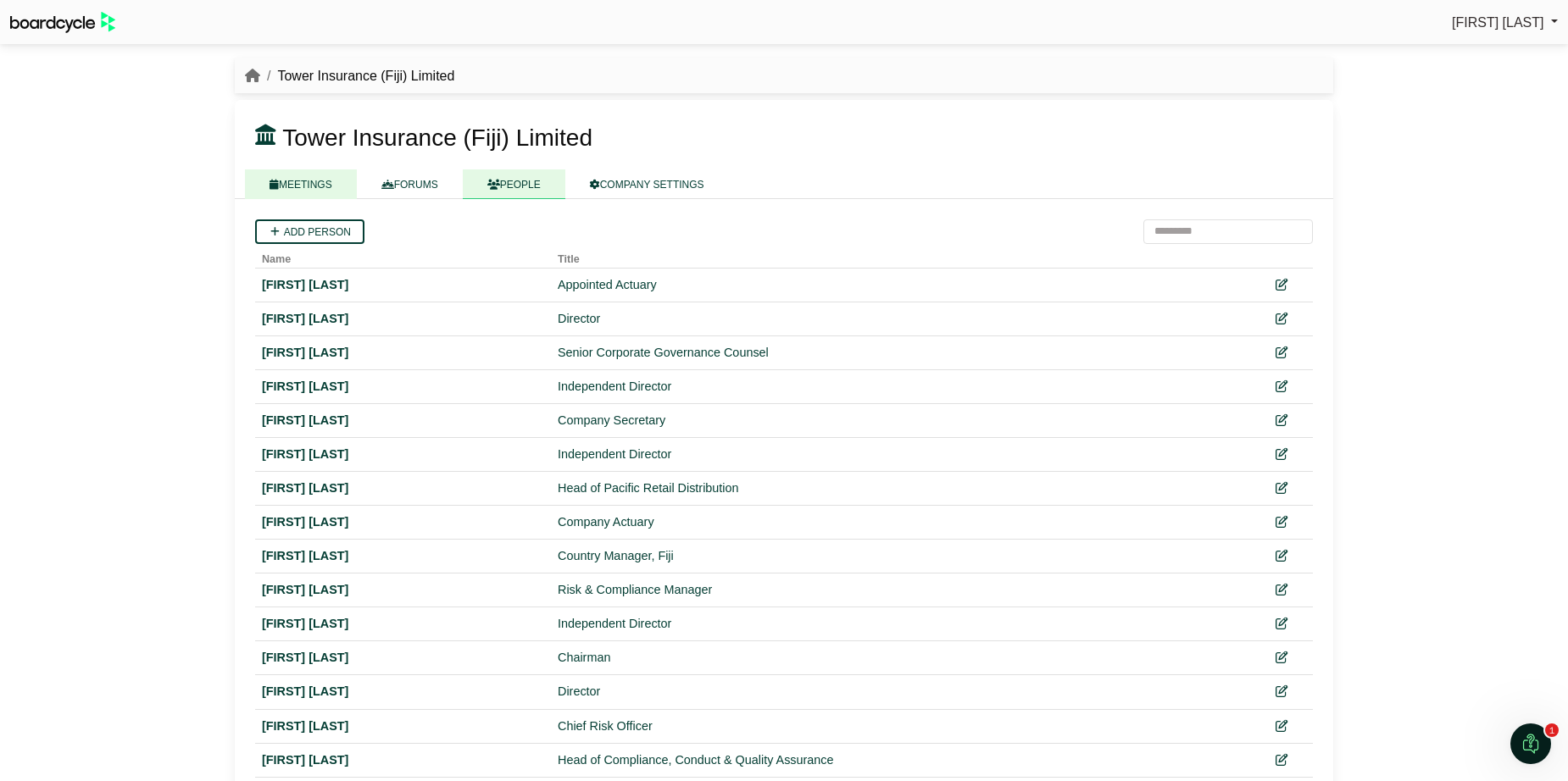 click on "MEETINGS" at bounding box center (301, 184) 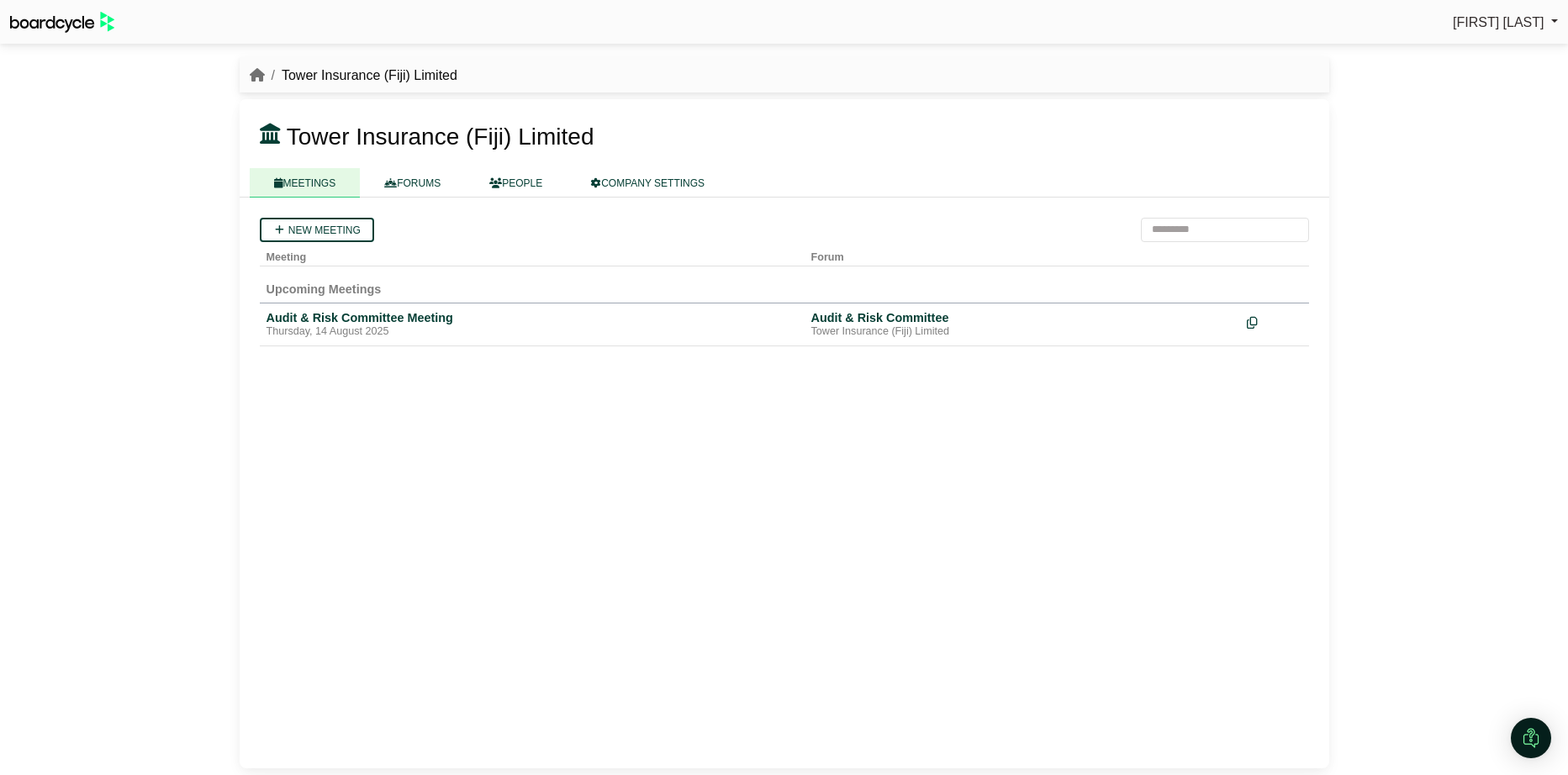 scroll, scrollTop: 0, scrollLeft: 0, axis: both 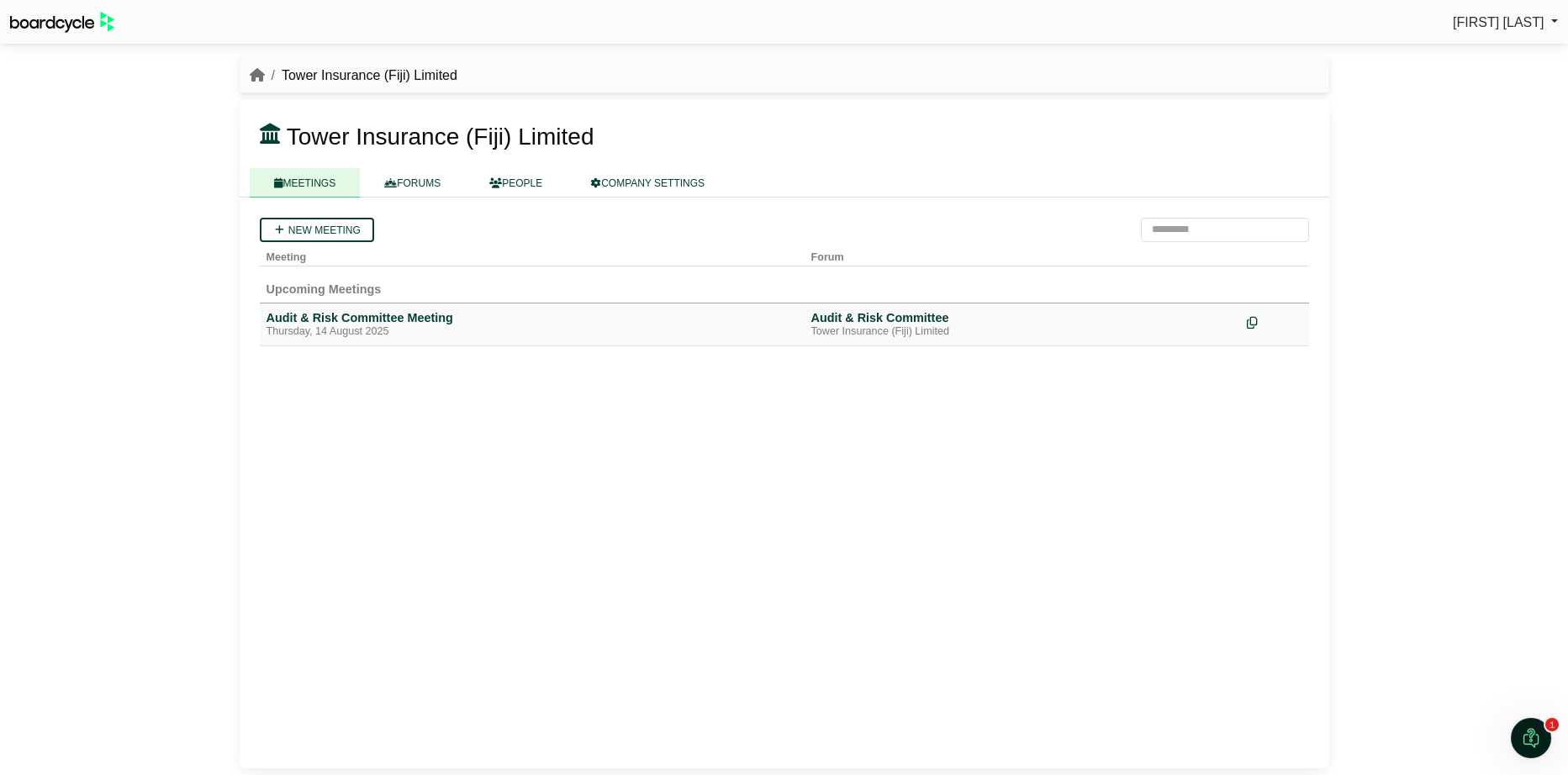click on "Audit & Risk Committee" at bounding box center (1022, 318) 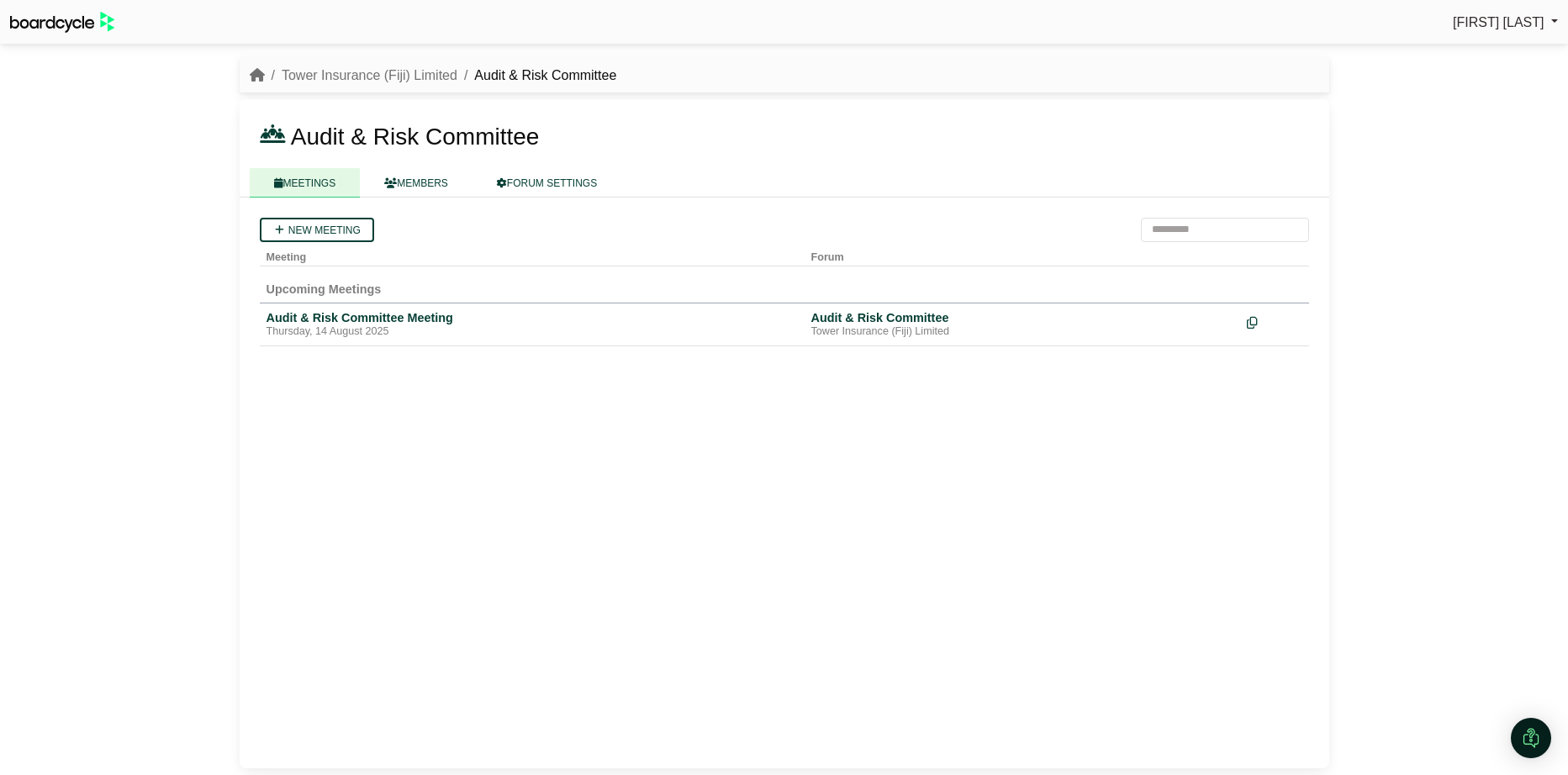 scroll, scrollTop: 0, scrollLeft: 0, axis: both 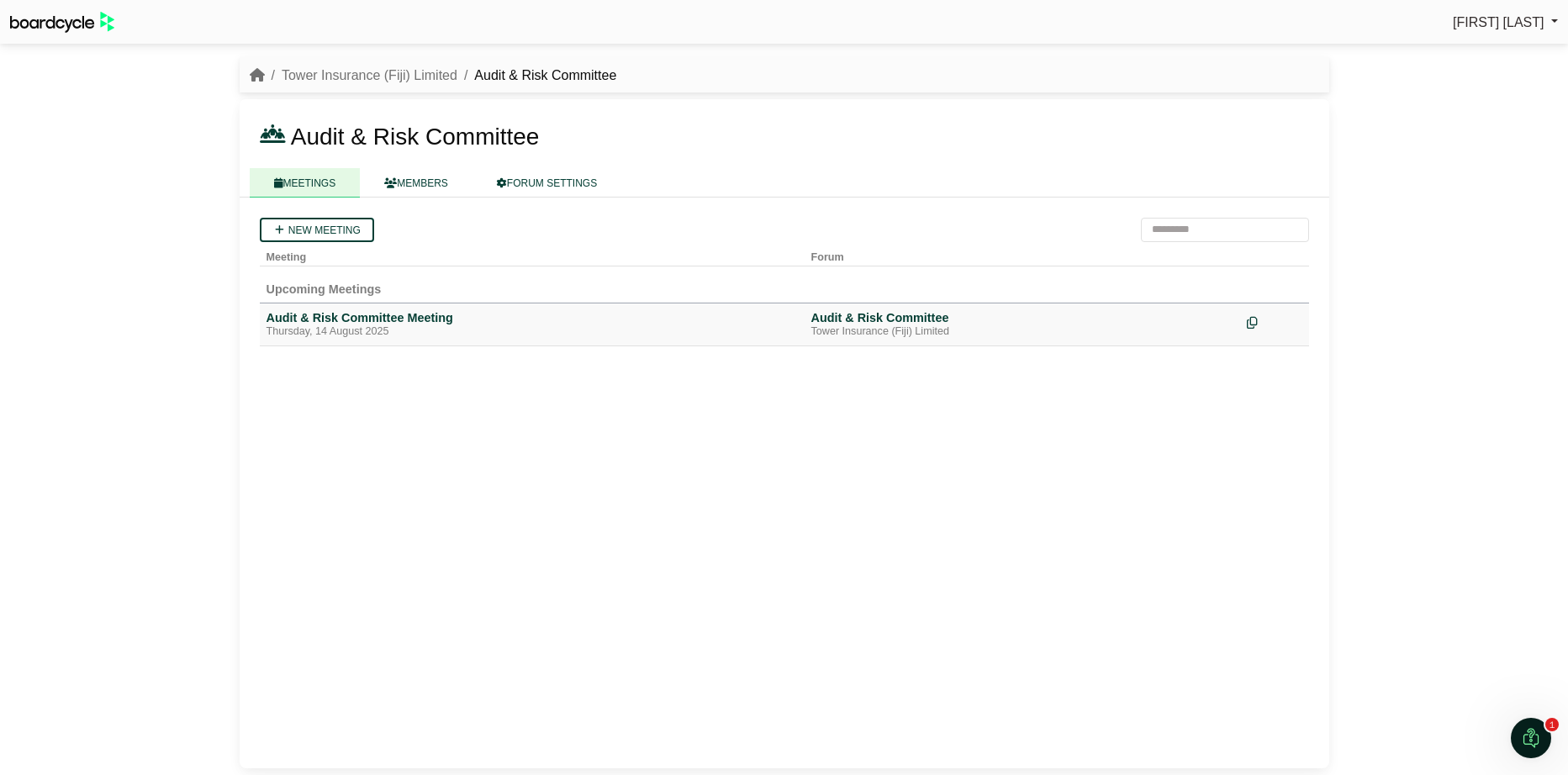 click on "Audit & Risk Committee Meeting" at bounding box center [532, 318] 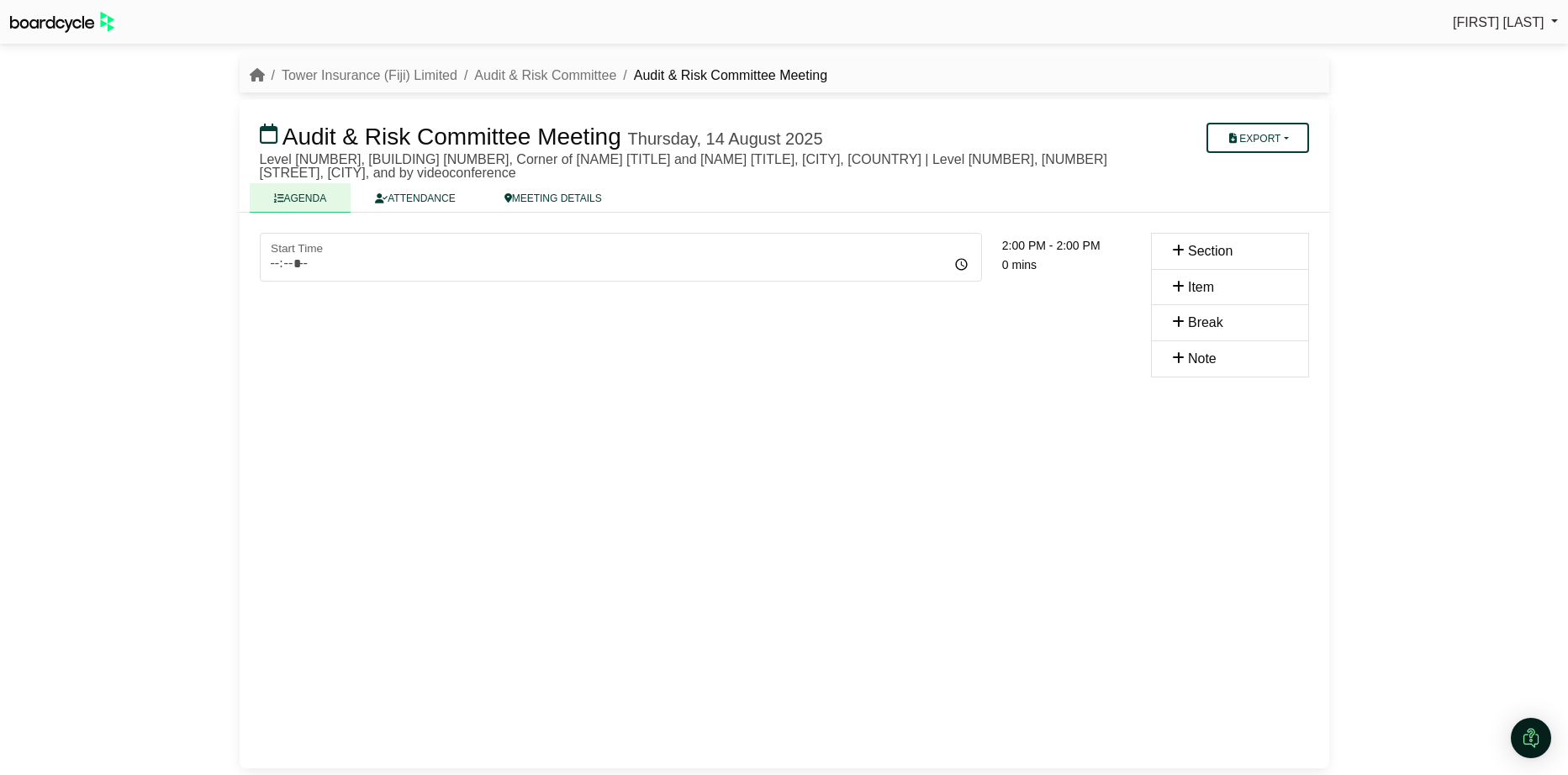 scroll, scrollTop: 0, scrollLeft: 0, axis: both 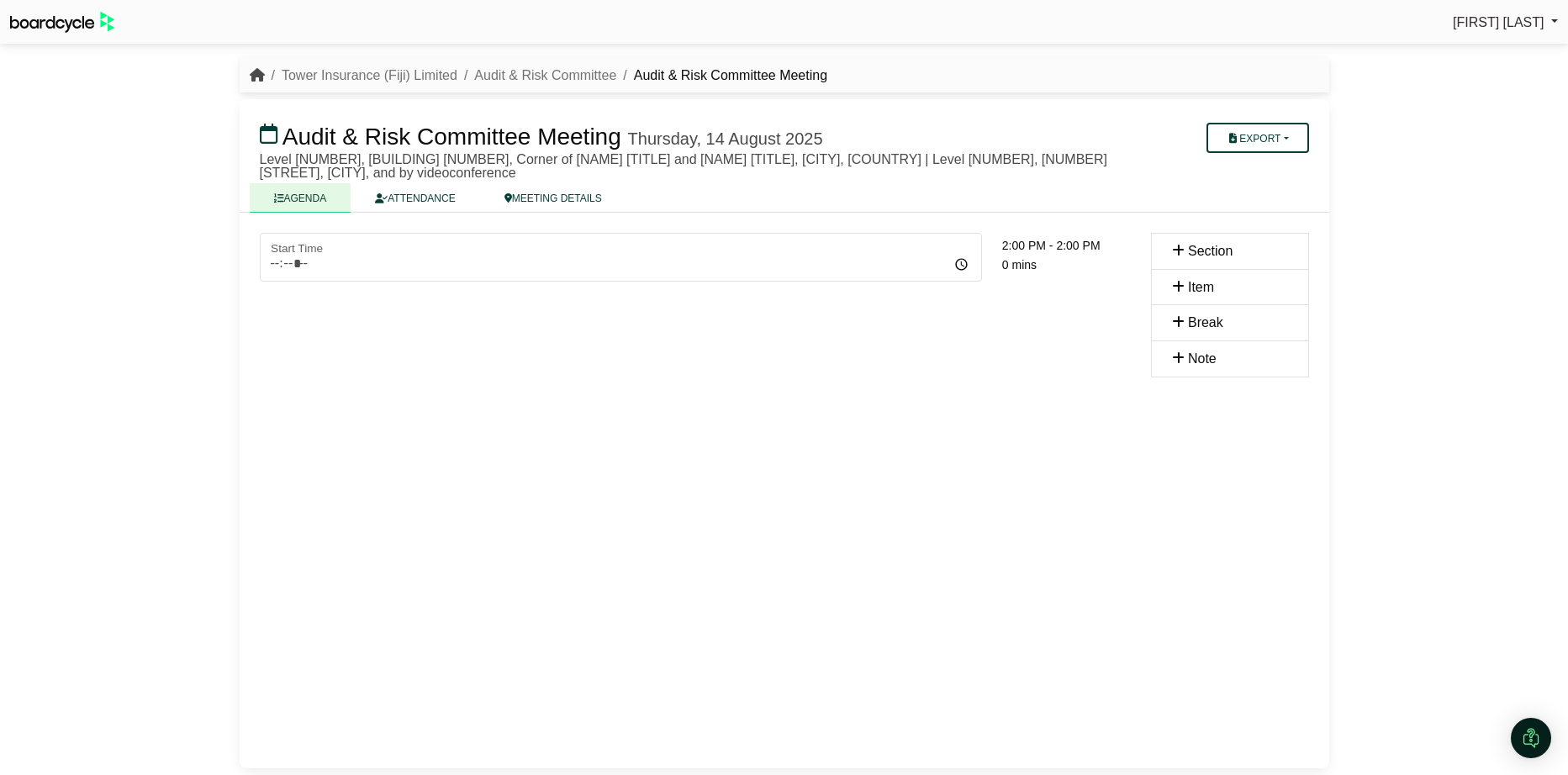 click at bounding box center [257, 75] 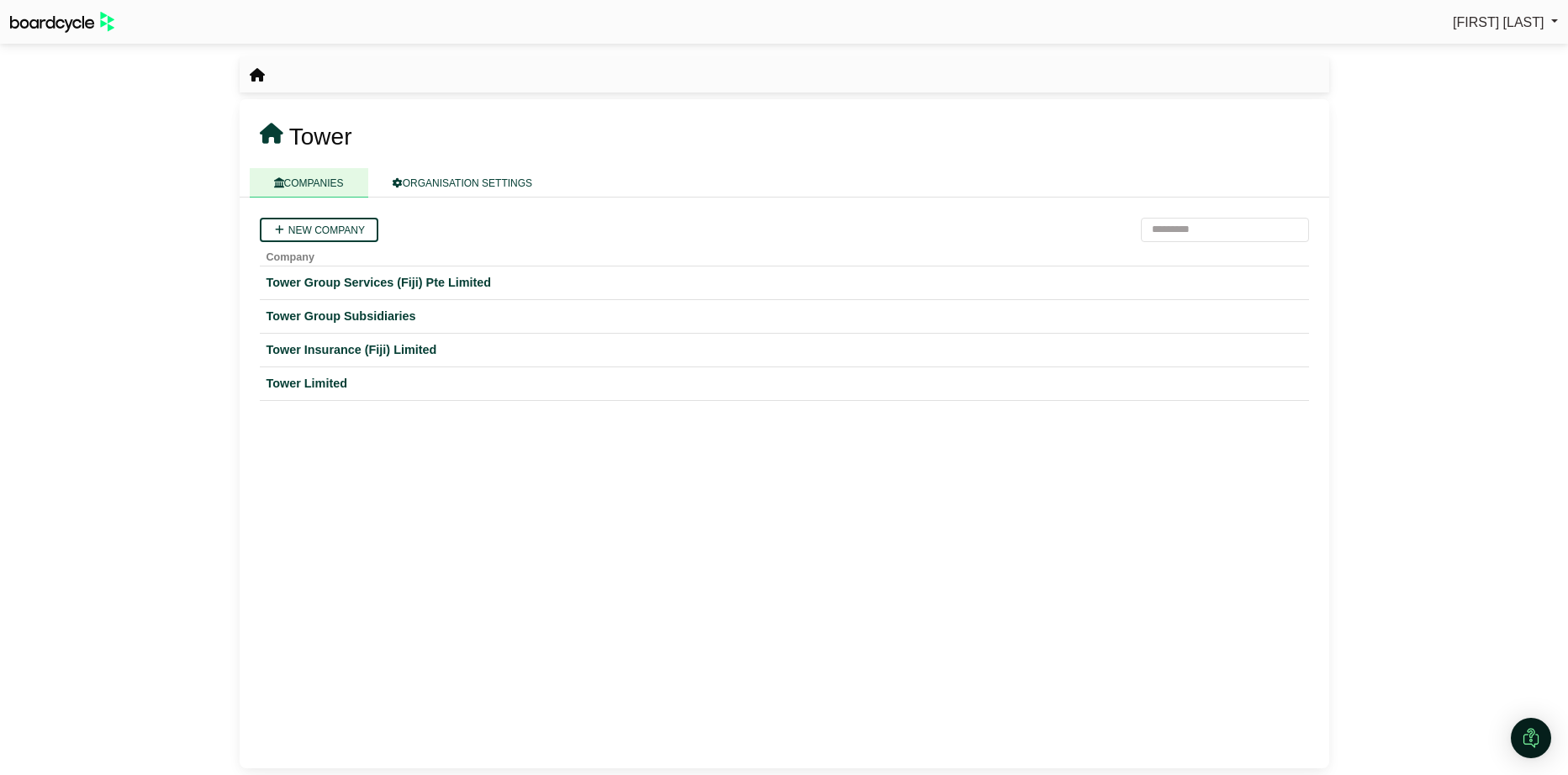 scroll, scrollTop: 0, scrollLeft: 0, axis: both 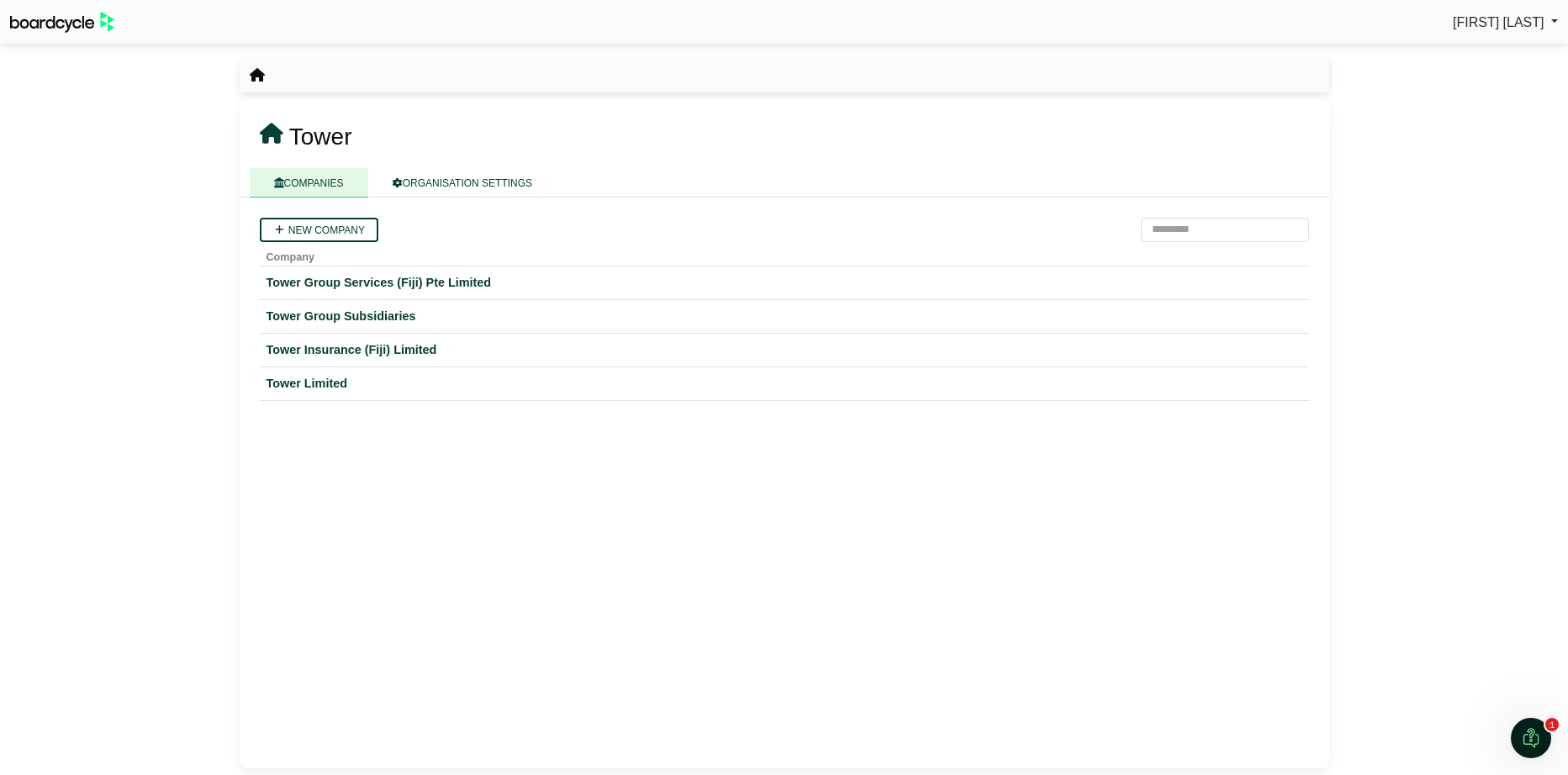 click on "[FIRST] [LAST]" at bounding box center [1498, 22] 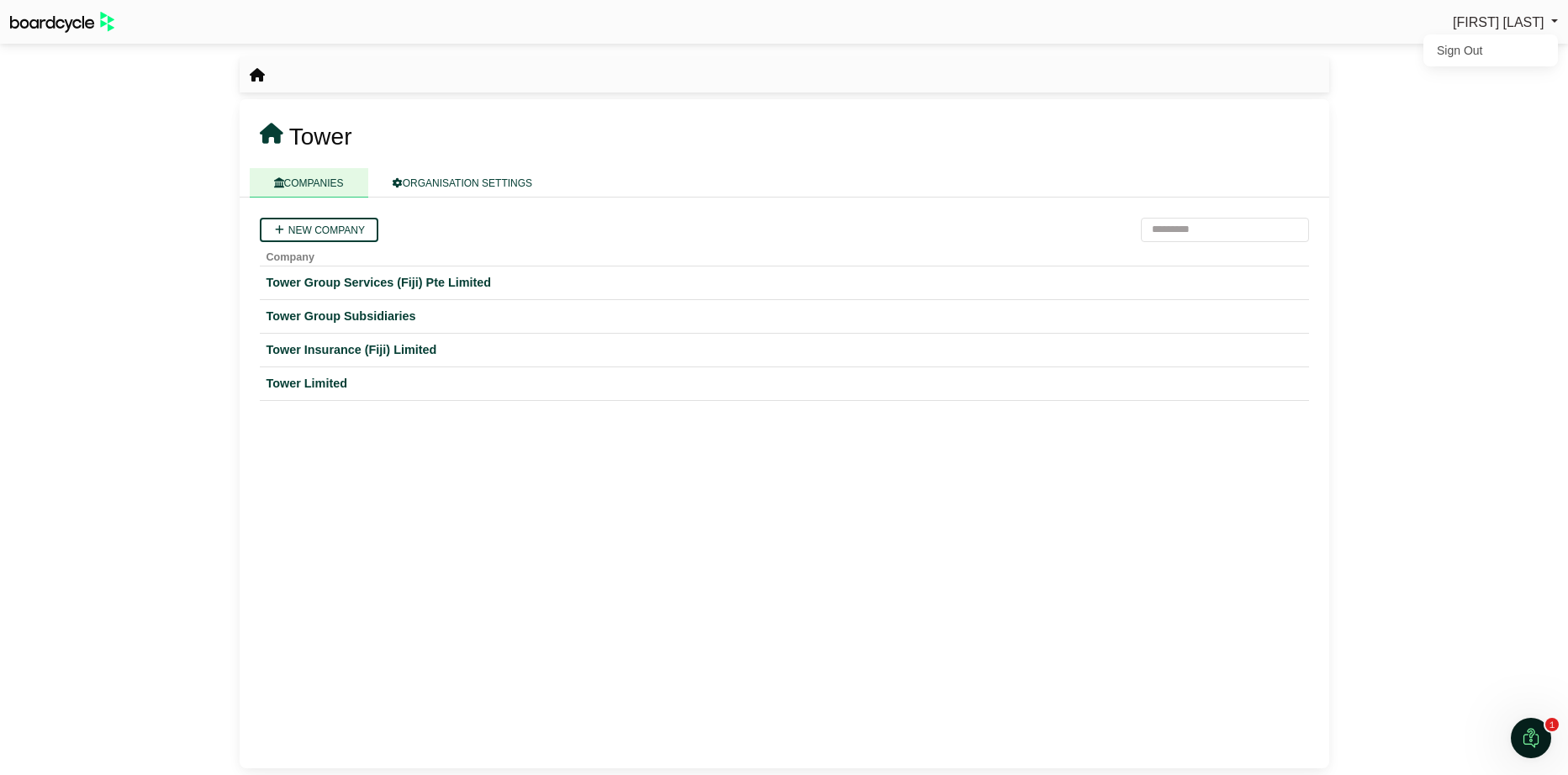 click on "Arna Neems
Sign Out
Tower" at bounding box center (784, 388) 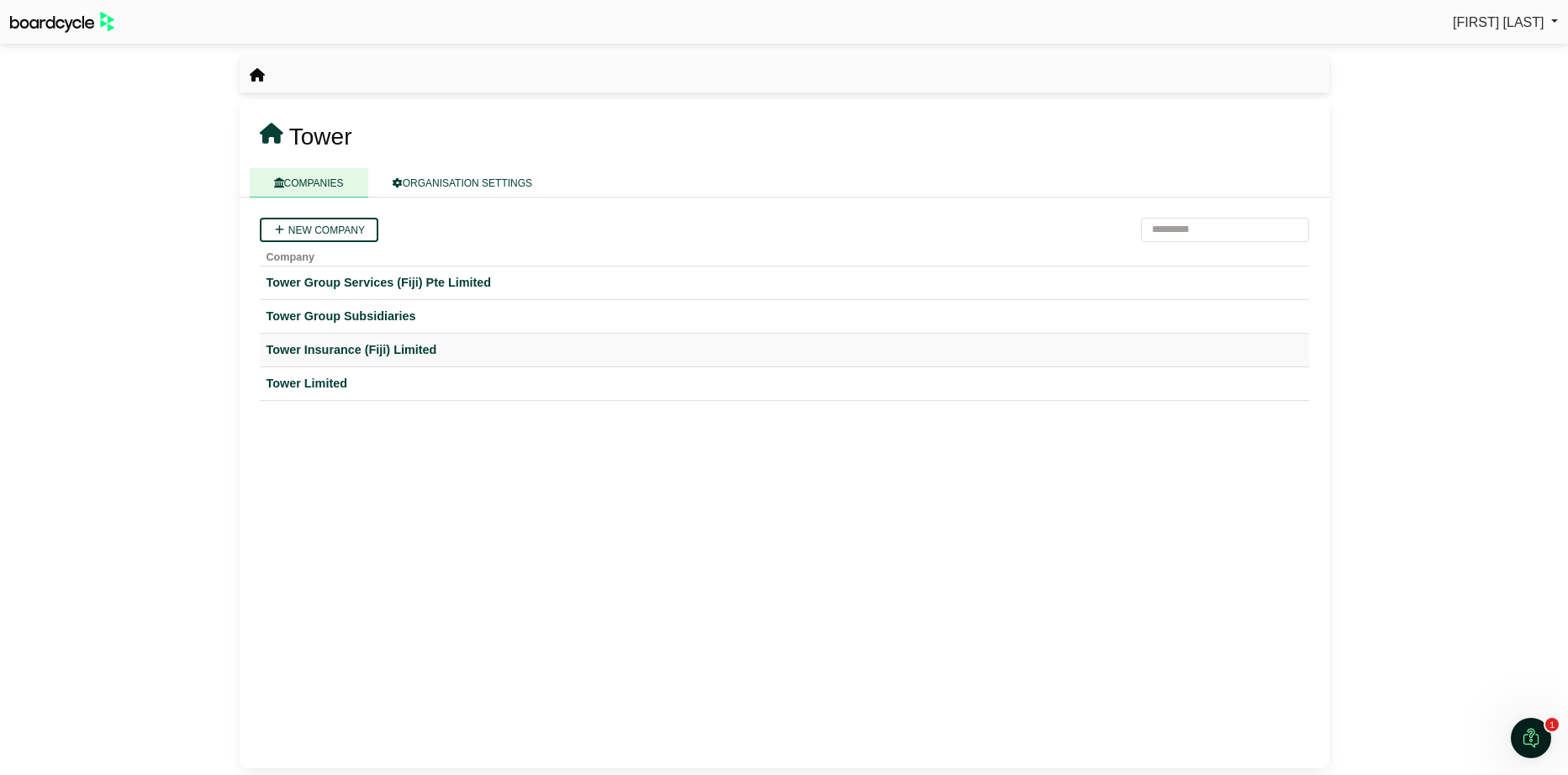click on "Tower Insurance (Fiji) Limited" at bounding box center [784, 350] 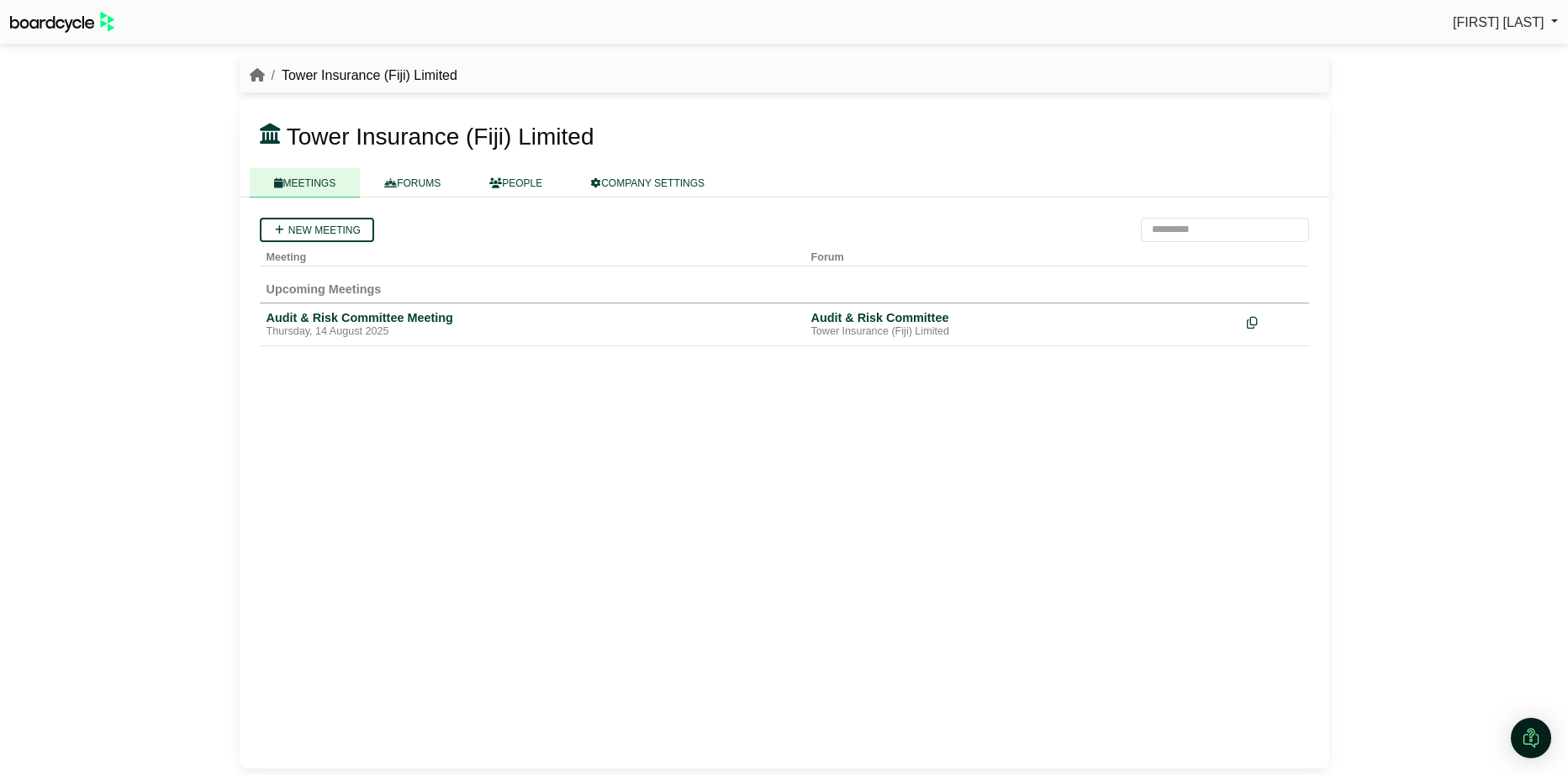 scroll, scrollTop: 0, scrollLeft: 0, axis: both 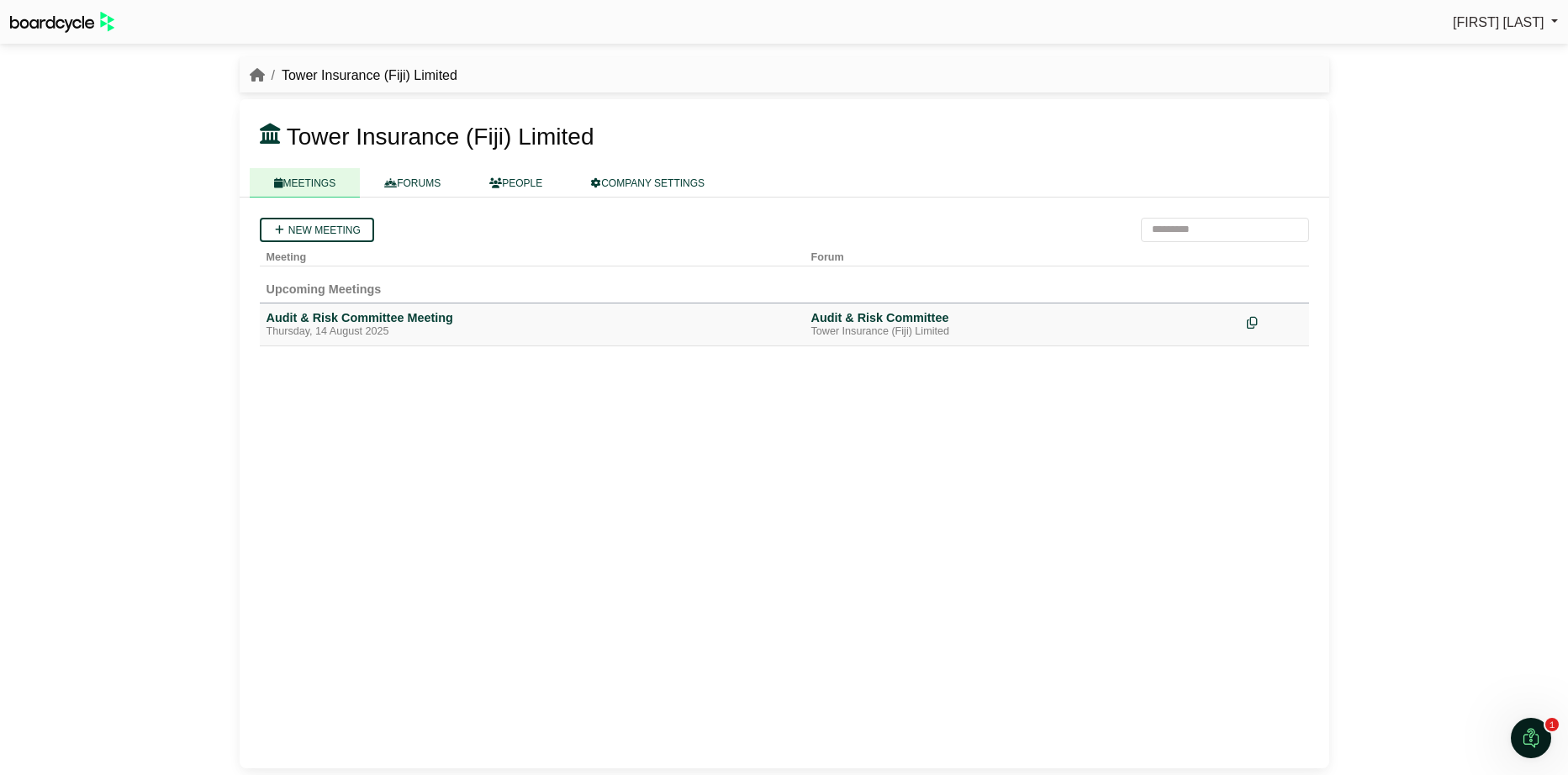 click on "Audit & Risk Committee Meeting" at bounding box center [532, 318] 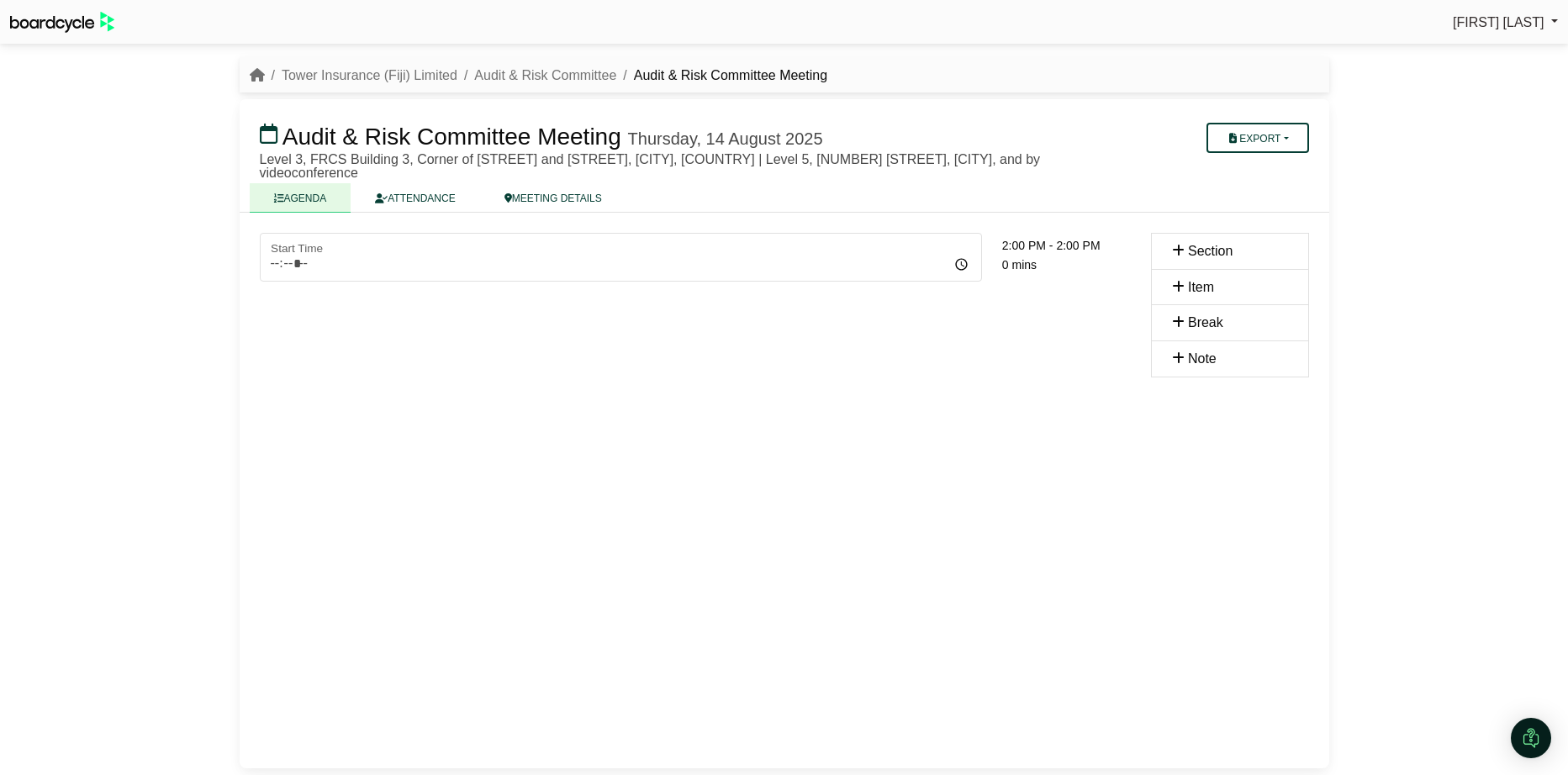 scroll, scrollTop: 0, scrollLeft: 0, axis: both 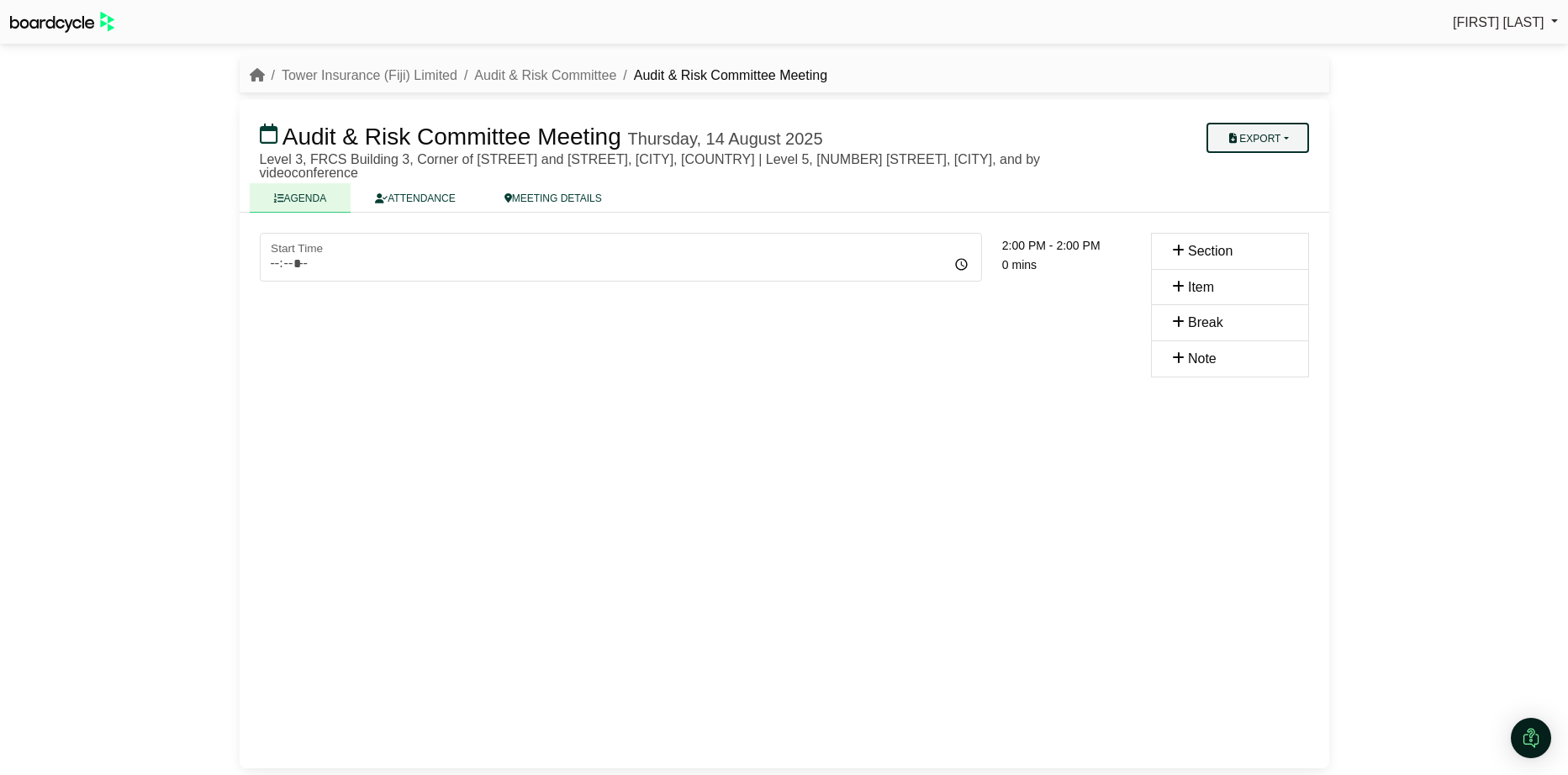 click on "Export" at bounding box center [1257, 138] 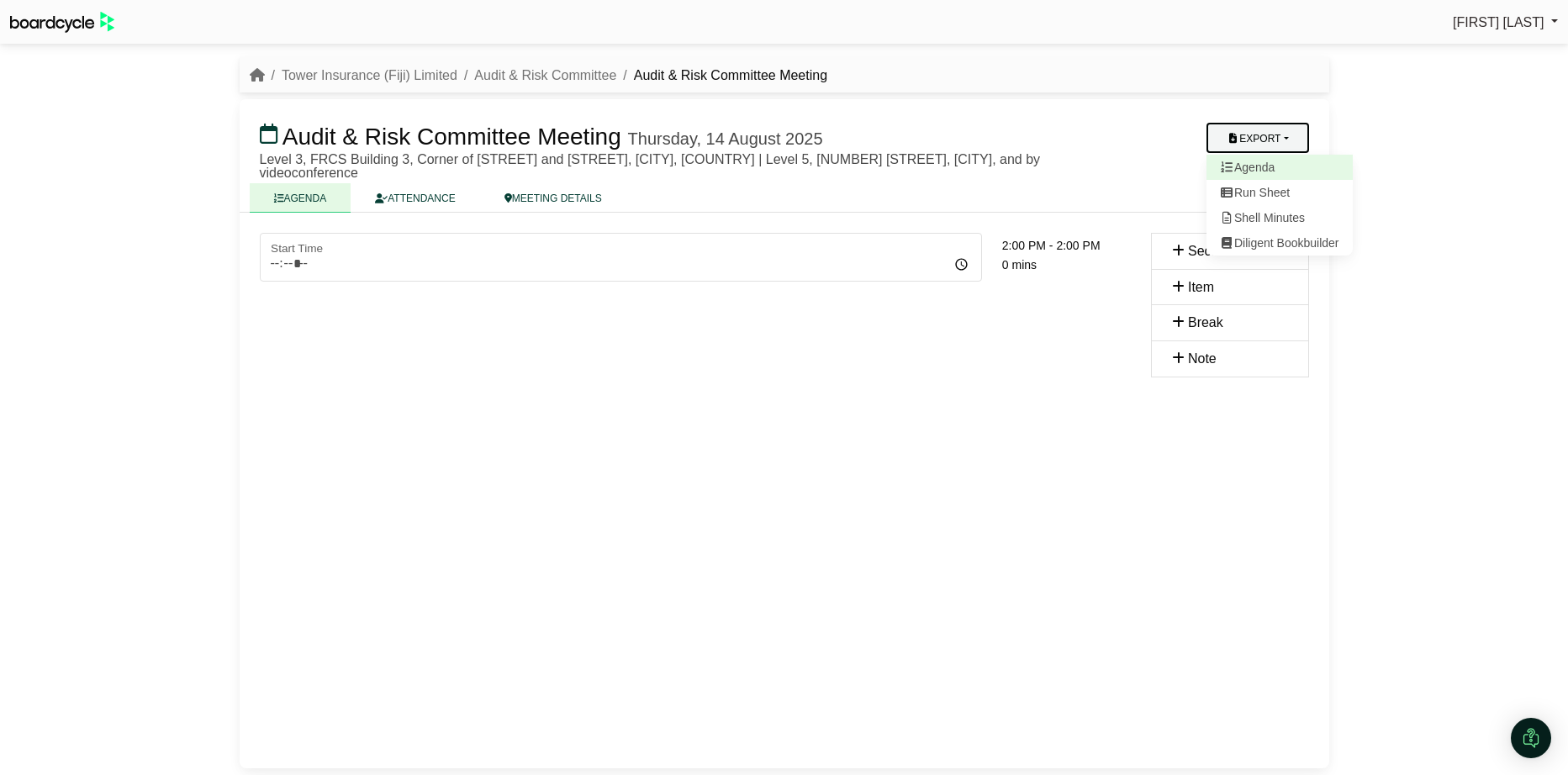 click on "Agenda" at bounding box center (1280, 167) 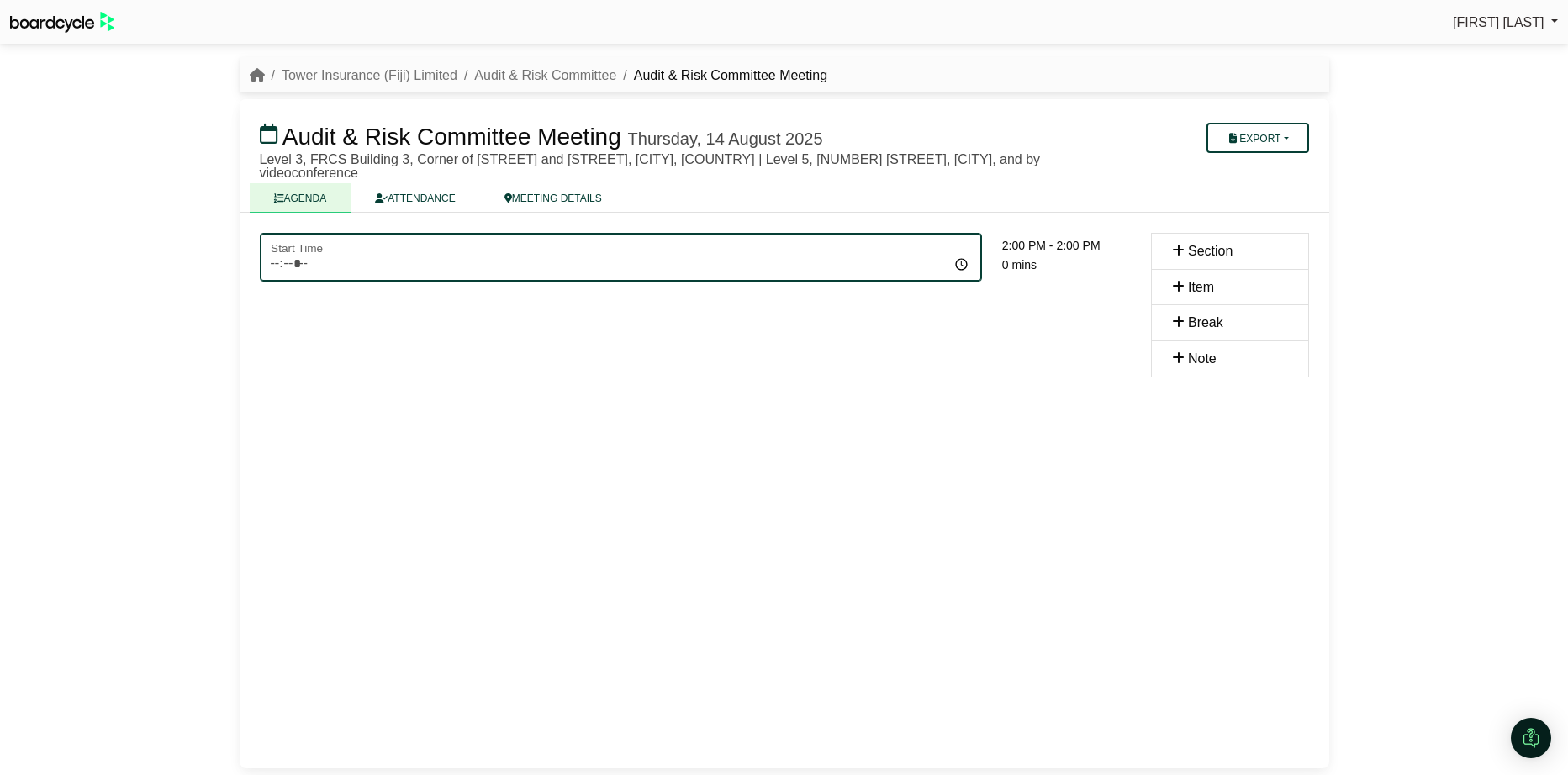 click on "*****" at bounding box center (620, 257) 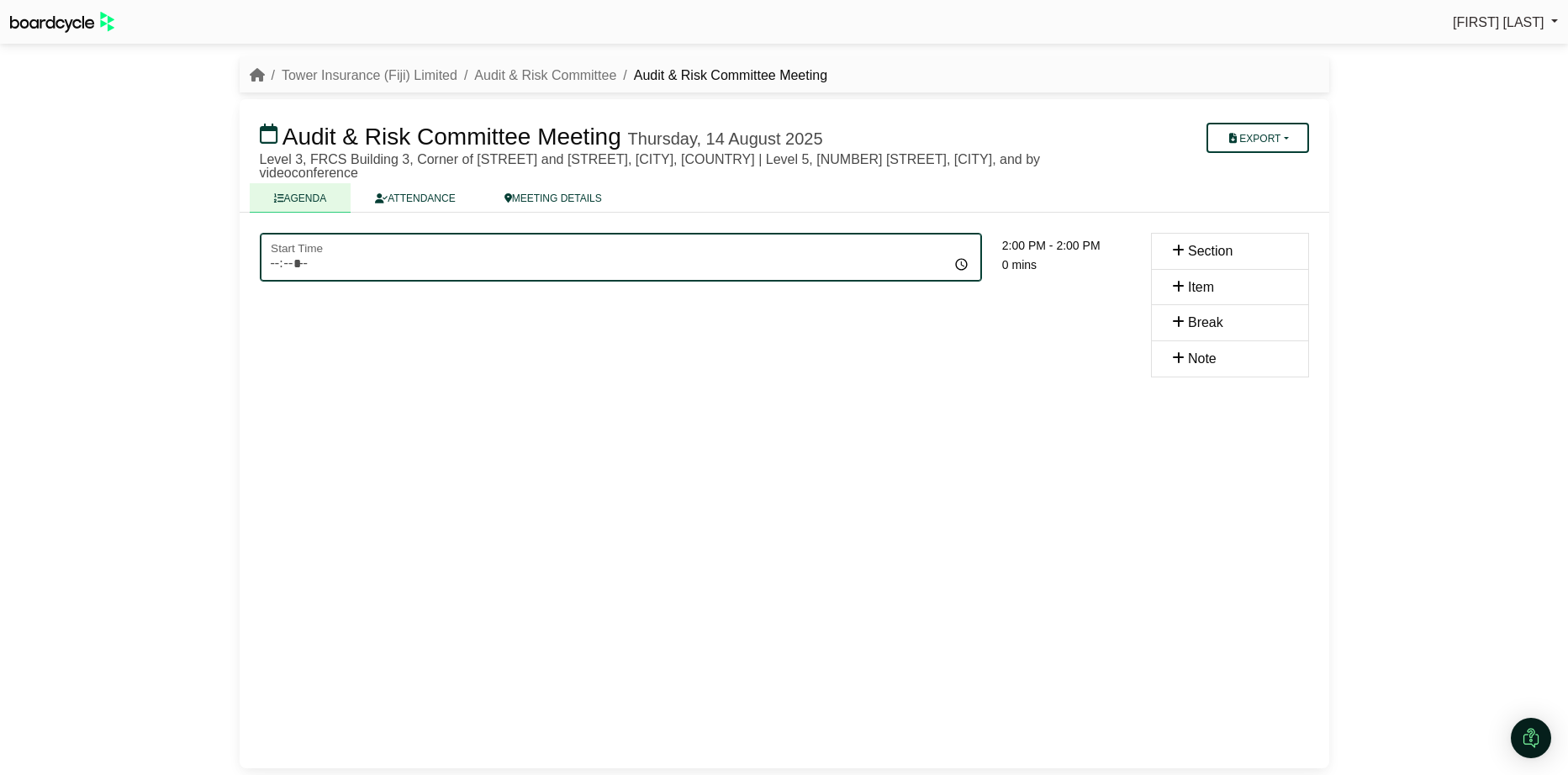 click on "*****" at bounding box center [620, 257] 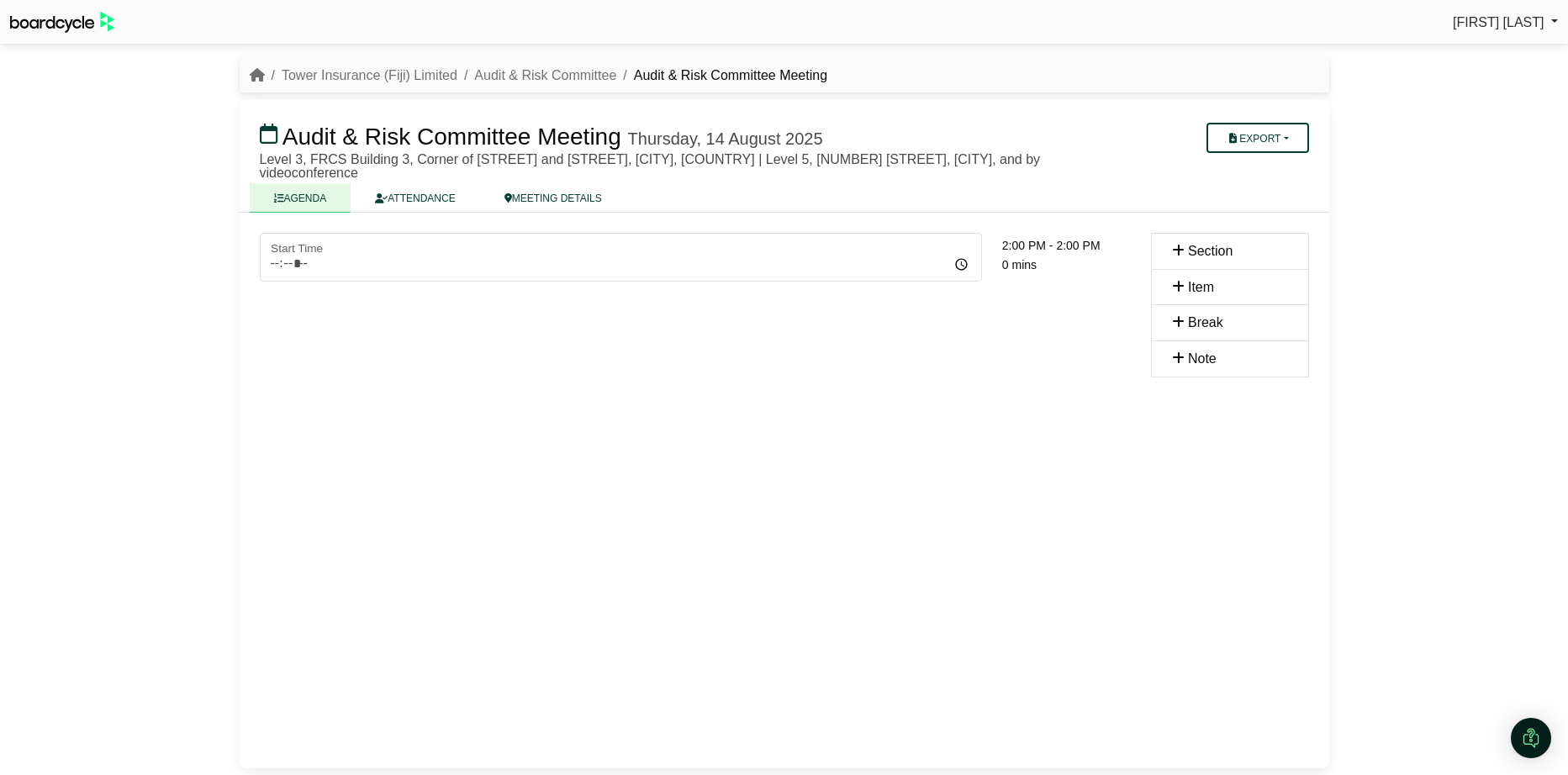 click on "0 mins" at bounding box center [1019, 265] 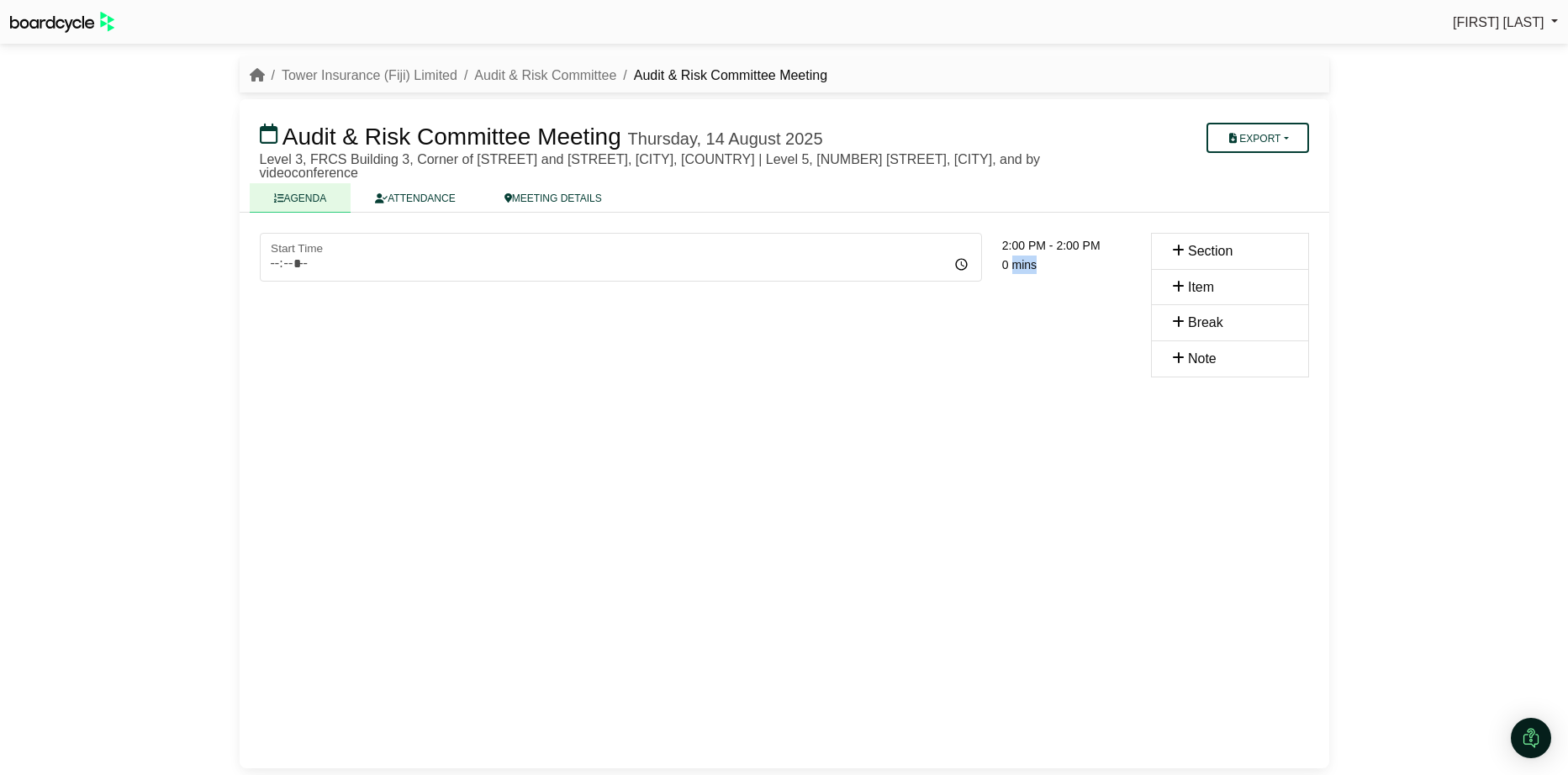 click on "0 mins" at bounding box center (1019, 265) 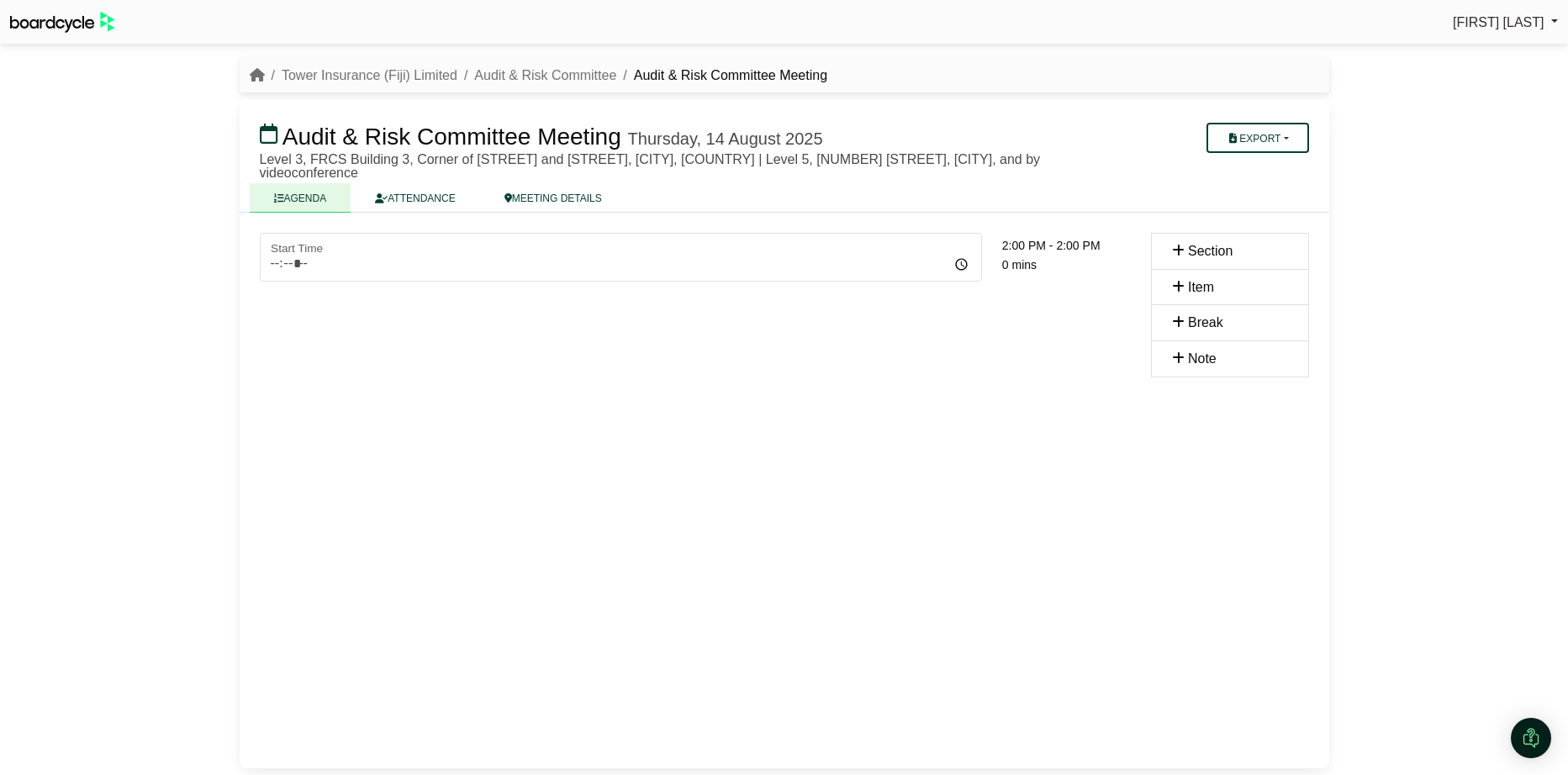 drag, startPoint x: 1024, startPoint y: 266, endPoint x: 1085, endPoint y: 371, distance: 121.43311 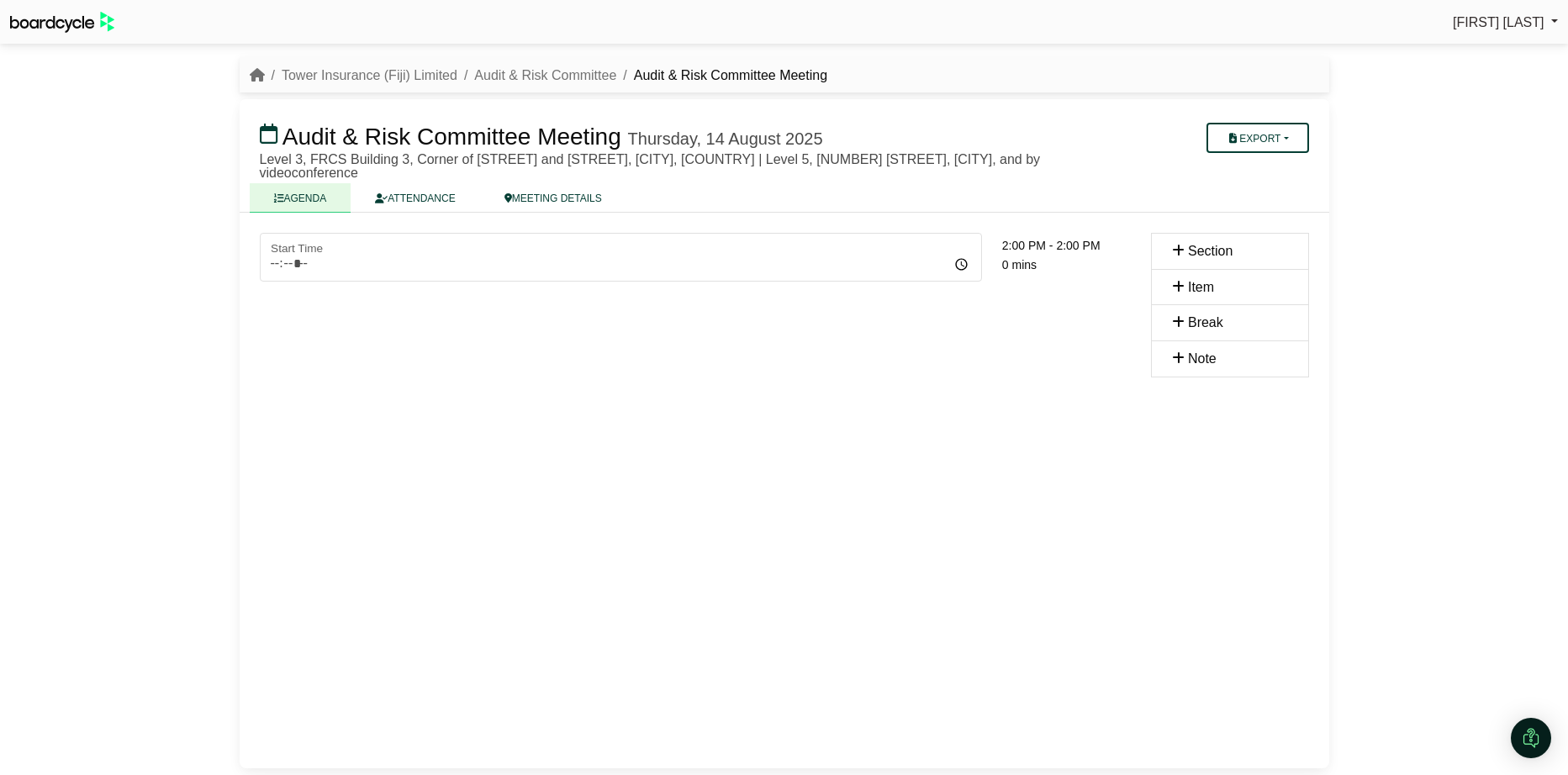 click on "Section" at bounding box center [1210, 250] 